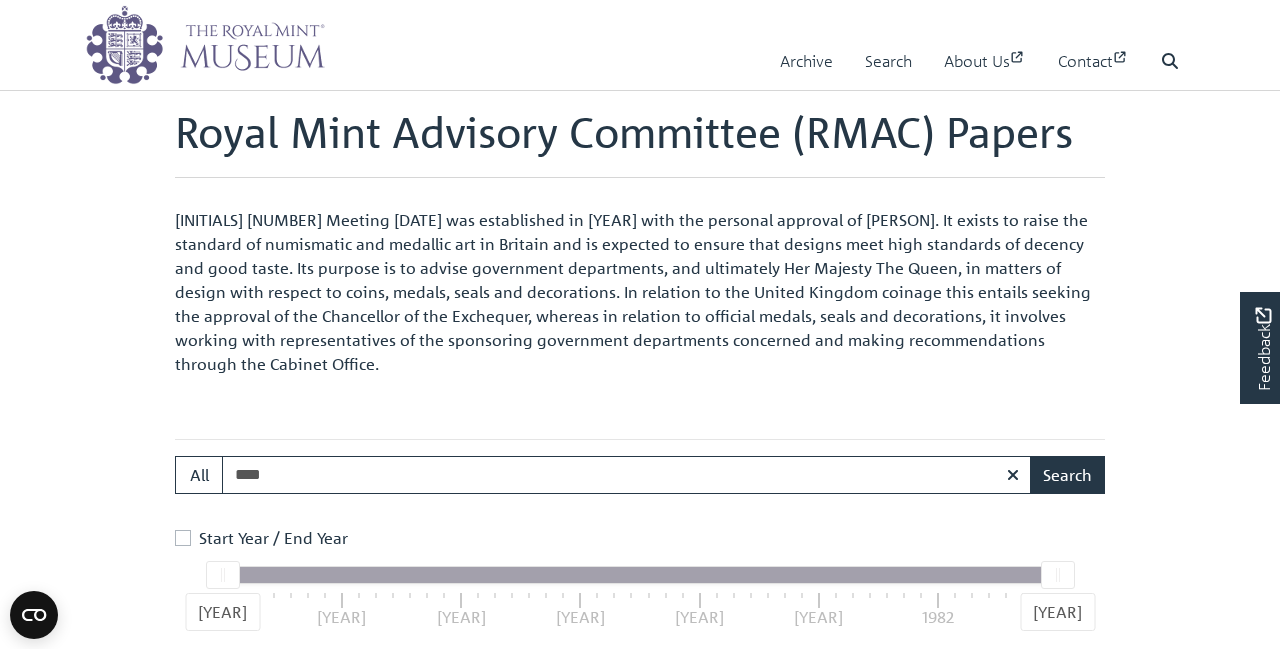 scroll, scrollTop: 0, scrollLeft: 0, axis: both 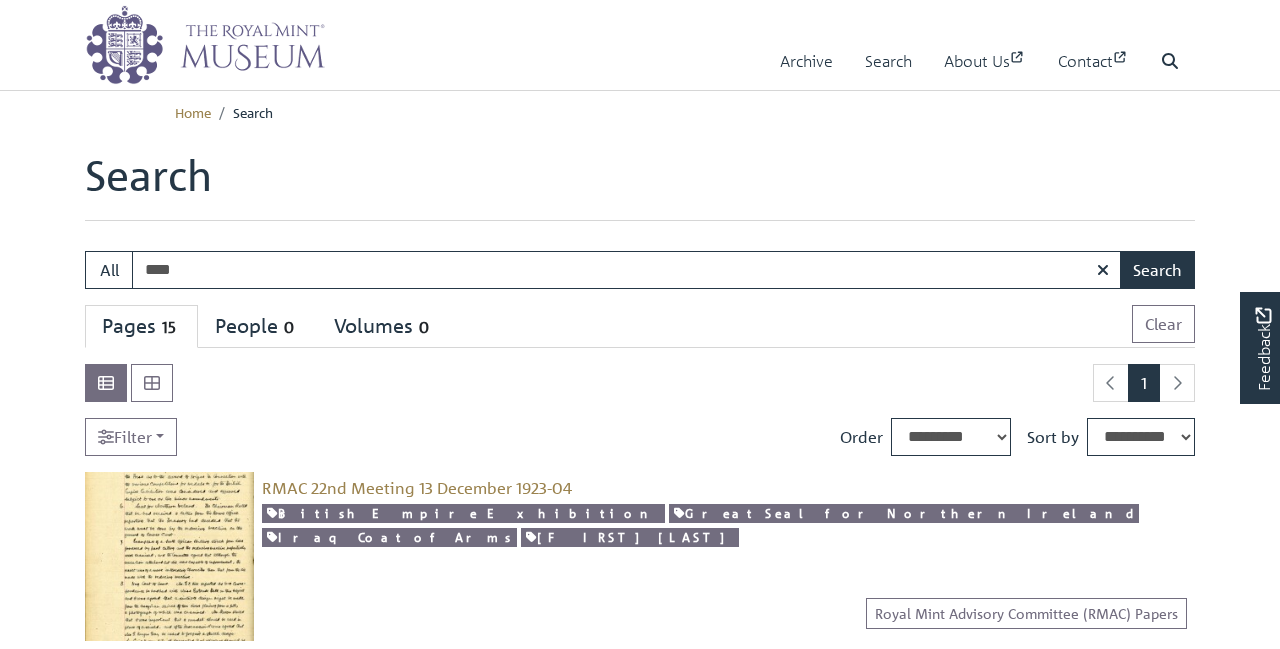 click on "Search
Search:
All
****
Search
15" at bounding box center [640, 1955] 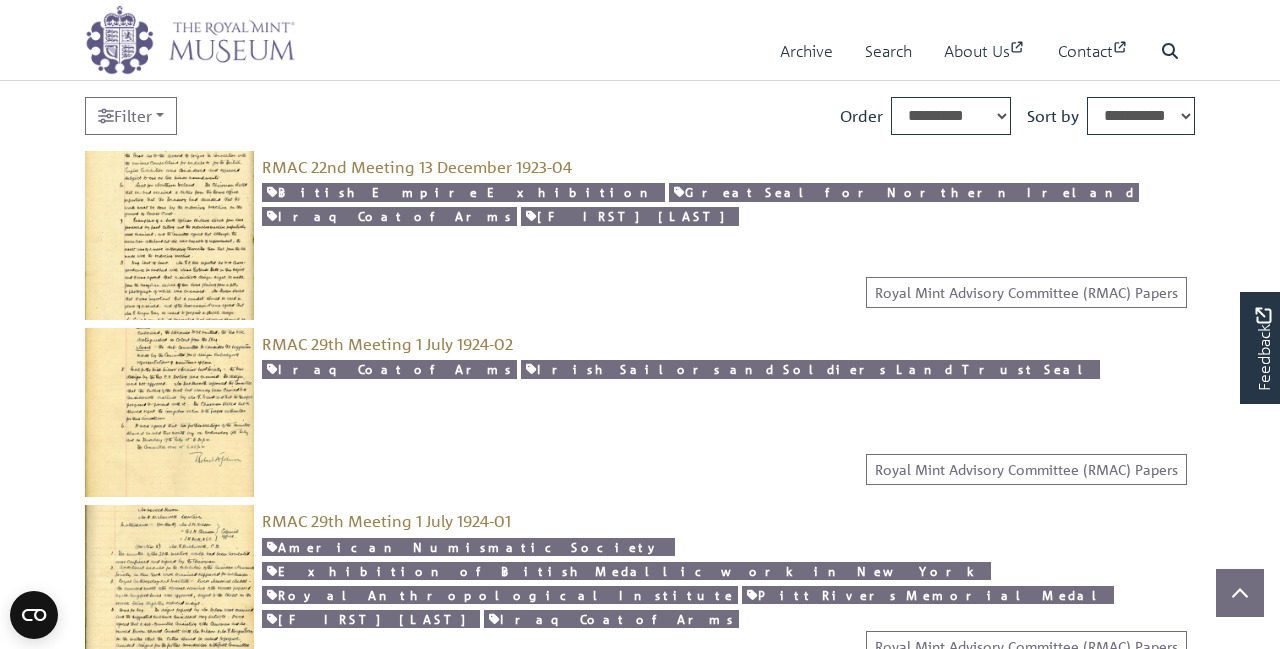 scroll, scrollTop: 322, scrollLeft: 0, axis: vertical 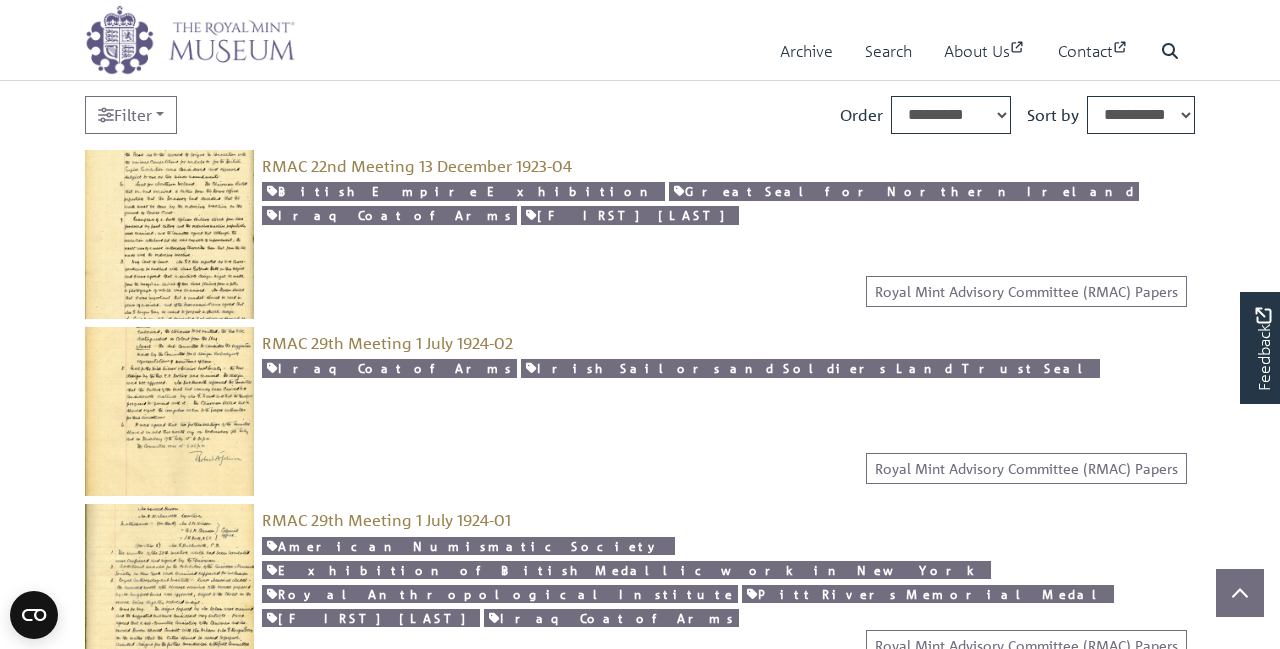 click at bounding box center (169, 234) 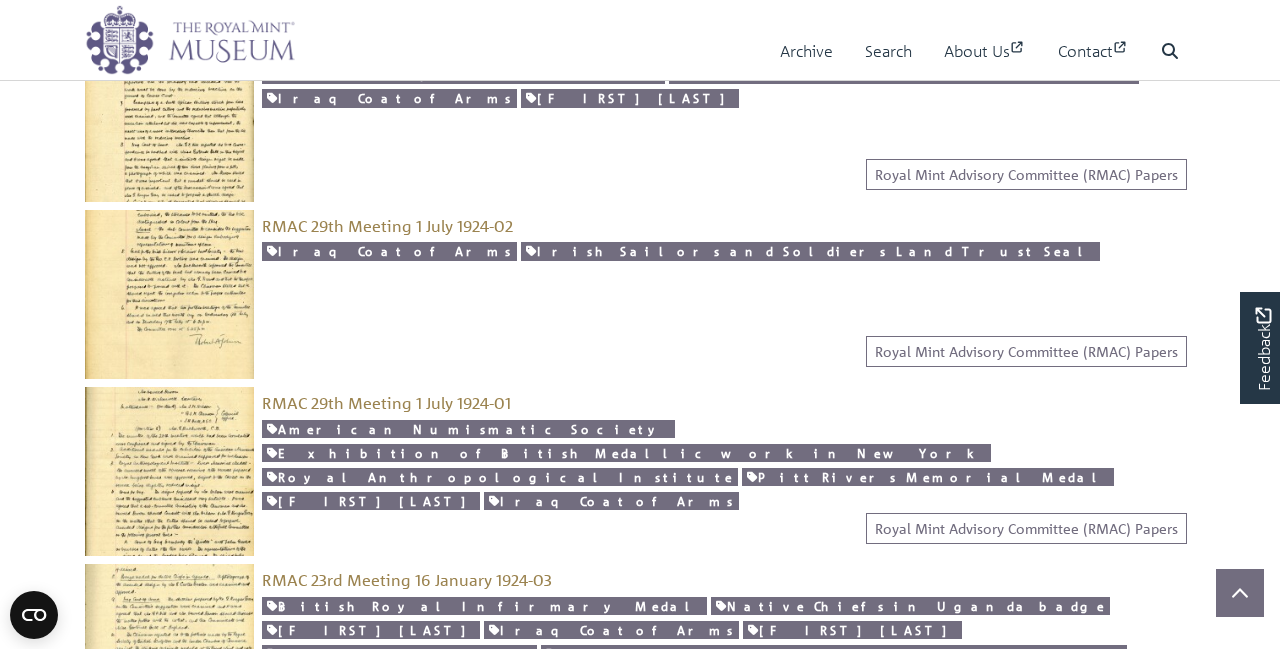 scroll, scrollTop: 442, scrollLeft: 0, axis: vertical 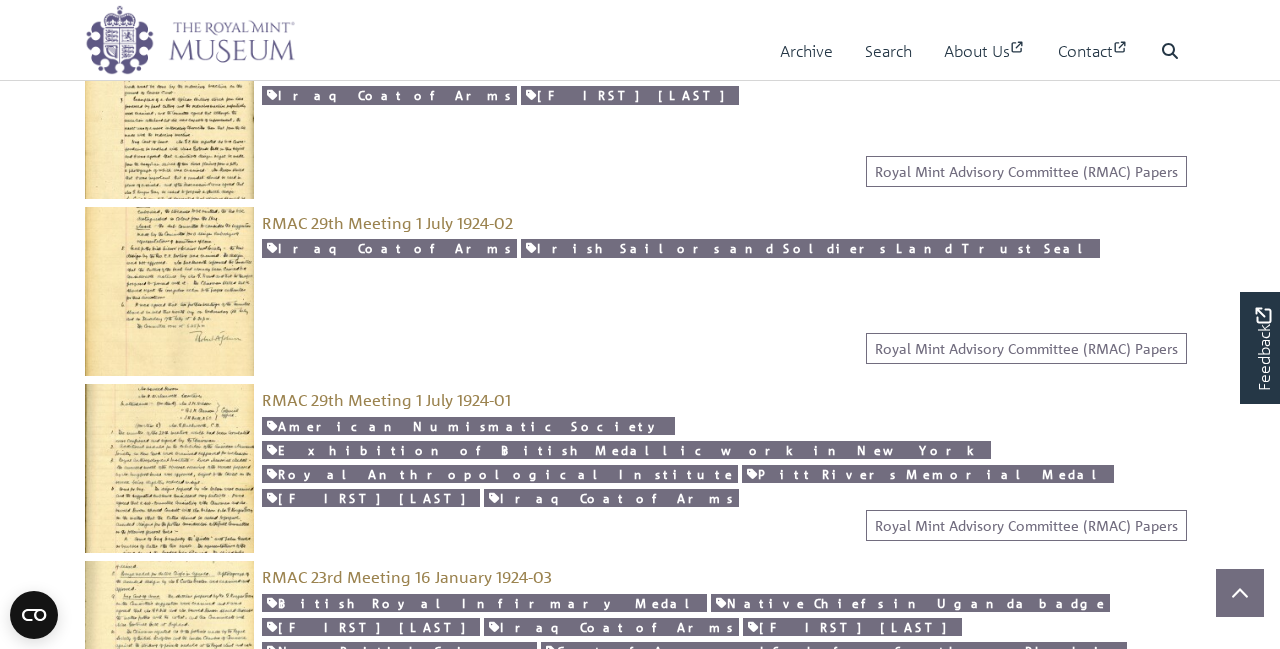 click at bounding box center (169, 468) 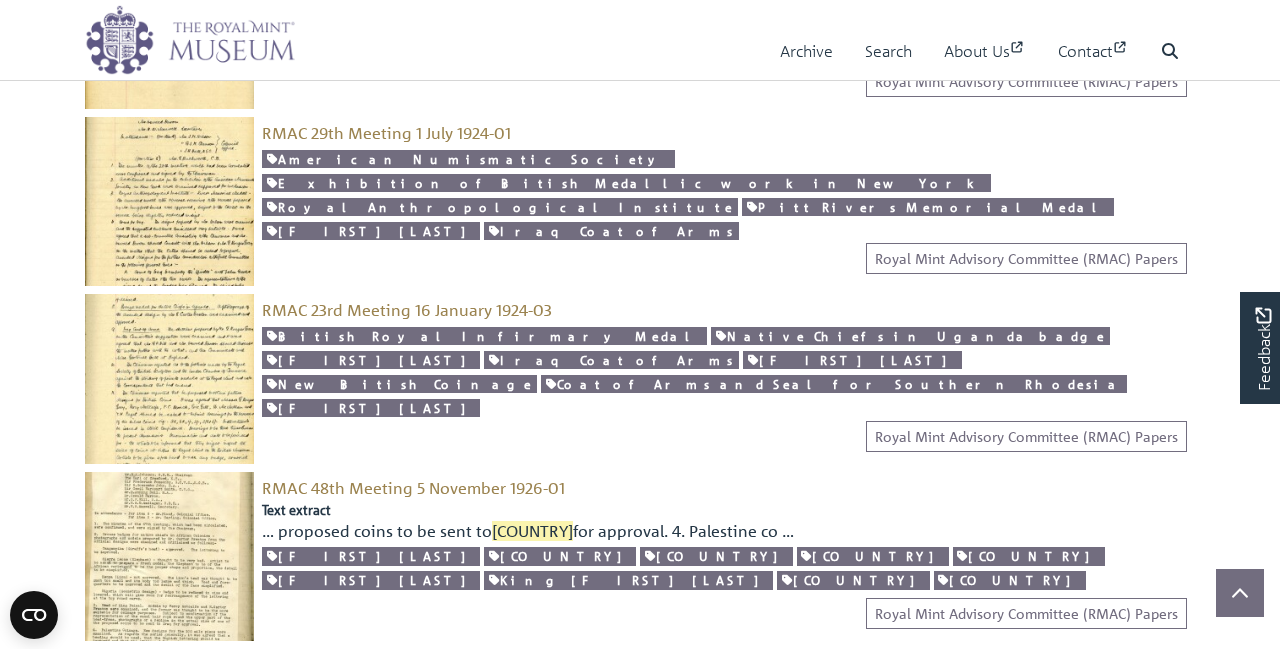 scroll, scrollTop: 773, scrollLeft: 0, axis: vertical 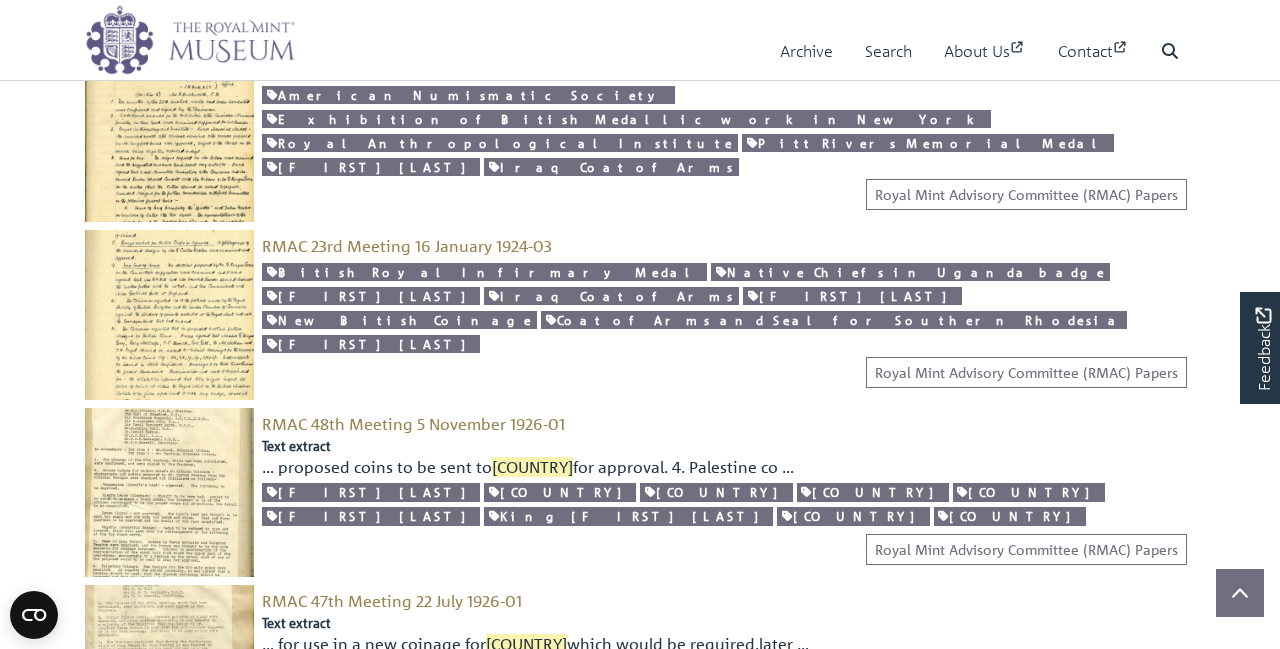 click at bounding box center [169, 314] 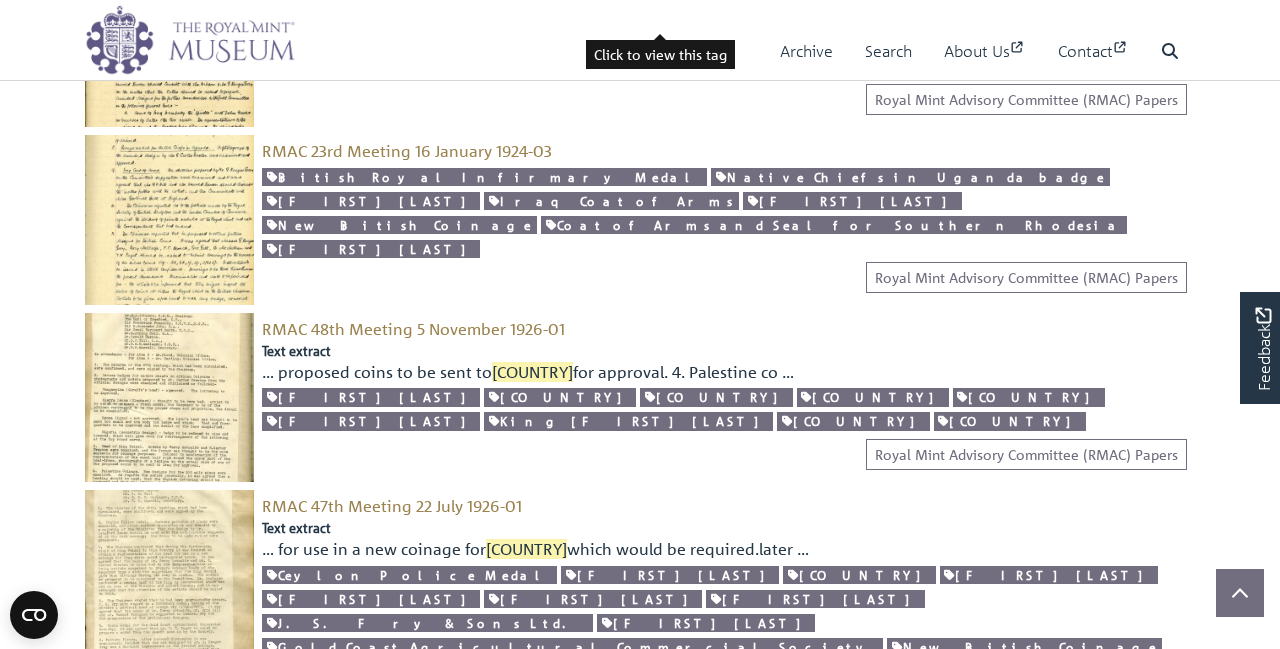 scroll, scrollTop: 869, scrollLeft: 0, axis: vertical 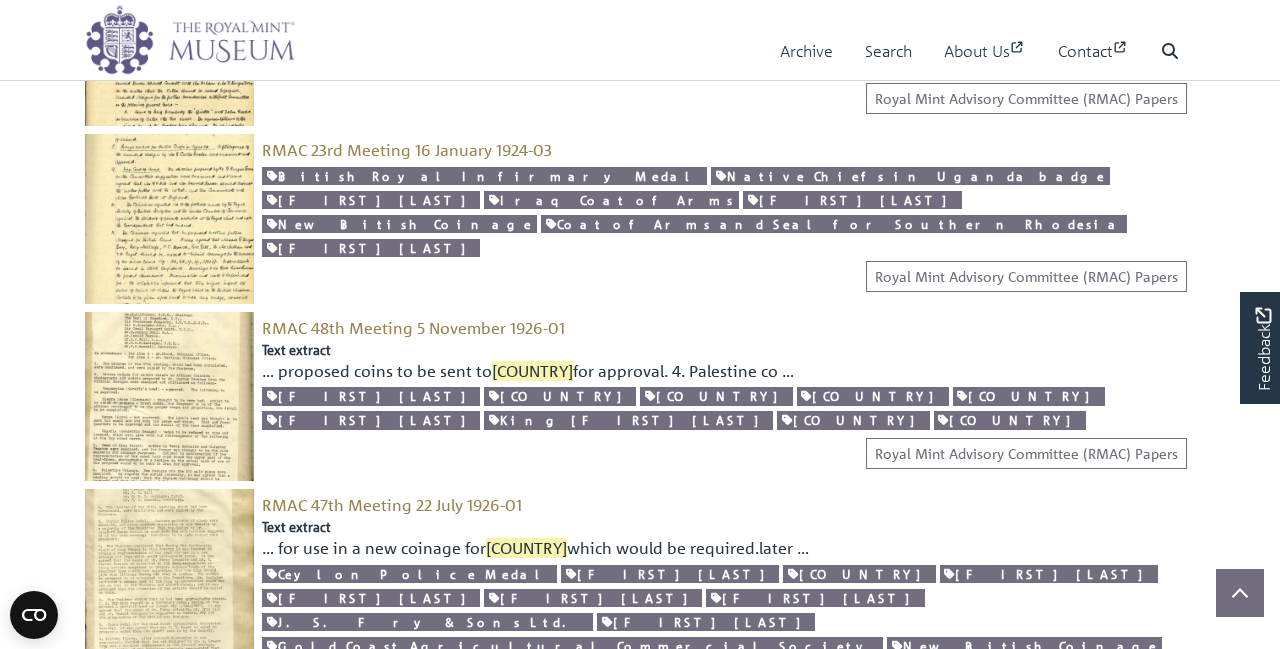click at bounding box center (169, 396) 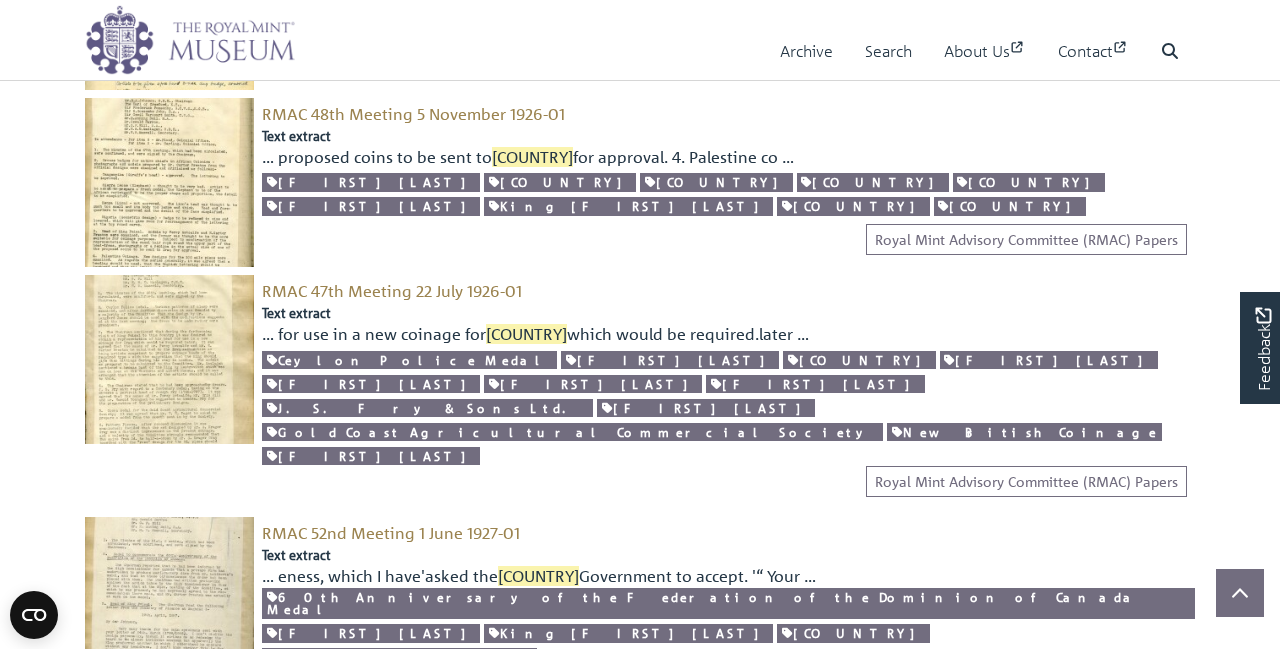 scroll, scrollTop: 1099, scrollLeft: 0, axis: vertical 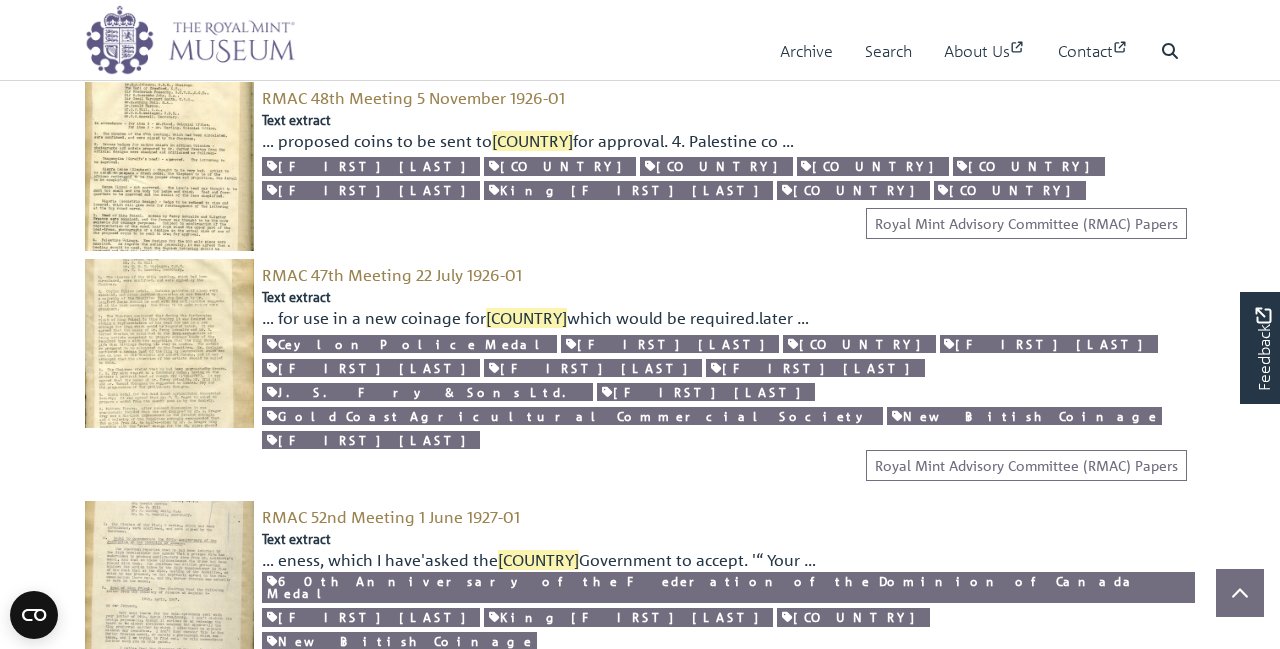 click at bounding box center [169, 343] 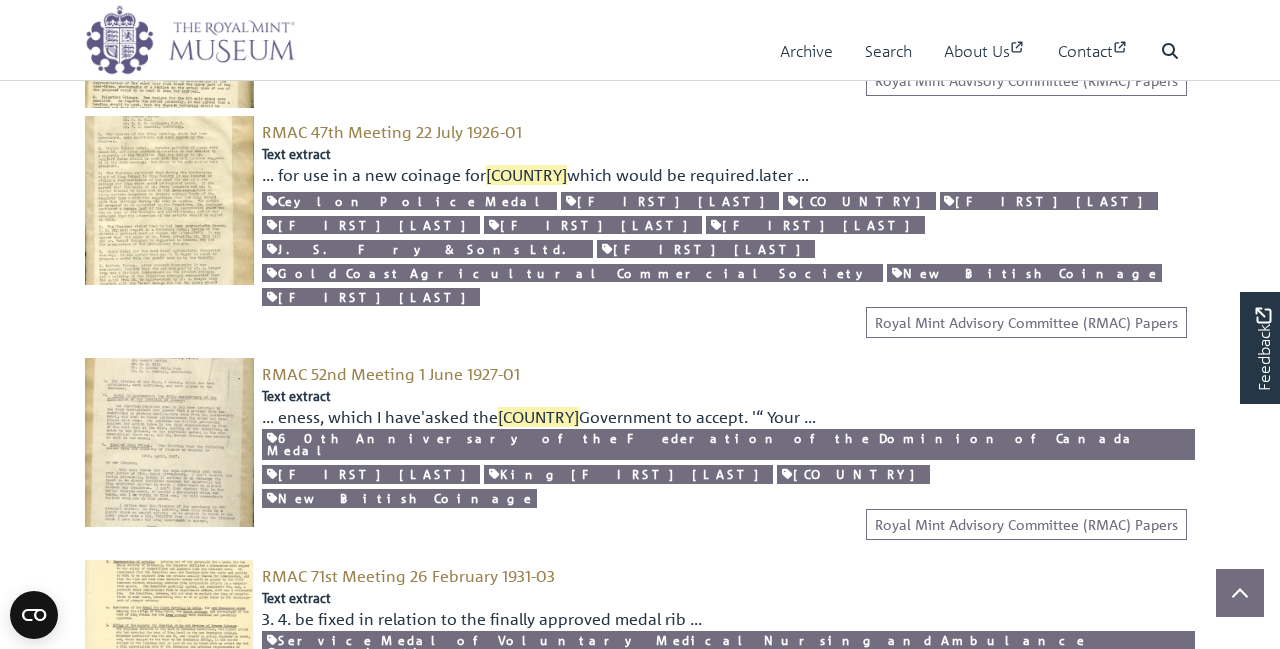 scroll, scrollTop: 1319, scrollLeft: 0, axis: vertical 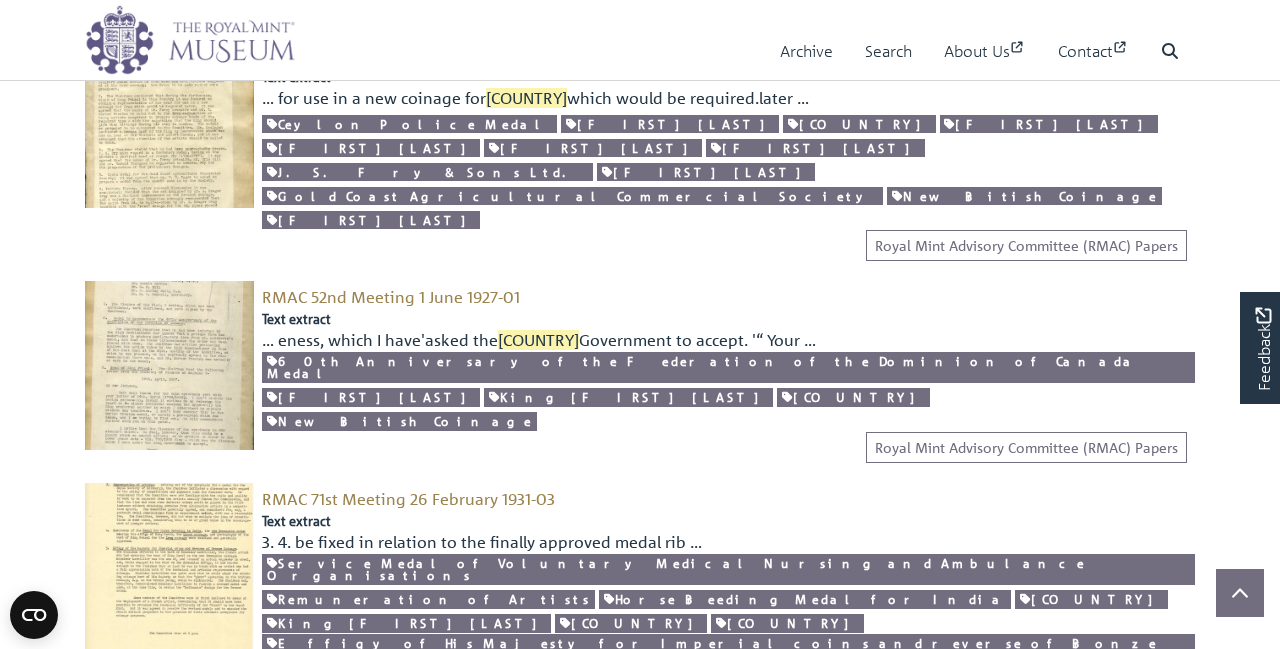 click at bounding box center [169, 365] 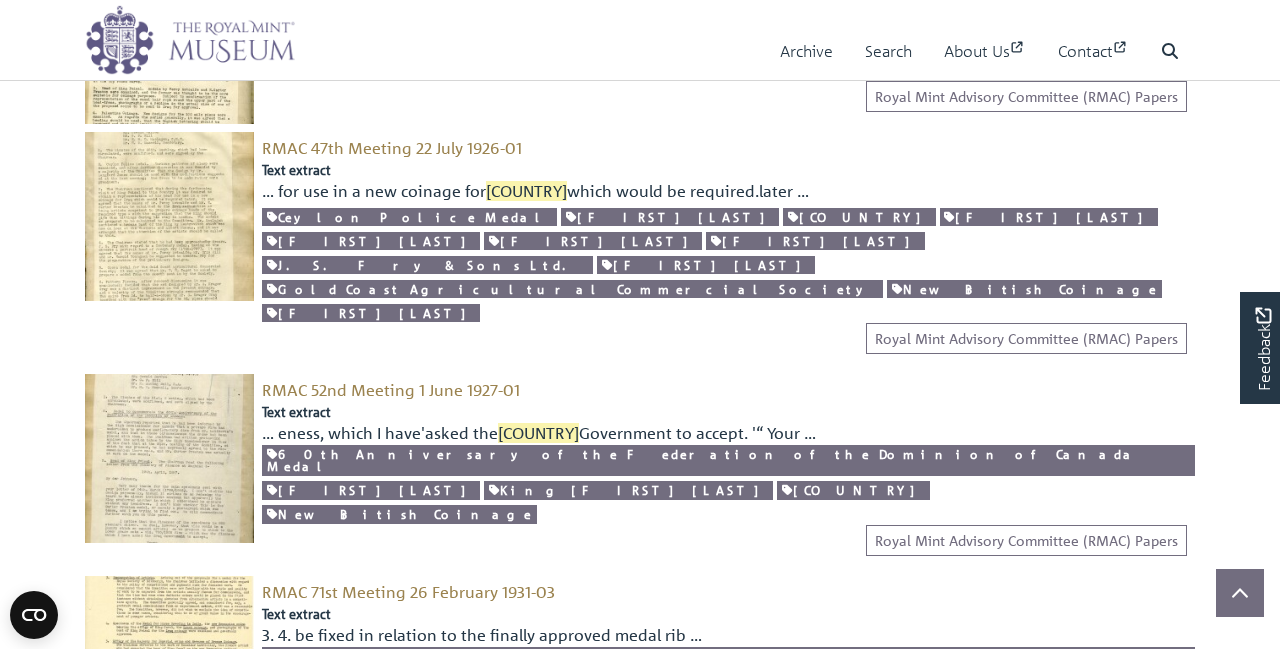 scroll, scrollTop: 1223, scrollLeft: 0, axis: vertical 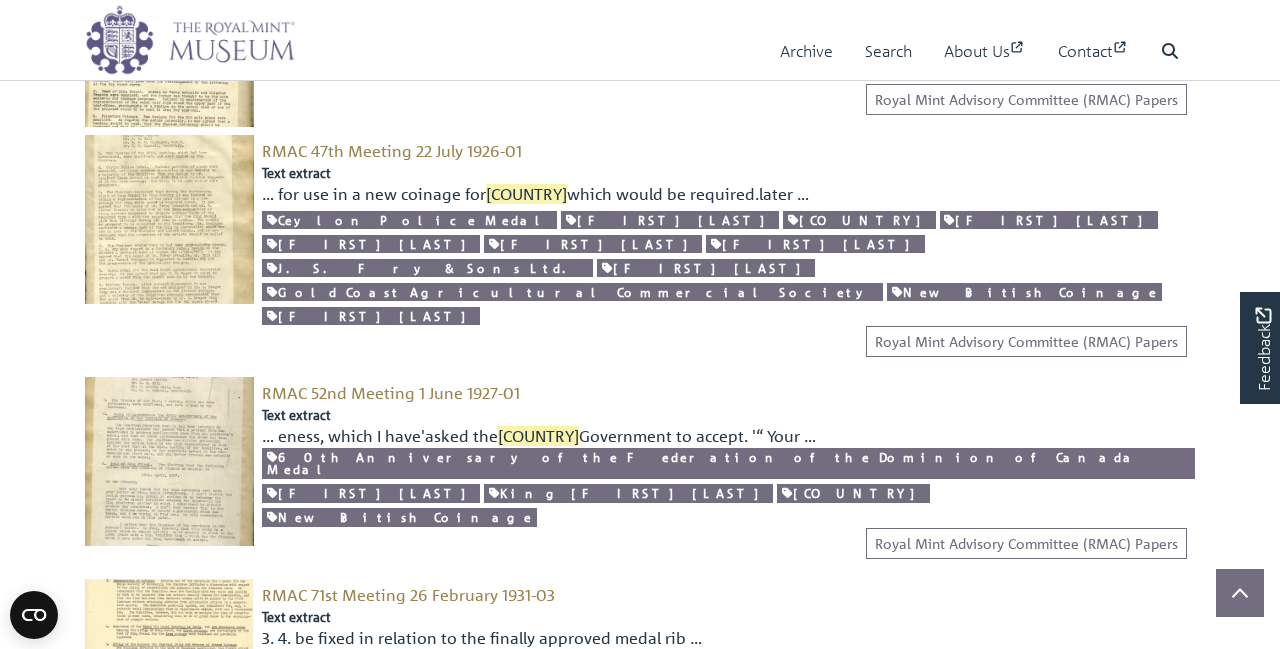 click at bounding box center [169, 219] 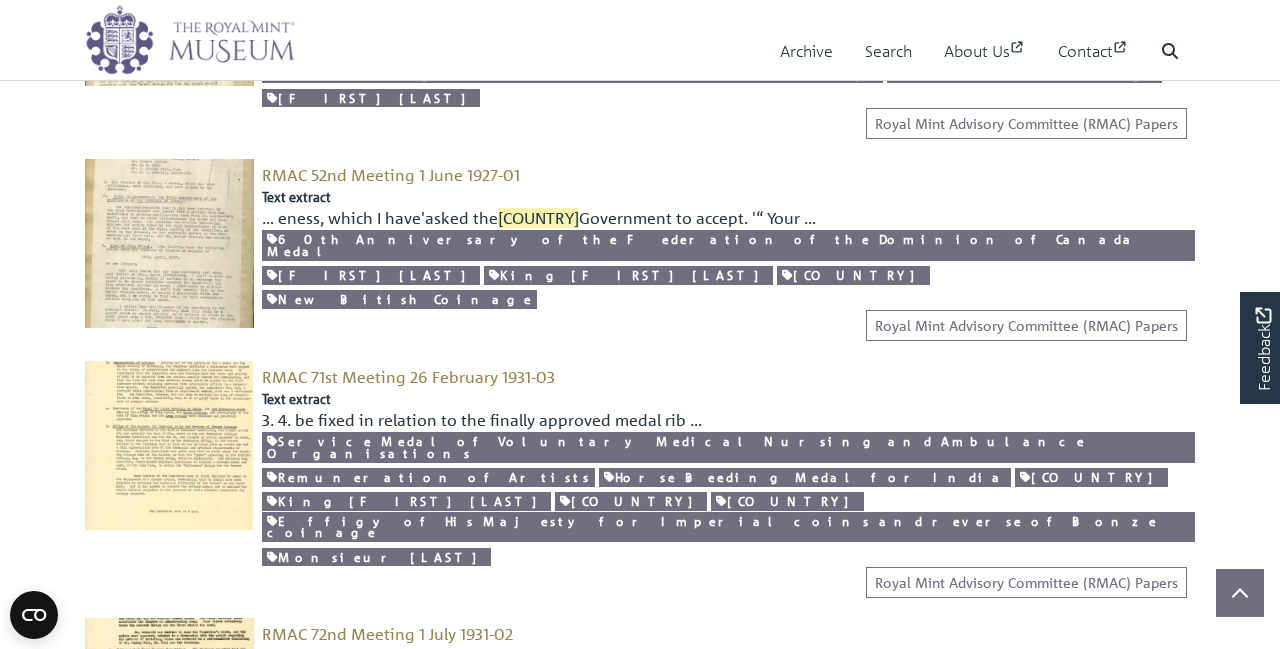 scroll, scrollTop: 1448, scrollLeft: 0, axis: vertical 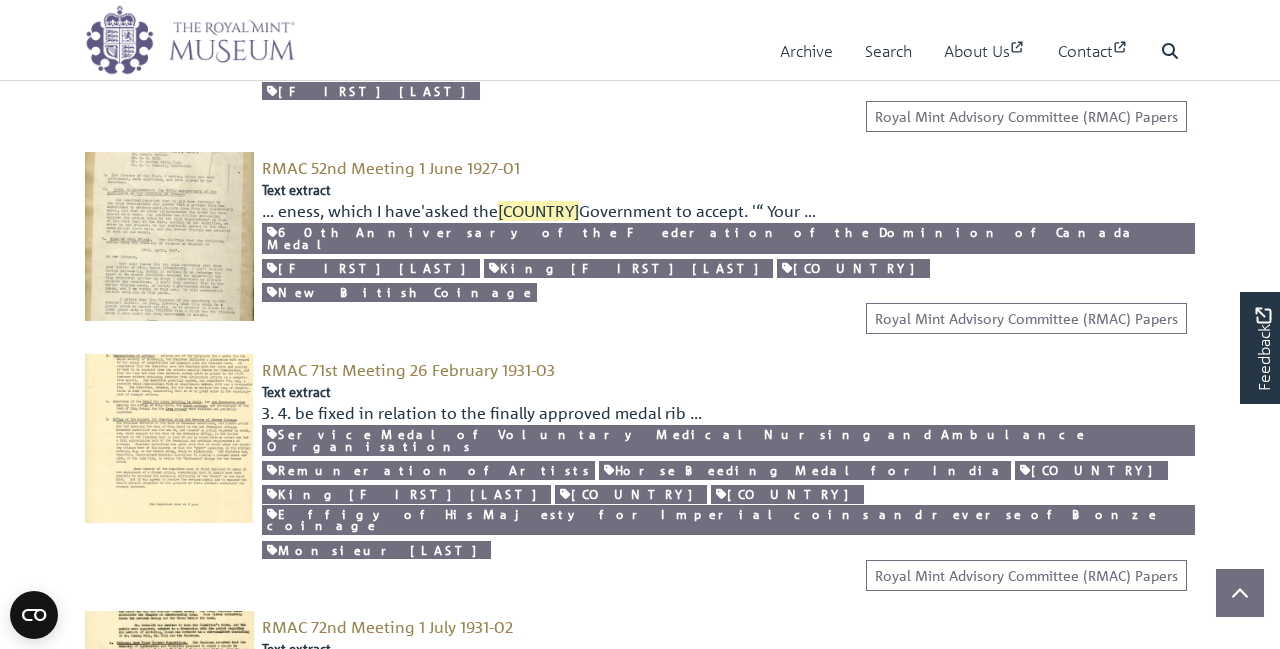 click at bounding box center (169, 438) 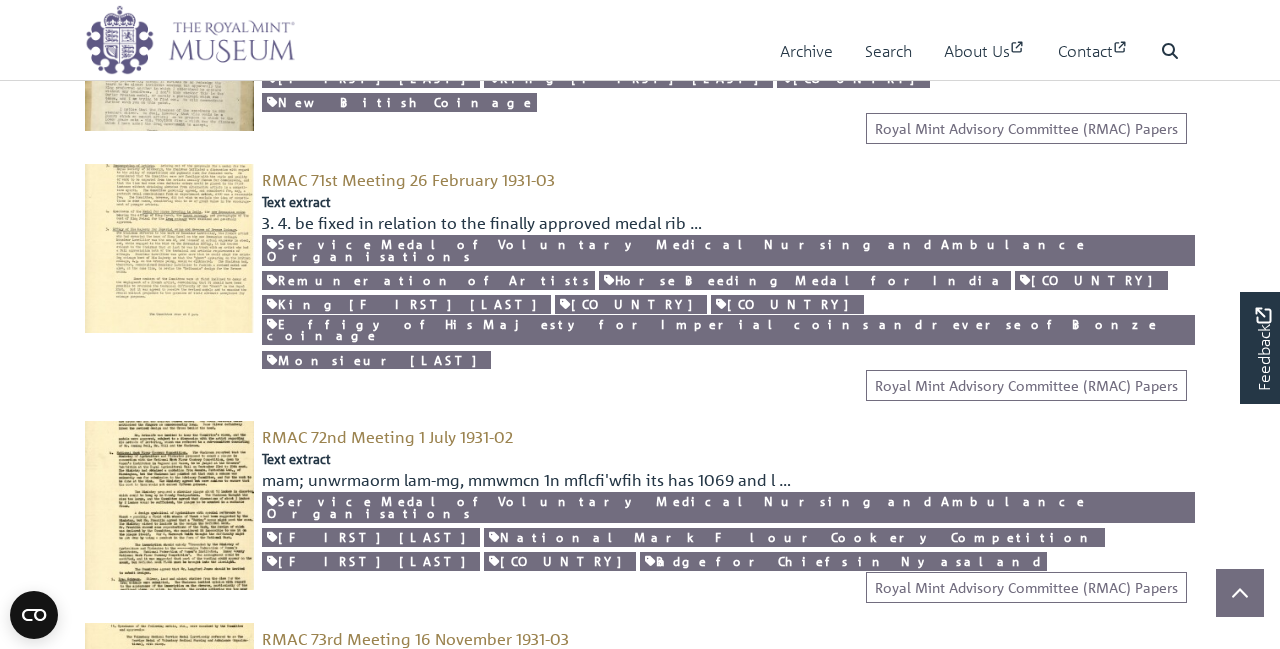 scroll, scrollTop: 1653, scrollLeft: 0, axis: vertical 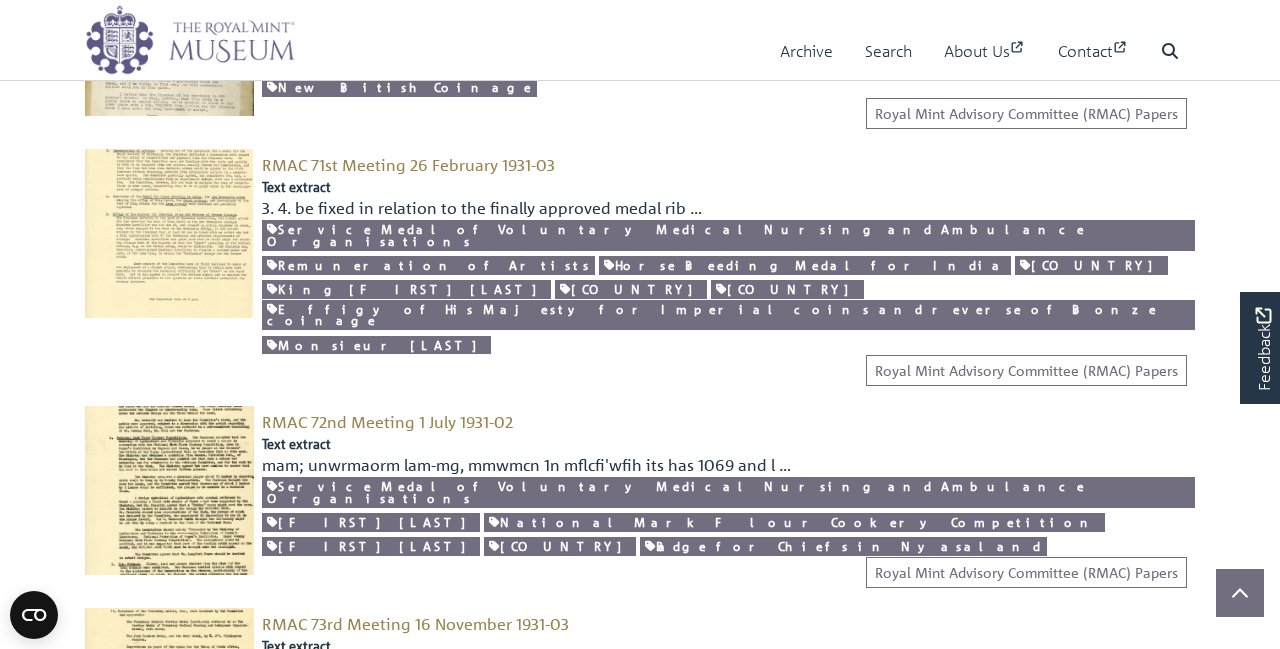 click at bounding box center [169, 490] 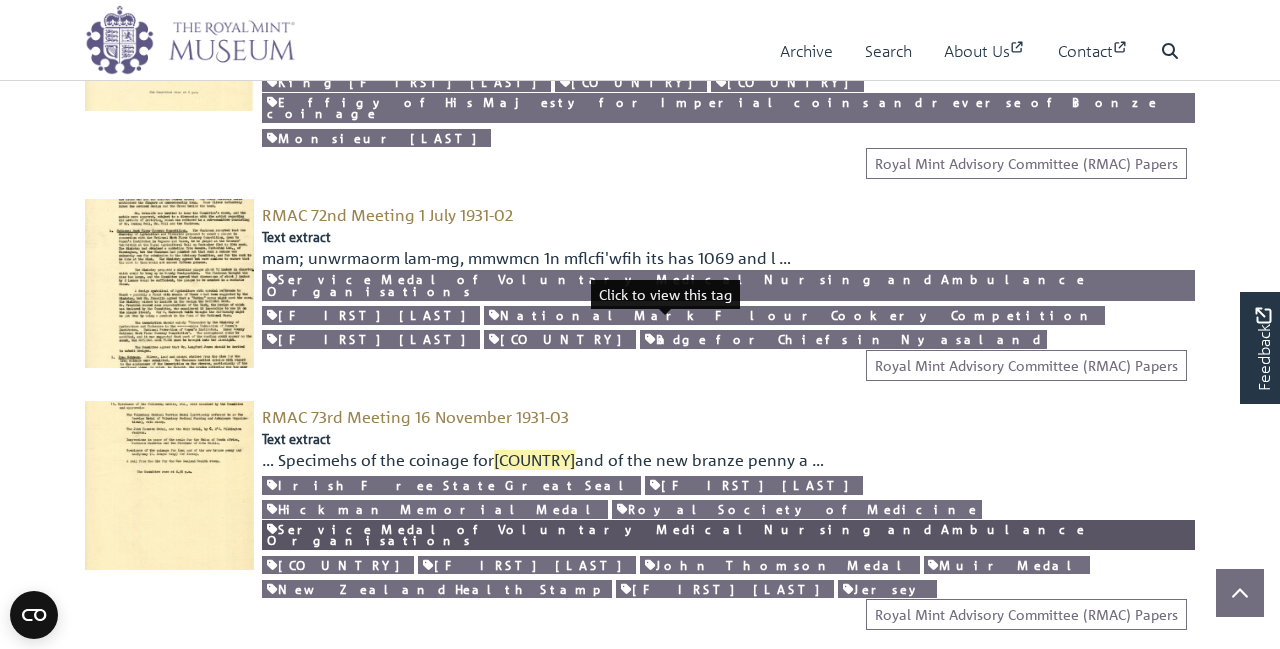 scroll, scrollTop: 1875, scrollLeft: 0, axis: vertical 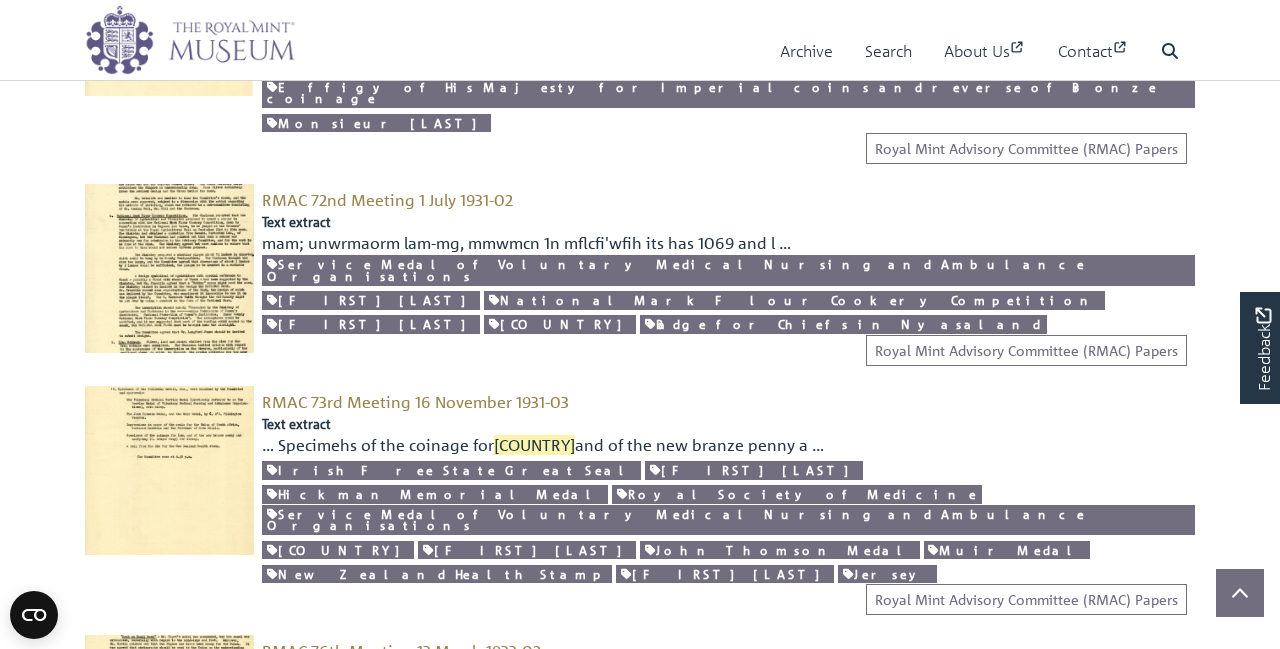 click at bounding box center [169, 470] 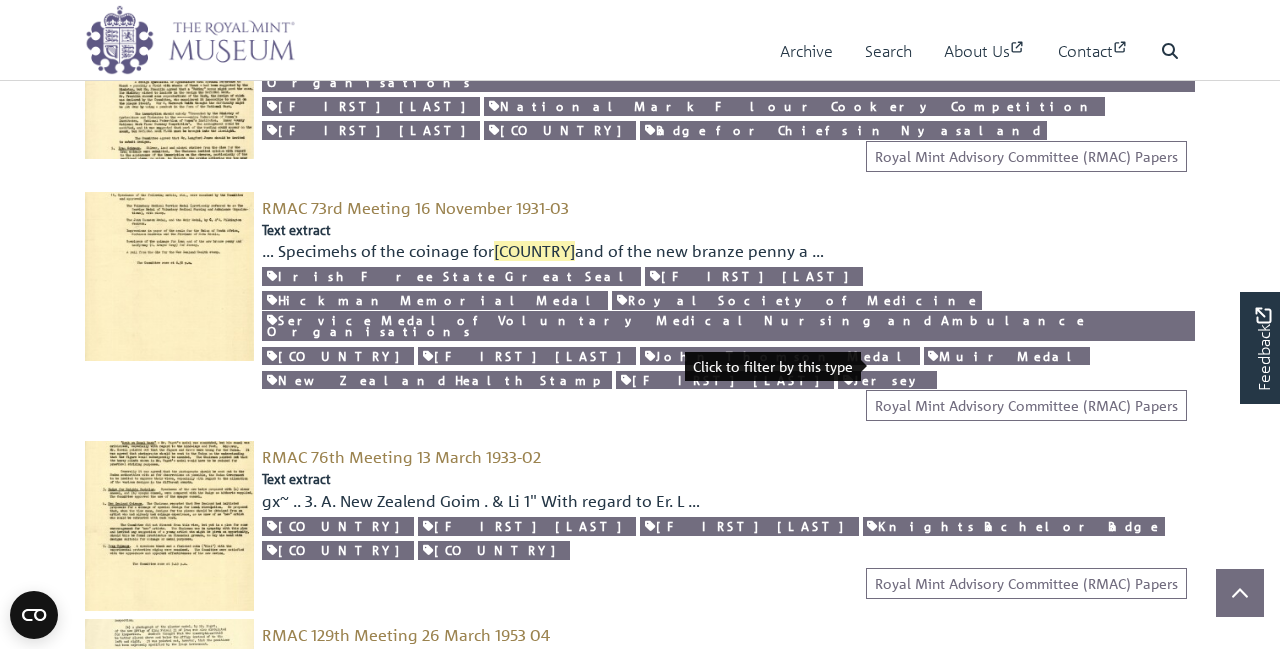 scroll, scrollTop: 2077, scrollLeft: 0, axis: vertical 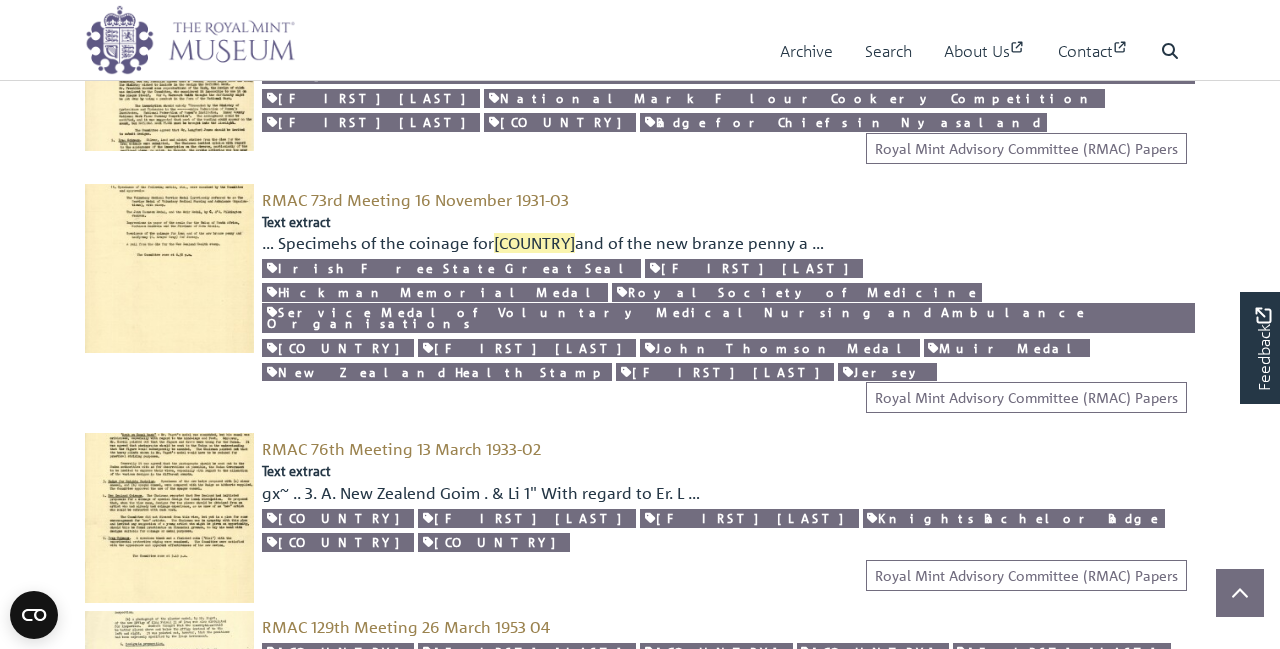 click at bounding box center (169, 517) 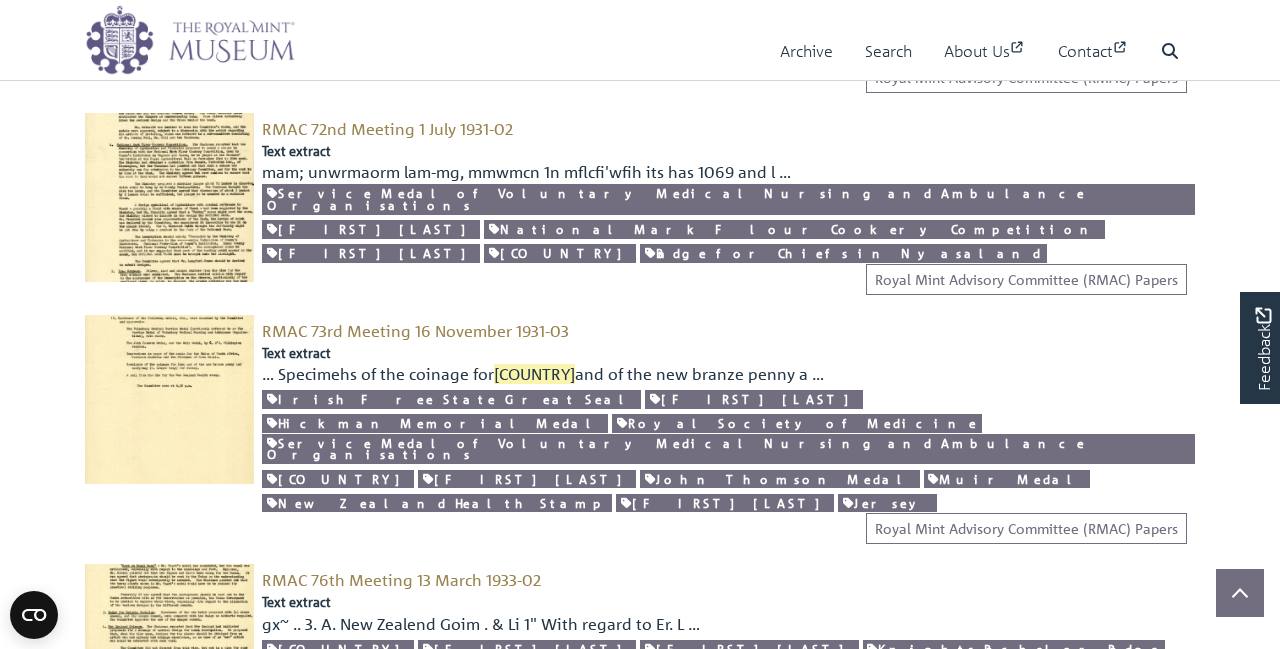 scroll, scrollTop: 1943, scrollLeft: 0, axis: vertical 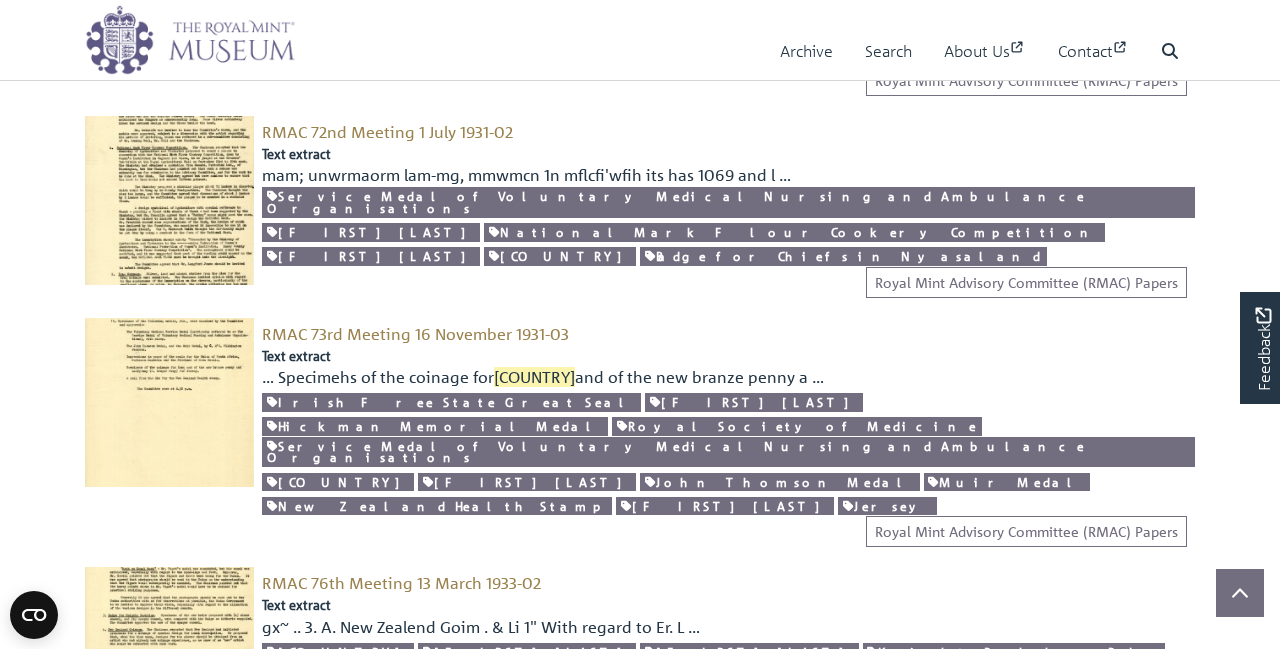 click at bounding box center [169, 651] 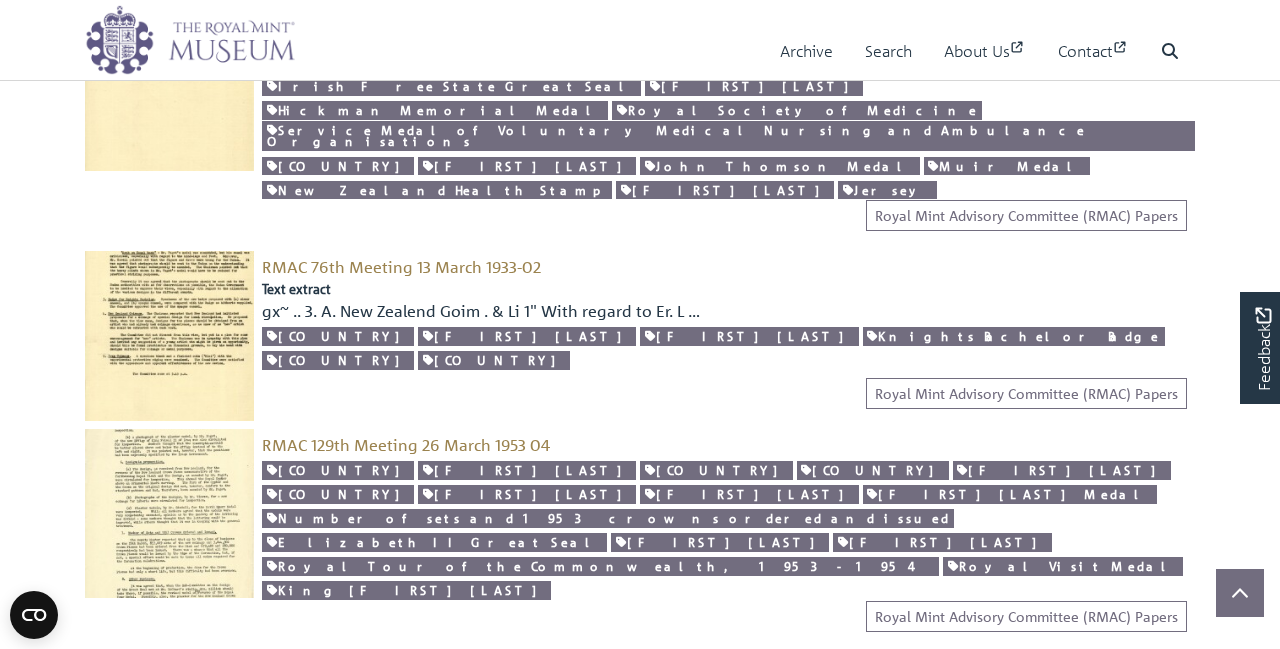 scroll, scrollTop: 2260, scrollLeft: 0, axis: vertical 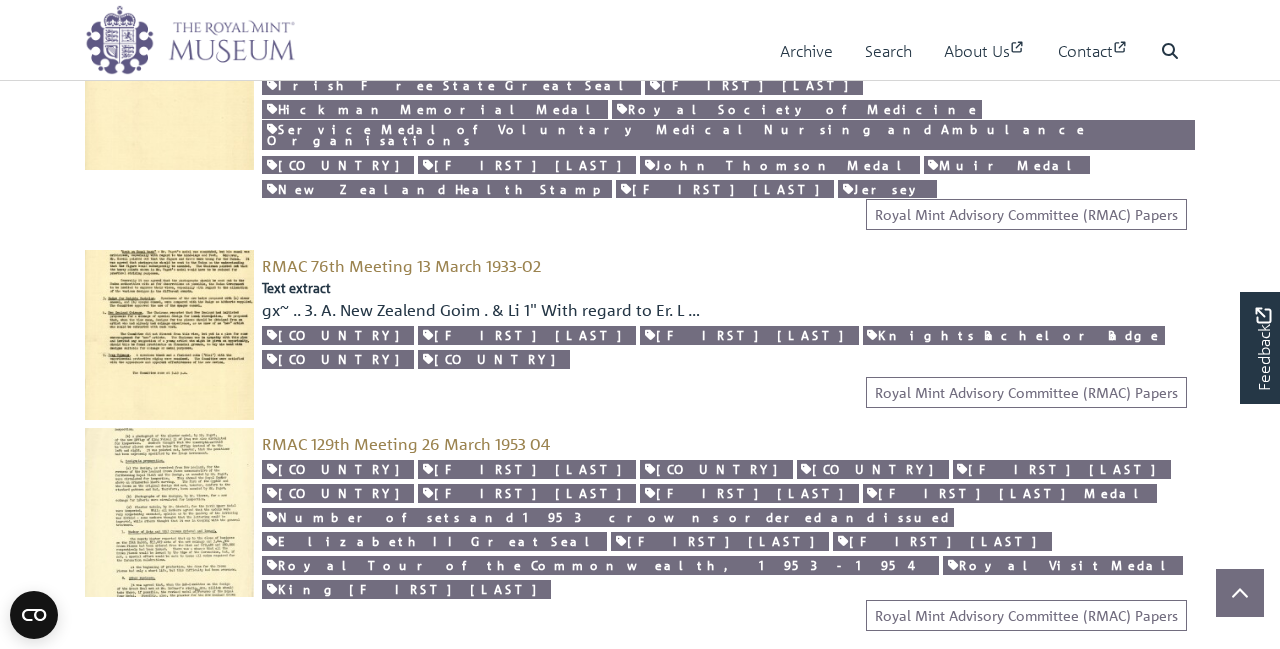 click at bounding box center (169, 512) 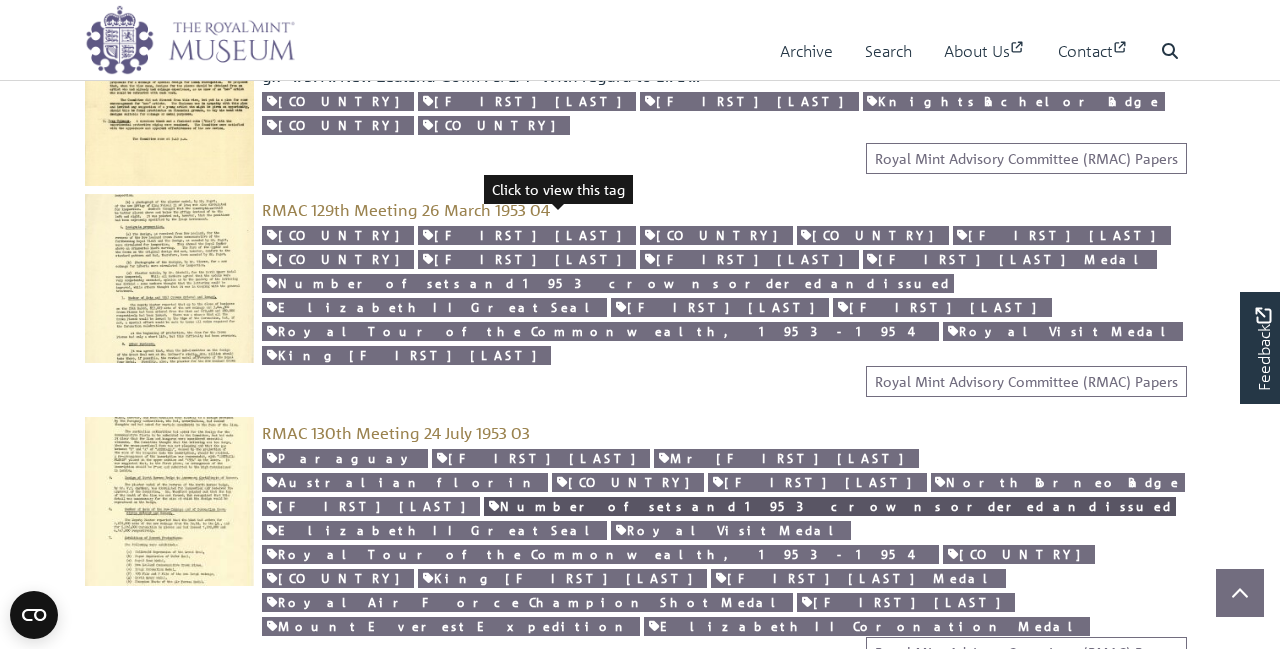 scroll, scrollTop: 2510, scrollLeft: 0, axis: vertical 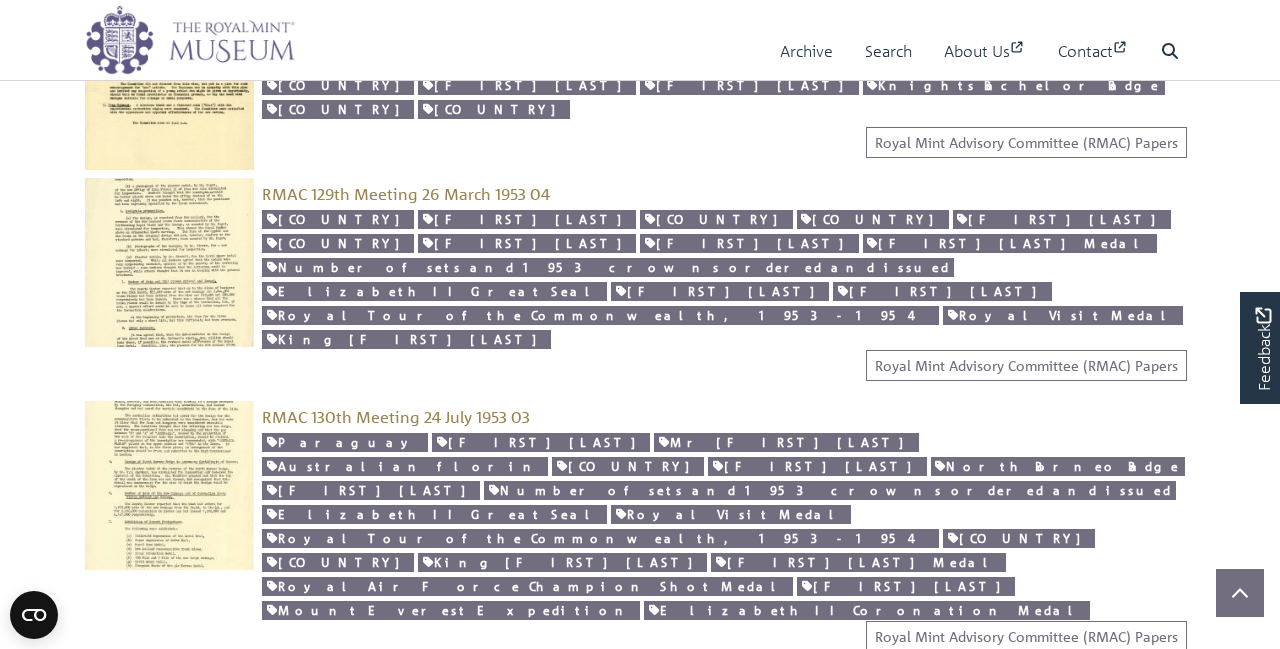 click at bounding box center (169, 756) 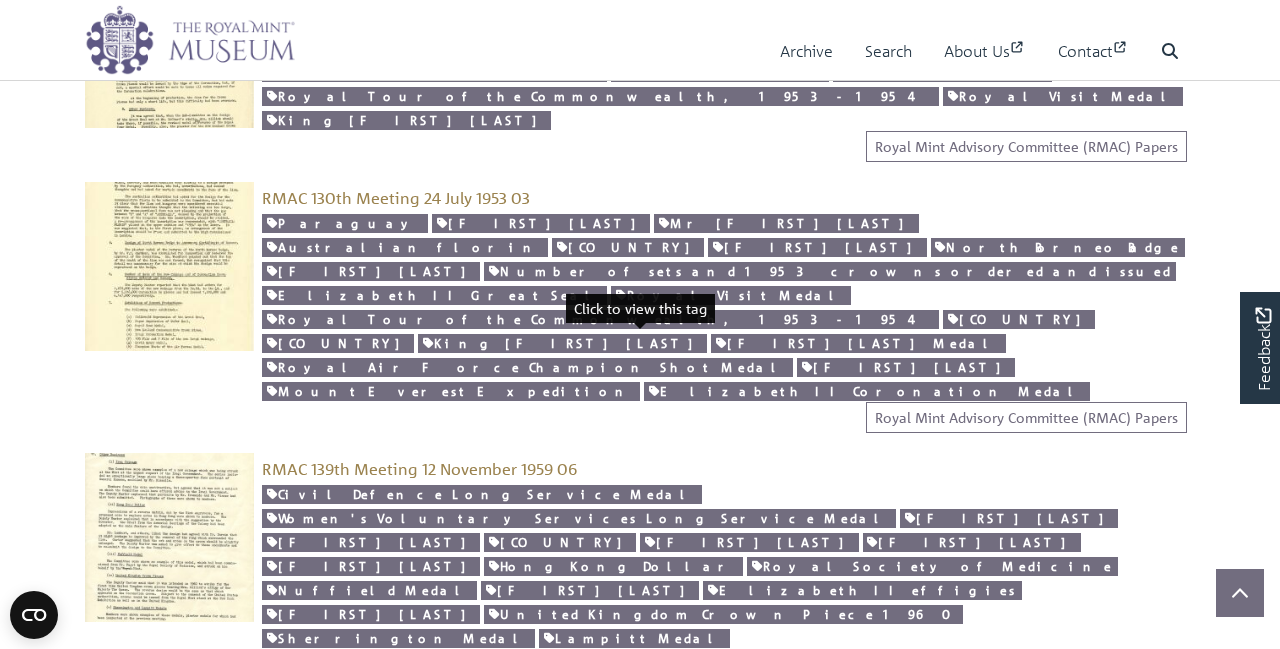 scroll, scrollTop: 2730, scrollLeft: 0, axis: vertical 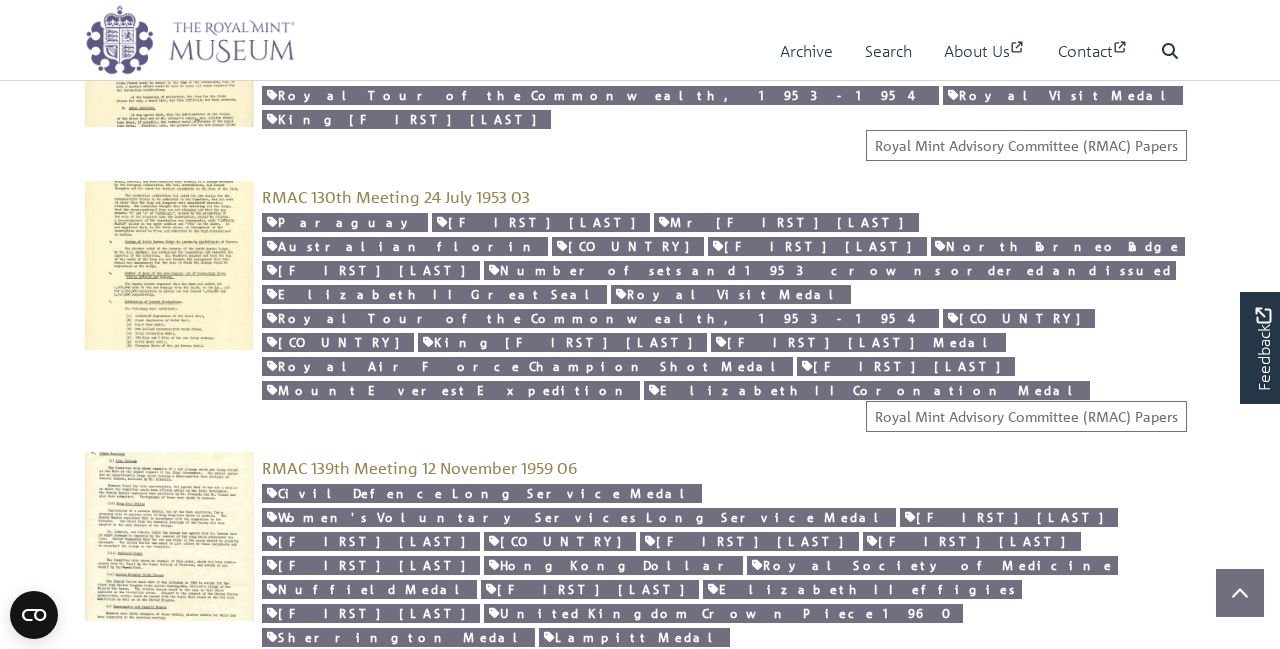click at bounding box center [169, 831] 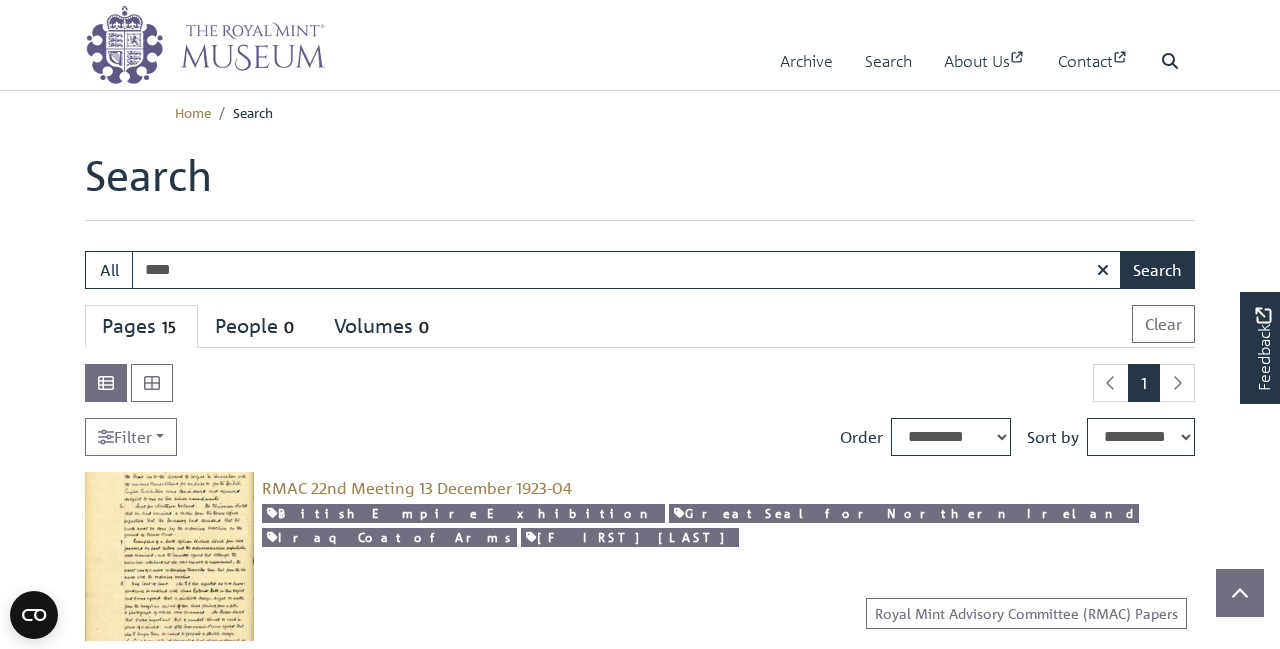 scroll, scrollTop: 0, scrollLeft: 0, axis: both 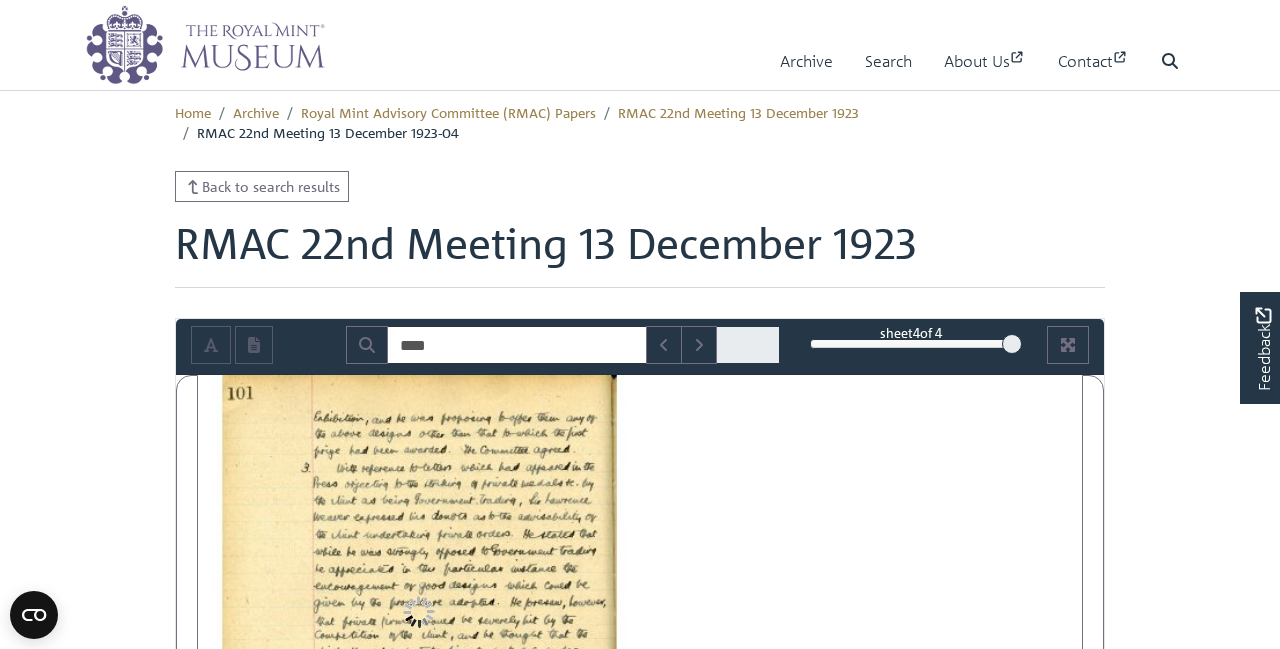 click on "RMAC 22nd Meeting 13 December 1923
Loading
****
4" at bounding box center [640, 652] 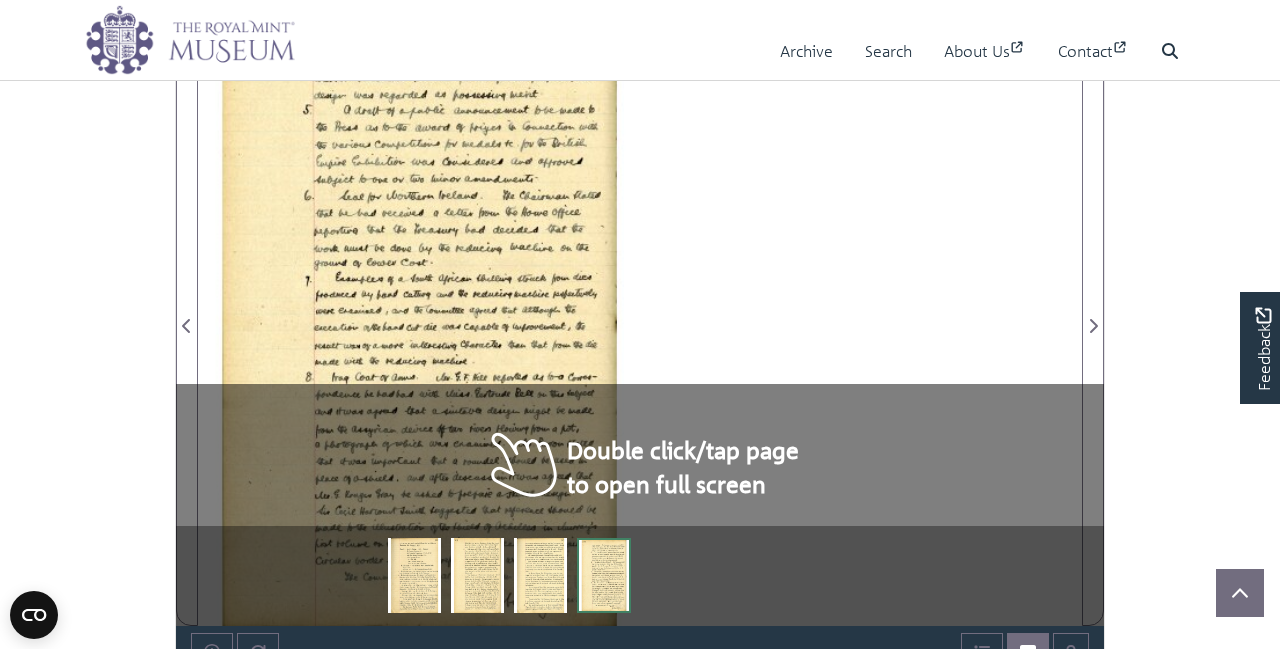 scroll, scrollTop: 375, scrollLeft: 0, axis: vertical 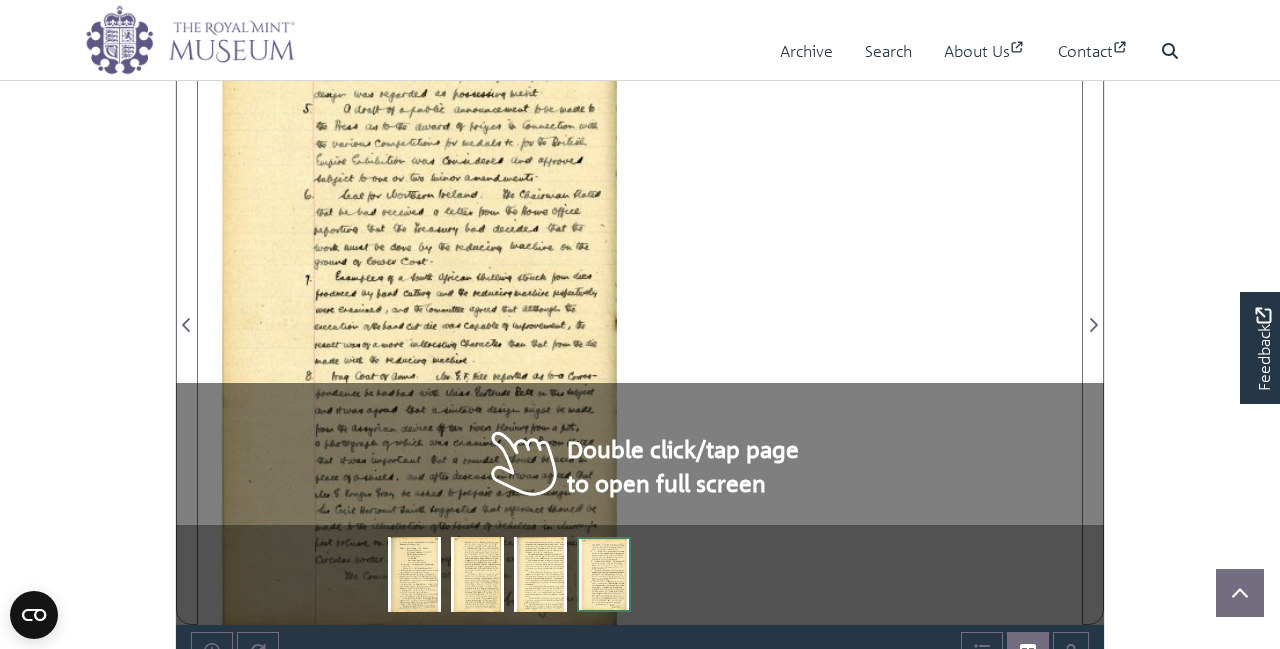 click at bounding box center (419, 312) 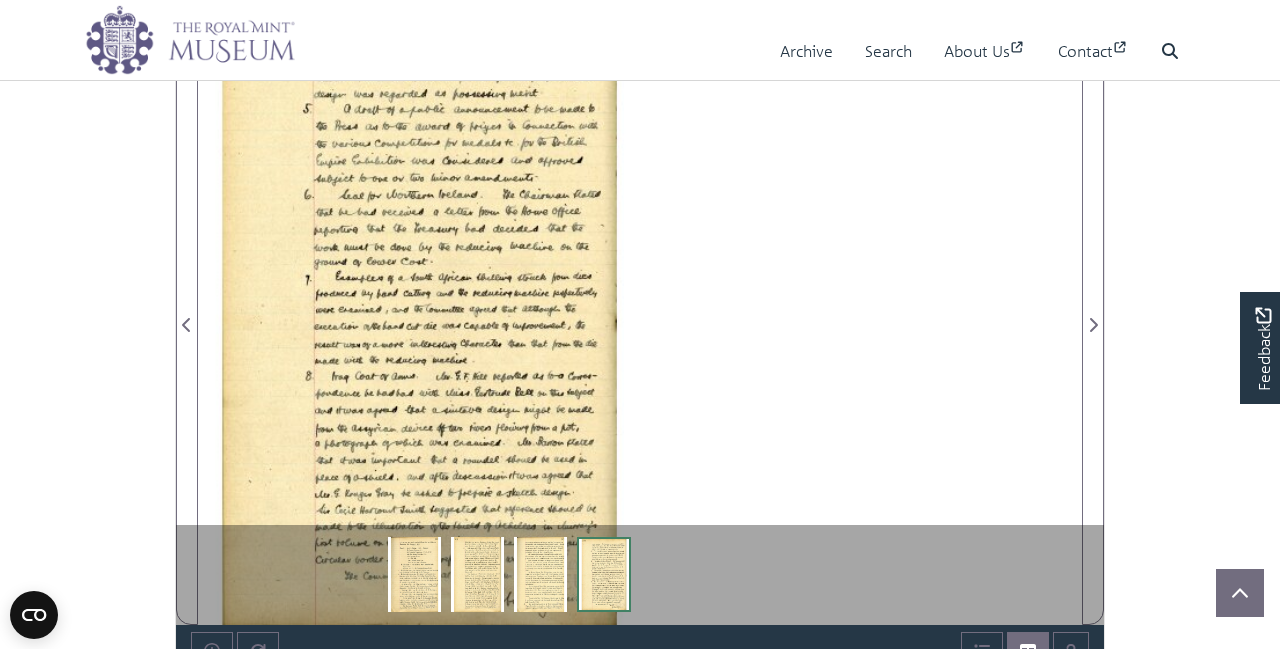 click at bounding box center [477, 574] 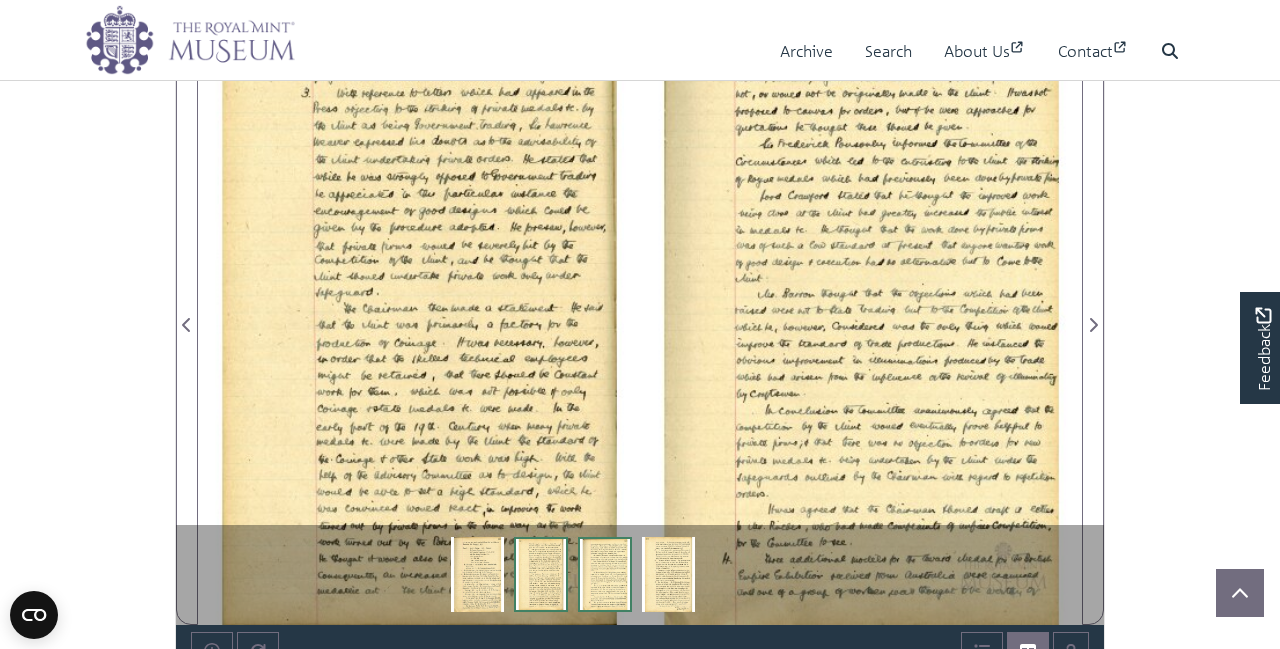 click on "Menu
Archive
Search
About Us
Contact" at bounding box center (640, 549) 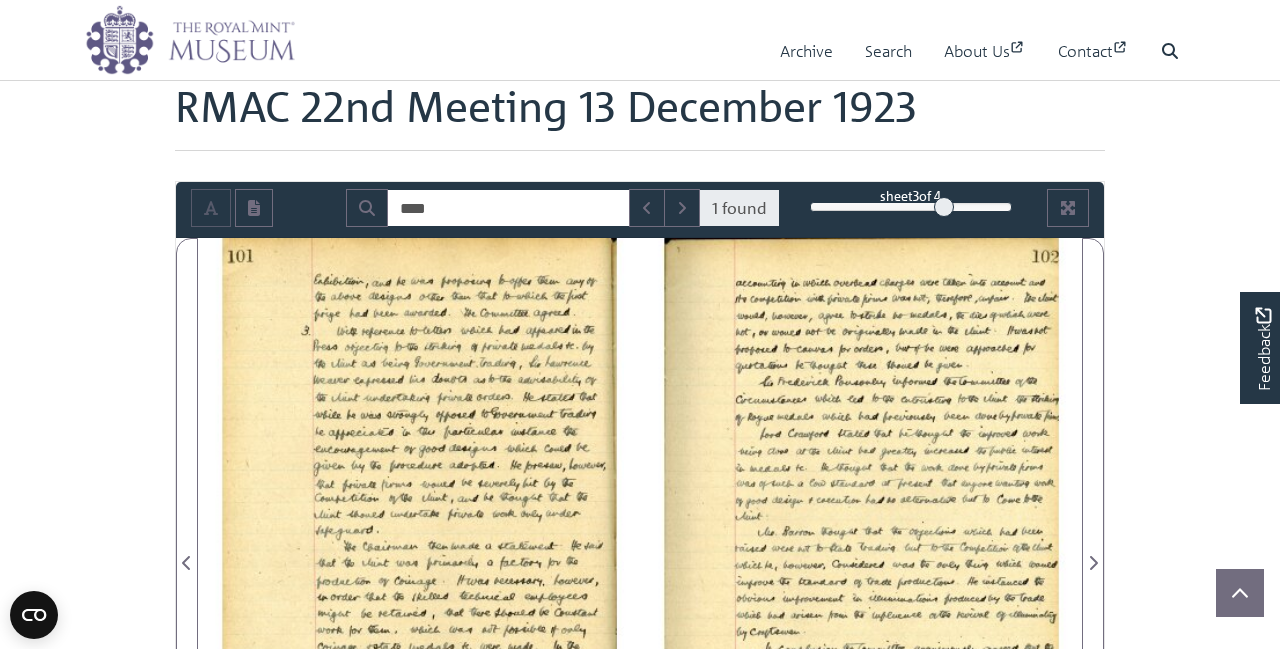 scroll, scrollTop: 132, scrollLeft: 0, axis: vertical 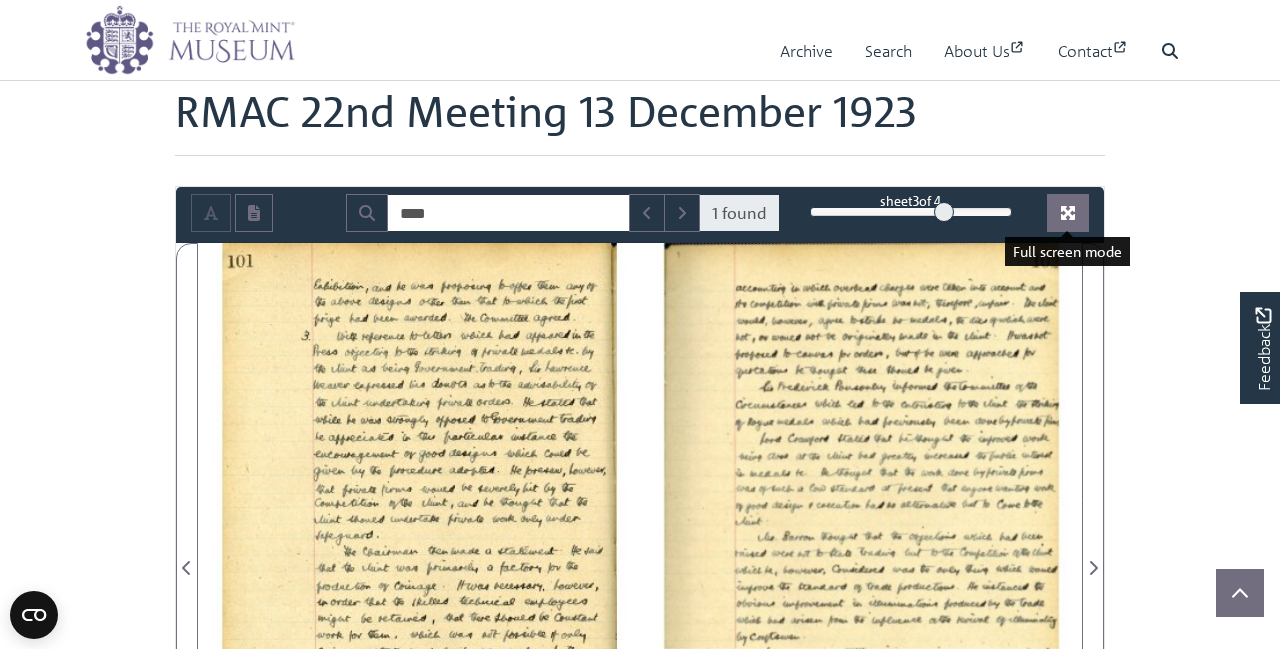 click at bounding box center [1068, 213] 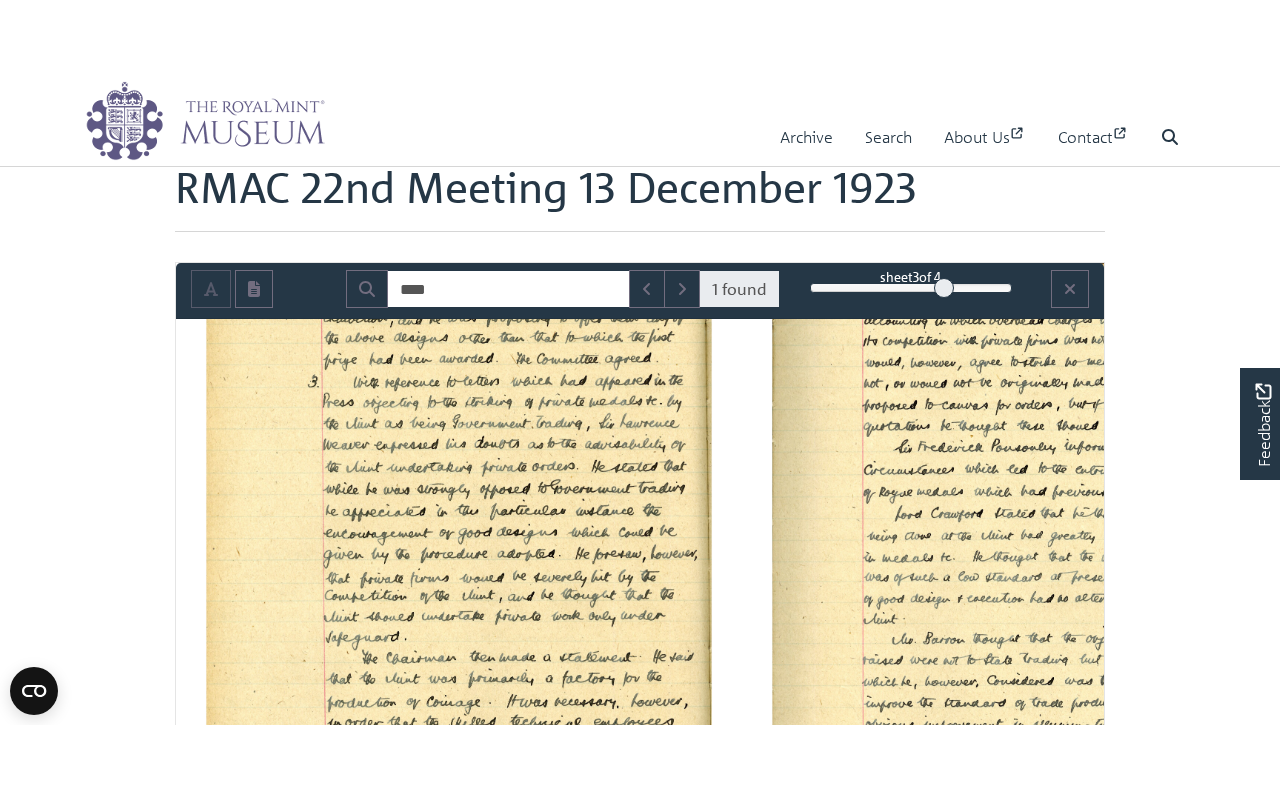 scroll, scrollTop: 0, scrollLeft: 0, axis: both 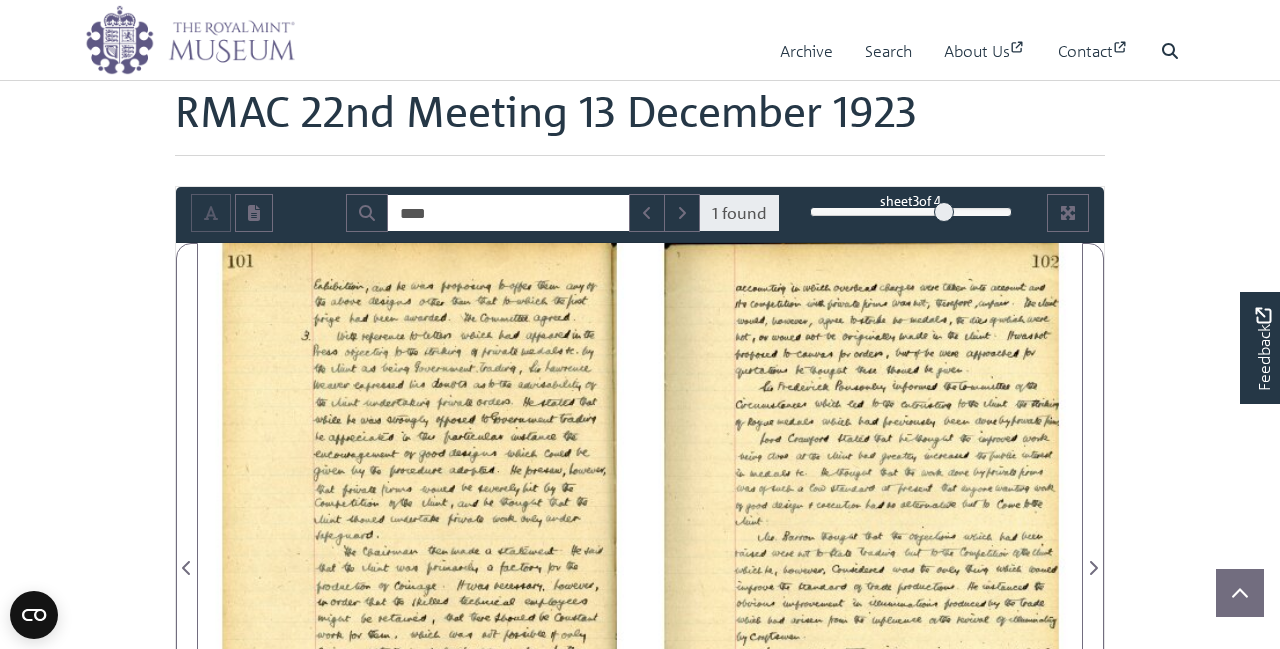 click on "Menu
Archive
Search
About Us
Contact" at bounding box center (640, 792) 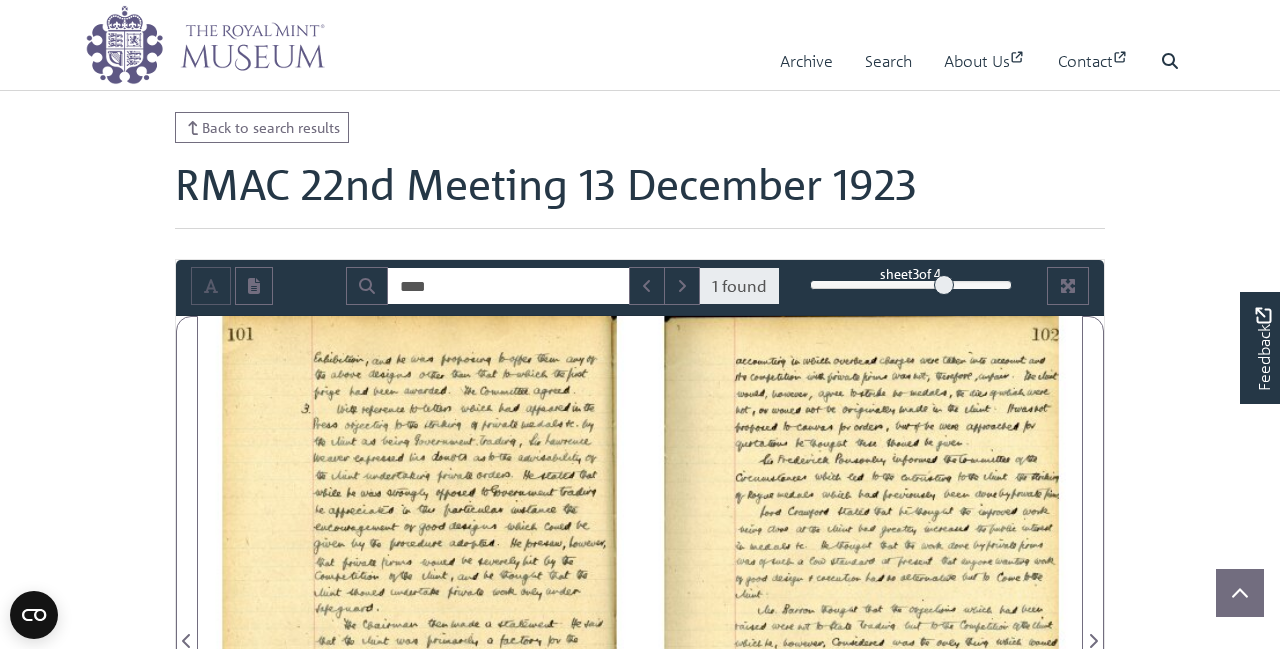 scroll, scrollTop: 57, scrollLeft: 0, axis: vertical 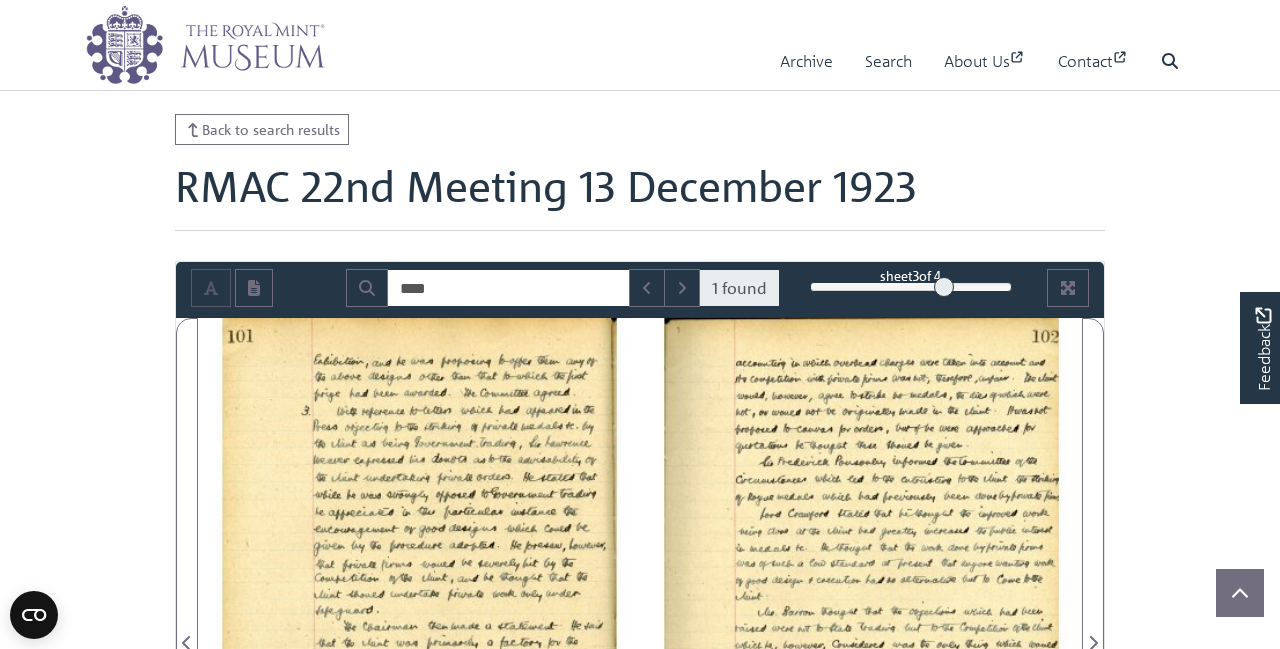 click on "1 found" at bounding box center [739, 288] 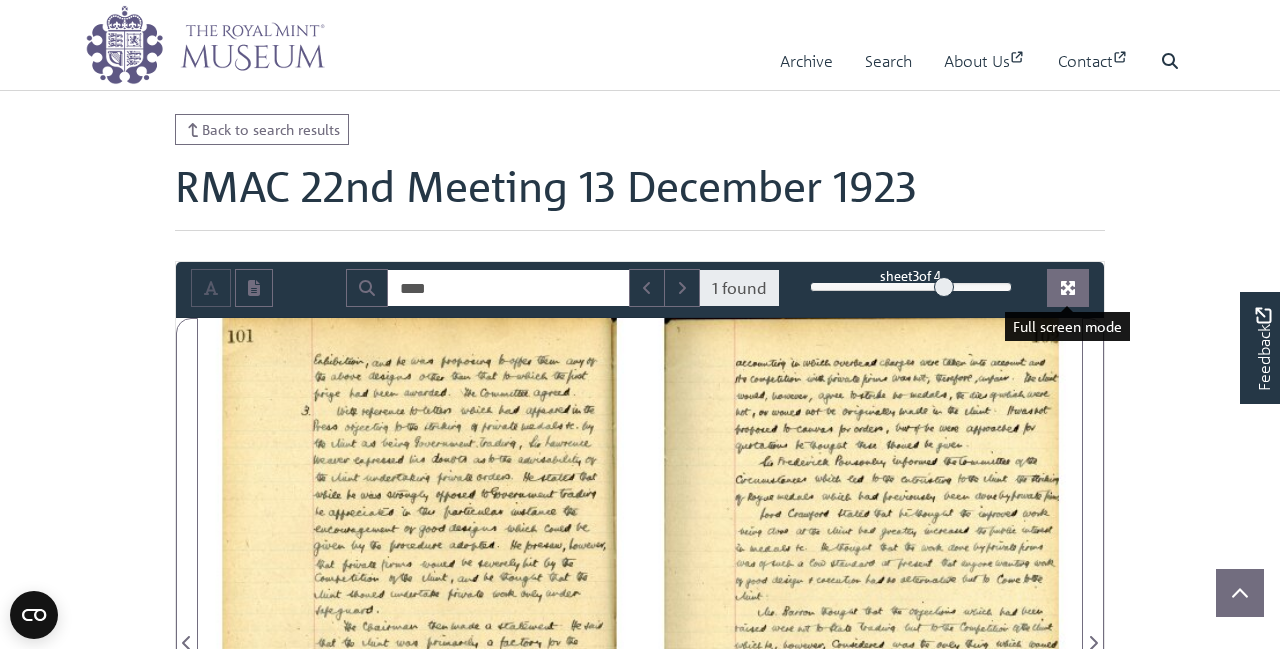 click at bounding box center (1068, 288) 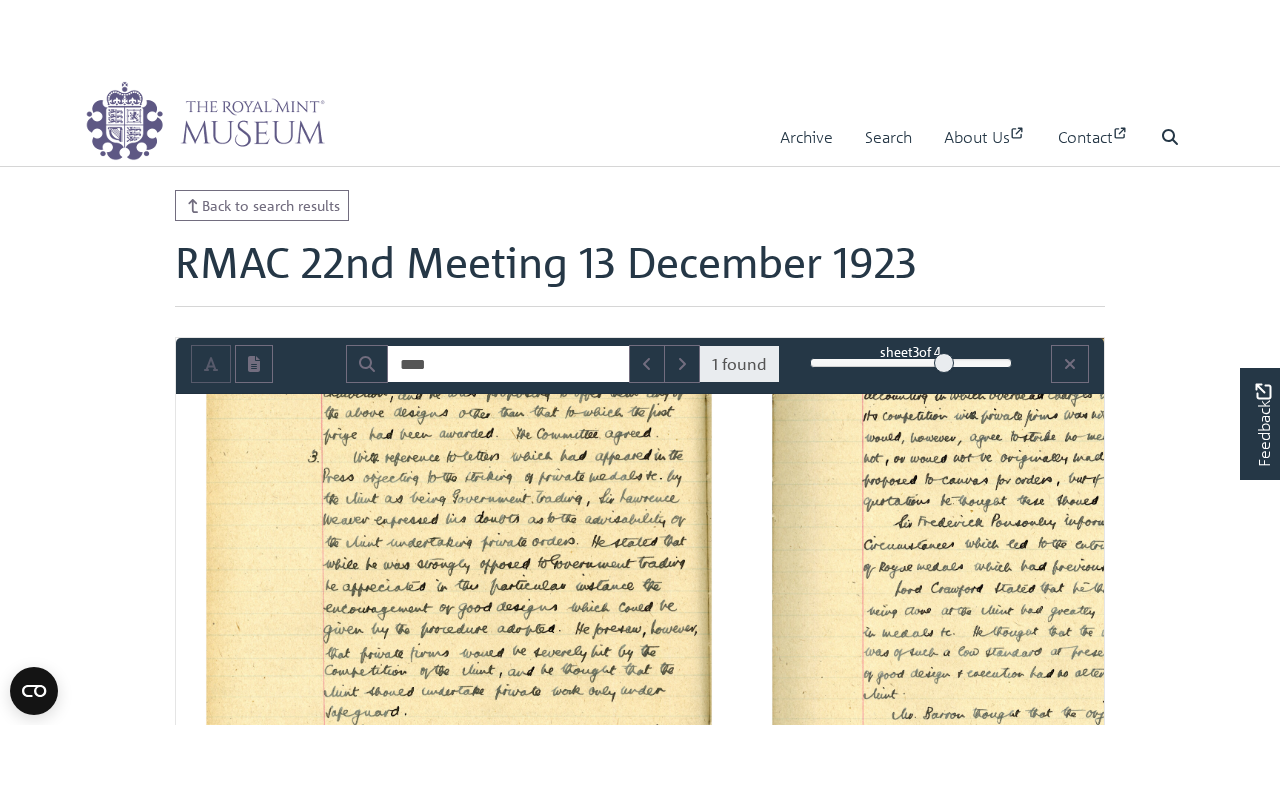 scroll, scrollTop: 0, scrollLeft: 0, axis: both 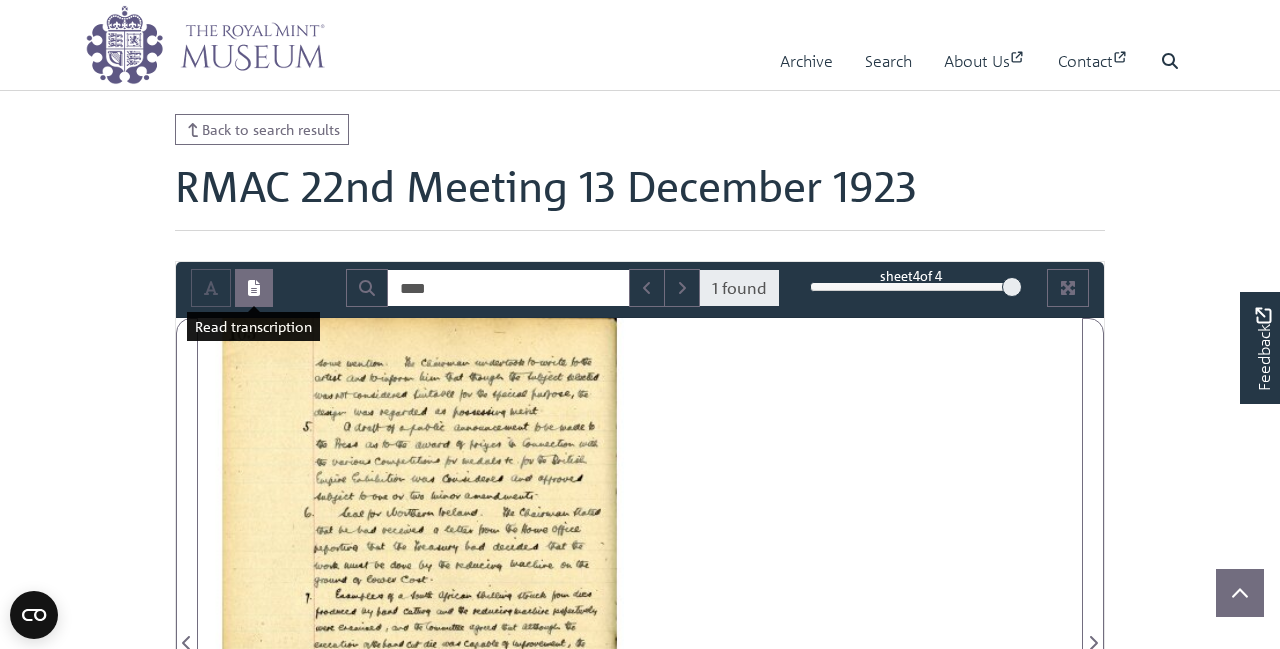 click at bounding box center [254, 288] 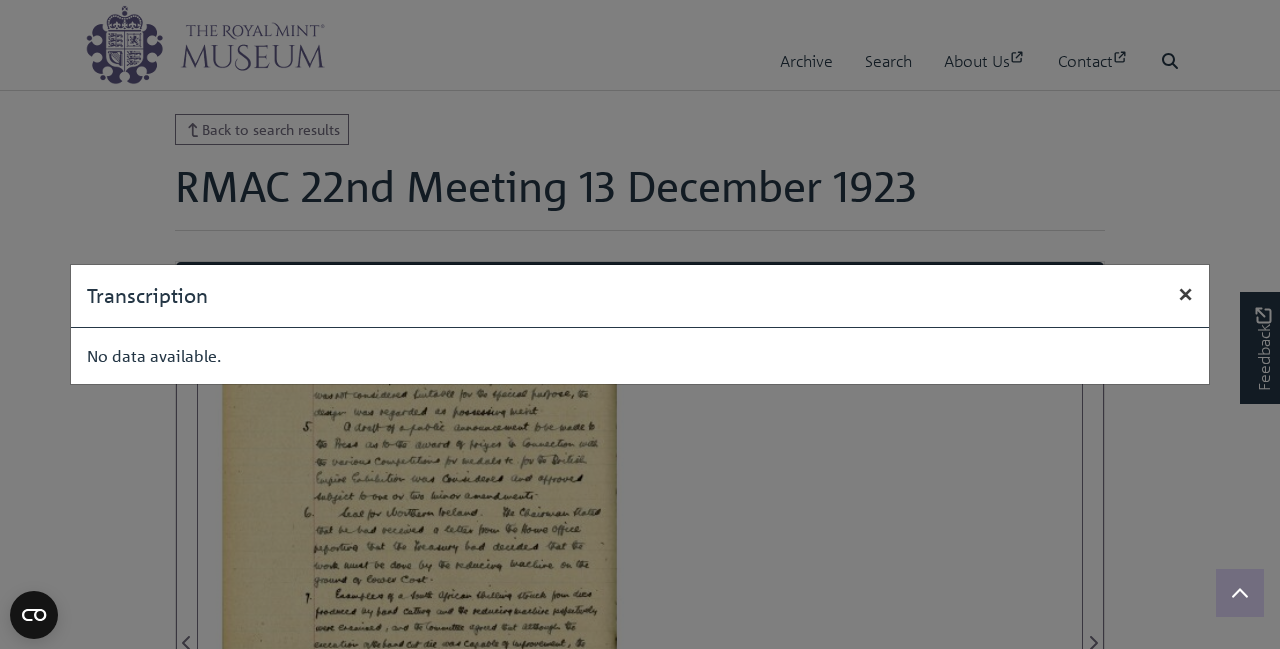 click on "×" at bounding box center (1186, 293) 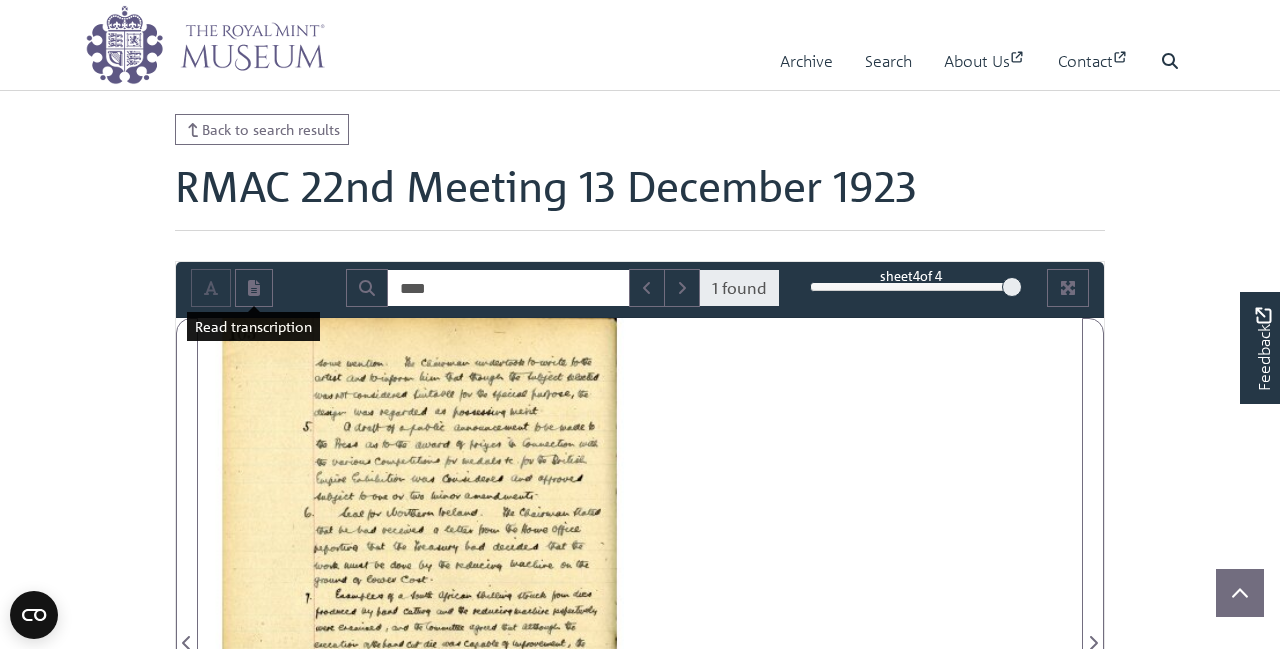 click on "Menu
Archive
Search
About Us
Contact" at bounding box center [640, 907] 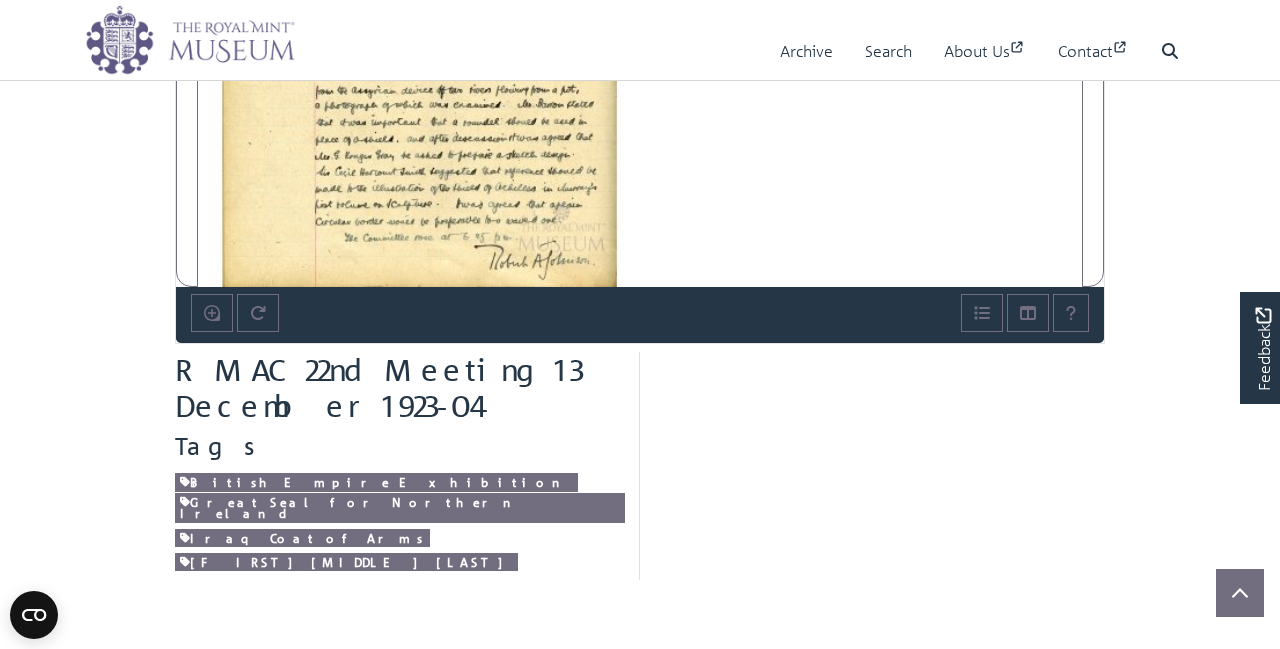 scroll, scrollTop: 711, scrollLeft: 0, axis: vertical 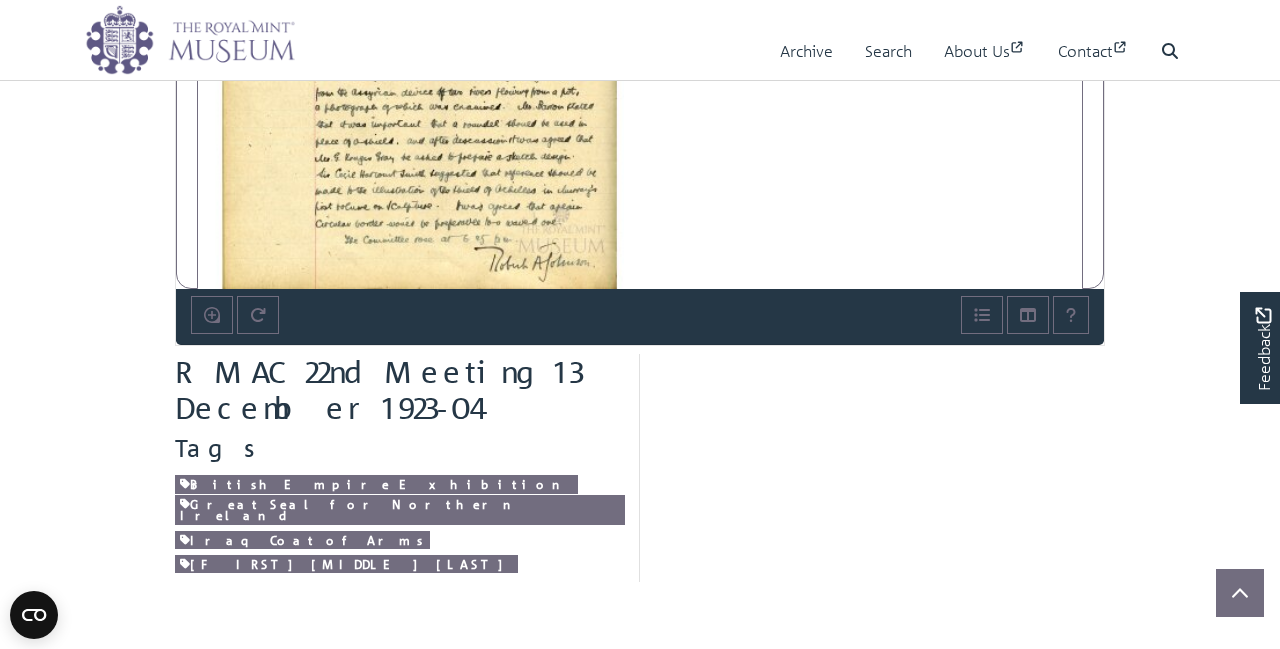 click at bounding box center (640, -24) 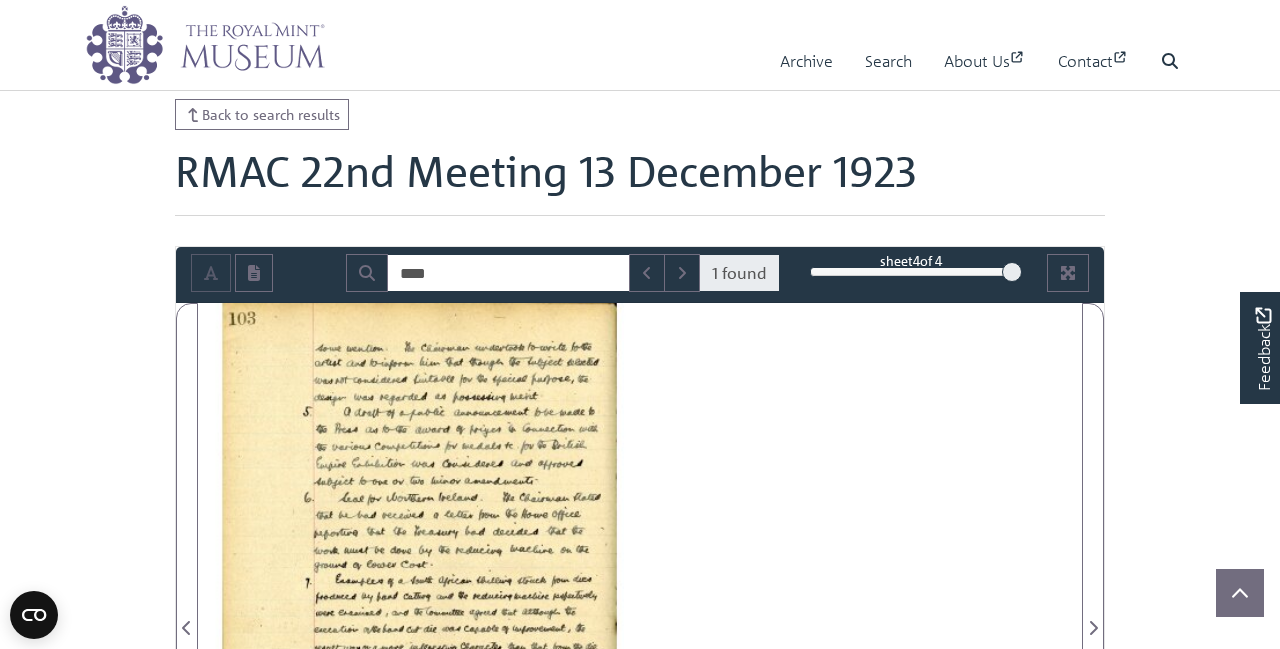 scroll, scrollTop: 77, scrollLeft: 0, axis: vertical 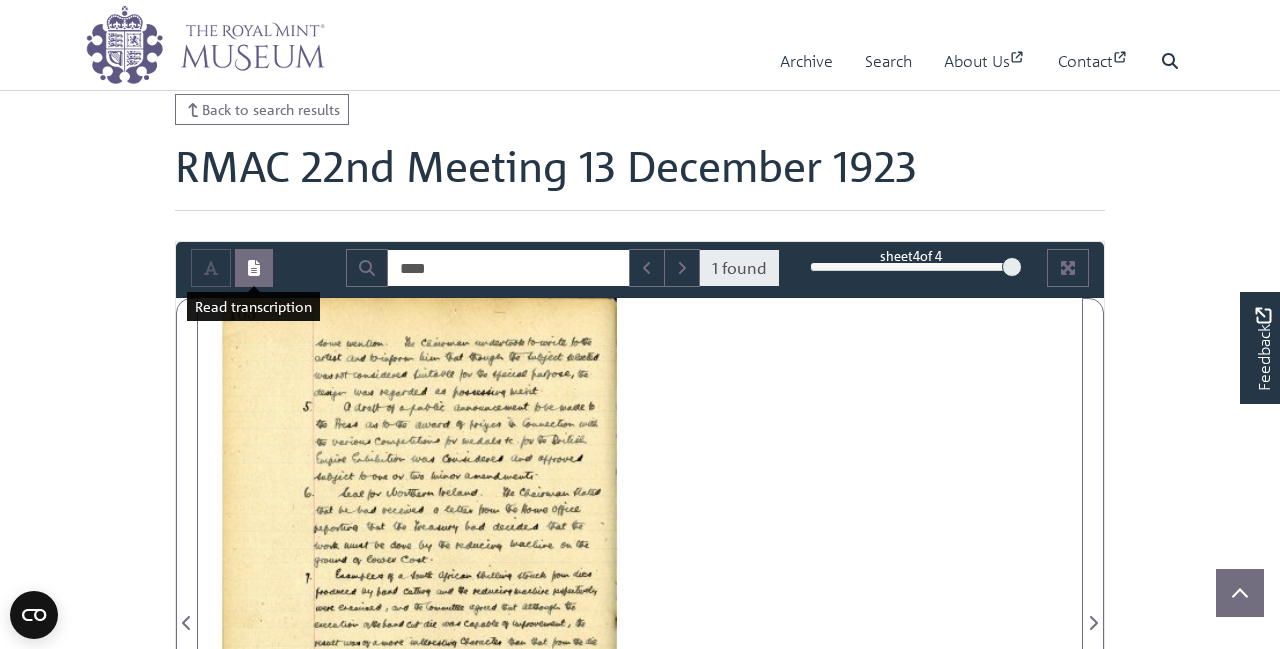 click 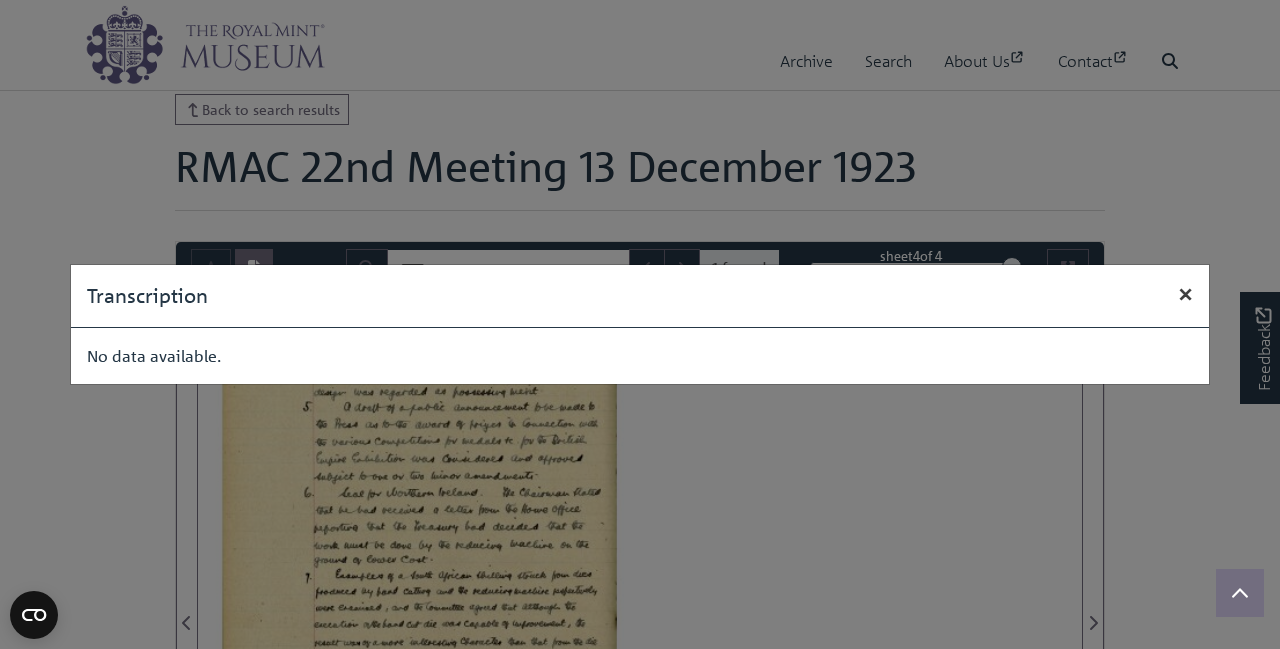 click on "×" at bounding box center [1186, 293] 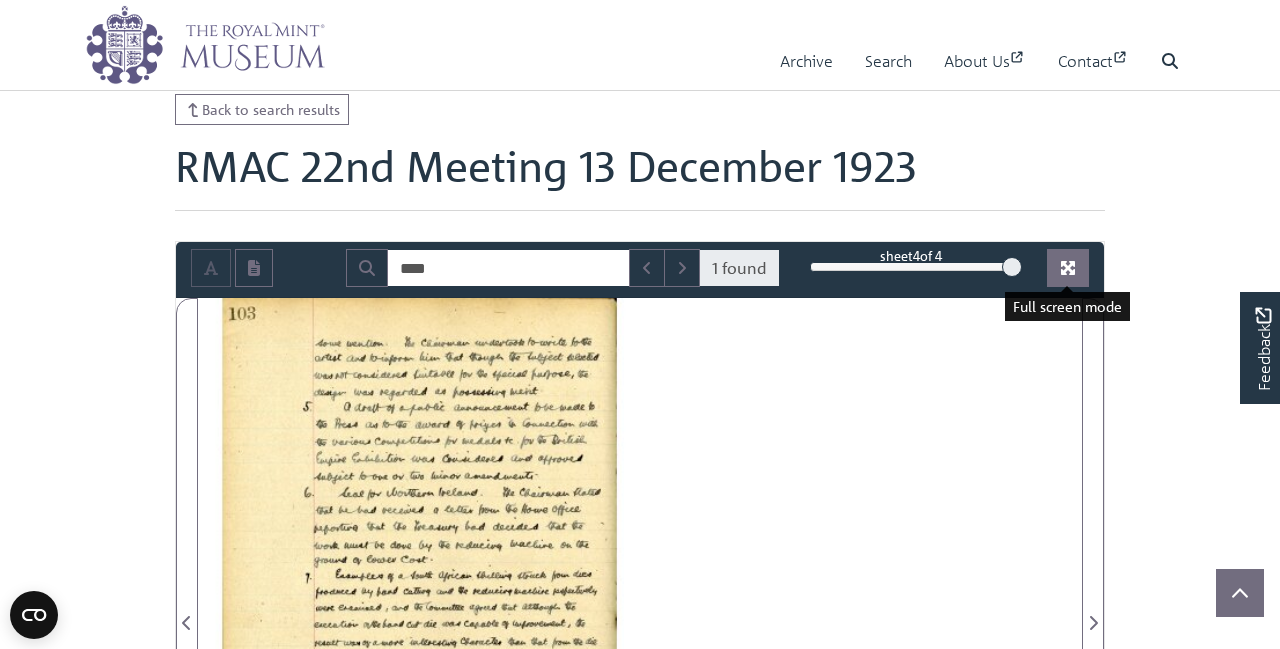 click at bounding box center (1068, 268) 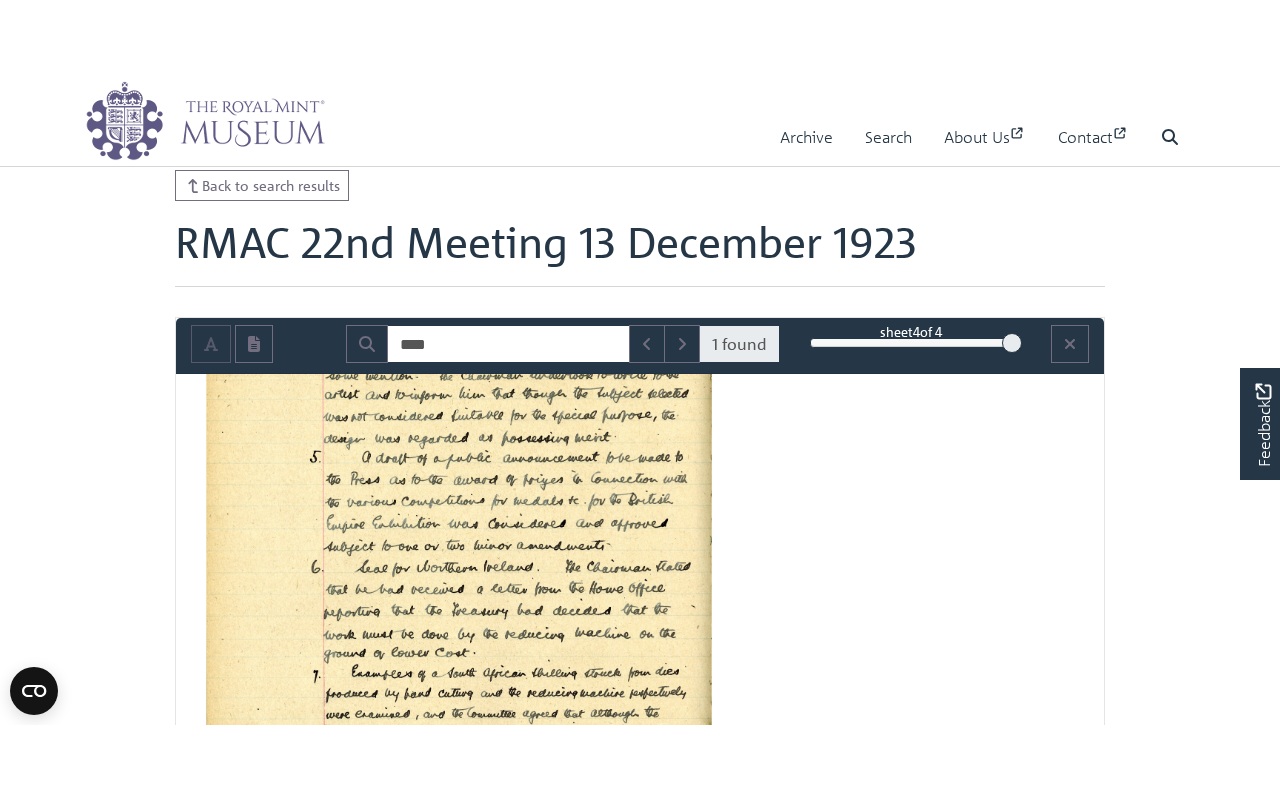 scroll, scrollTop: 0, scrollLeft: 0, axis: both 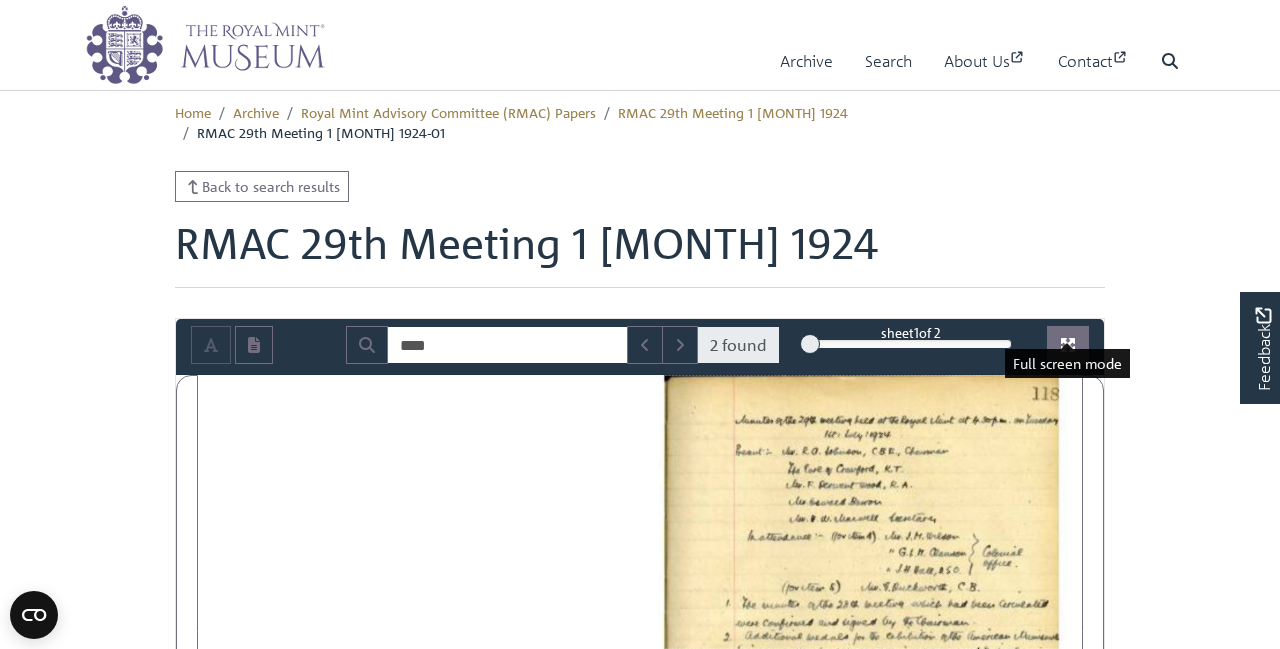 click 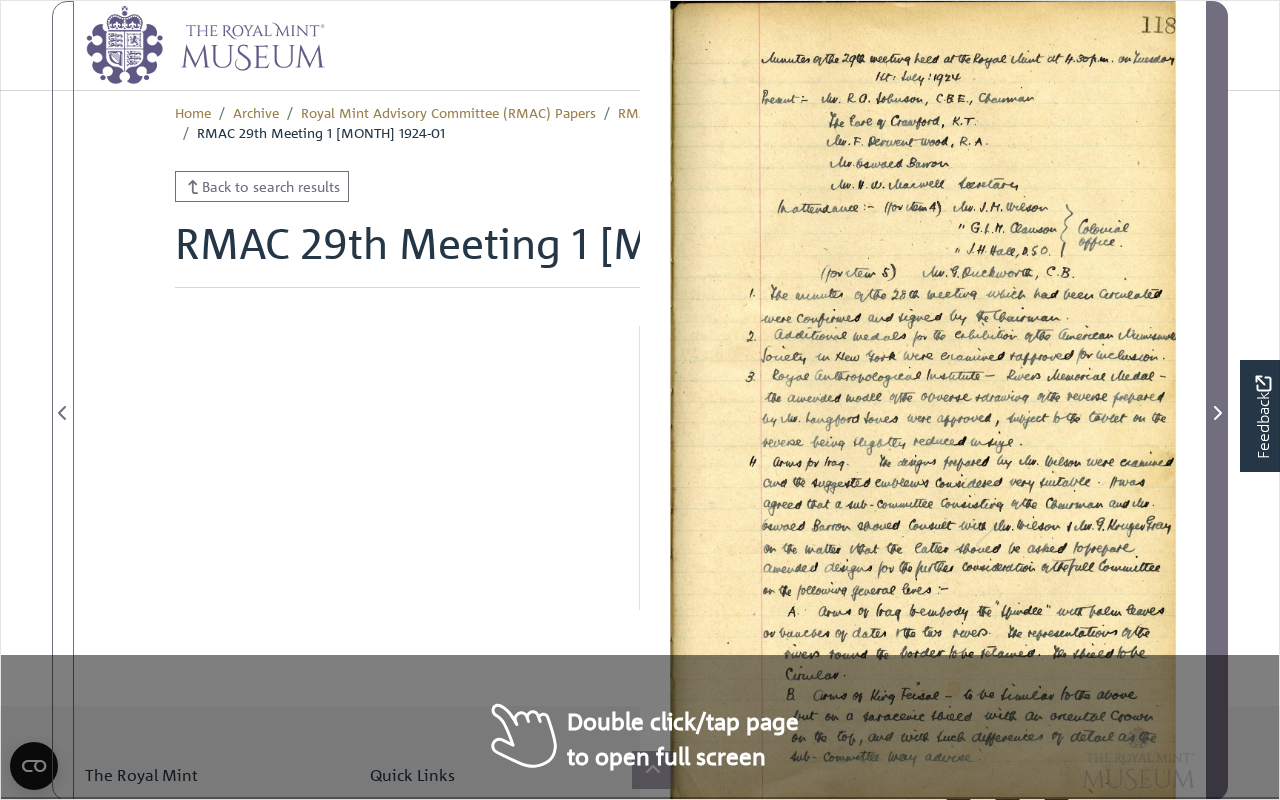 click at bounding box center (1217, 401) 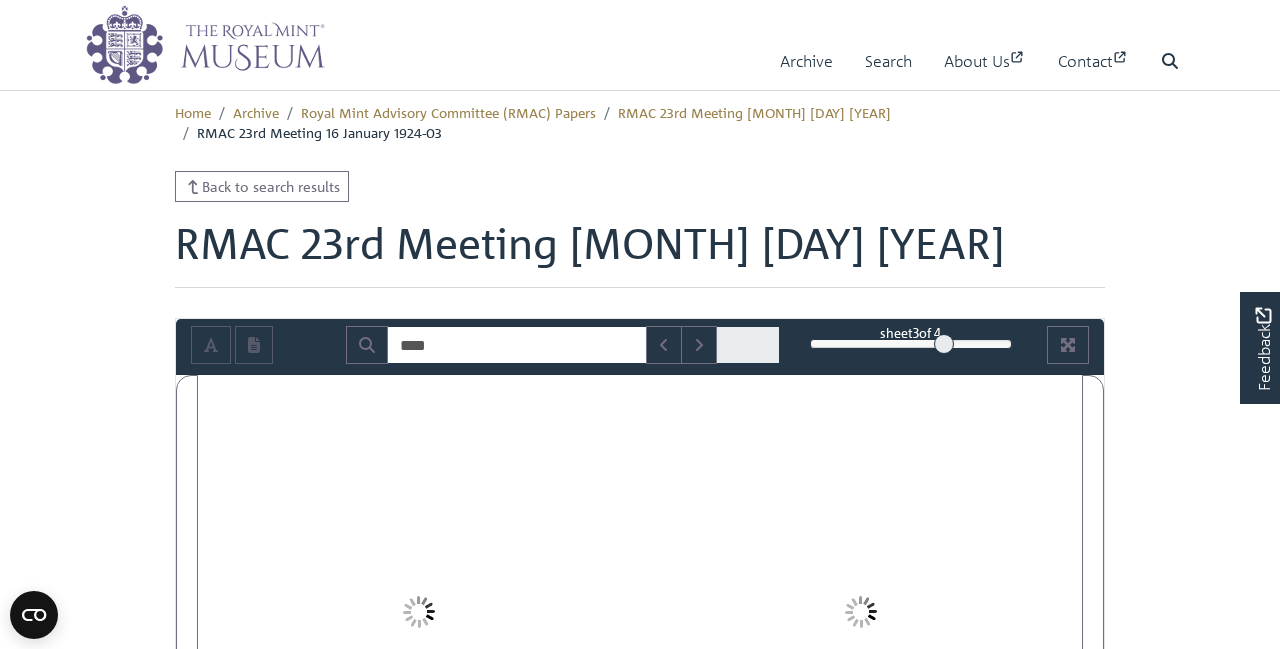 scroll, scrollTop: 0, scrollLeft: 0, axis: both 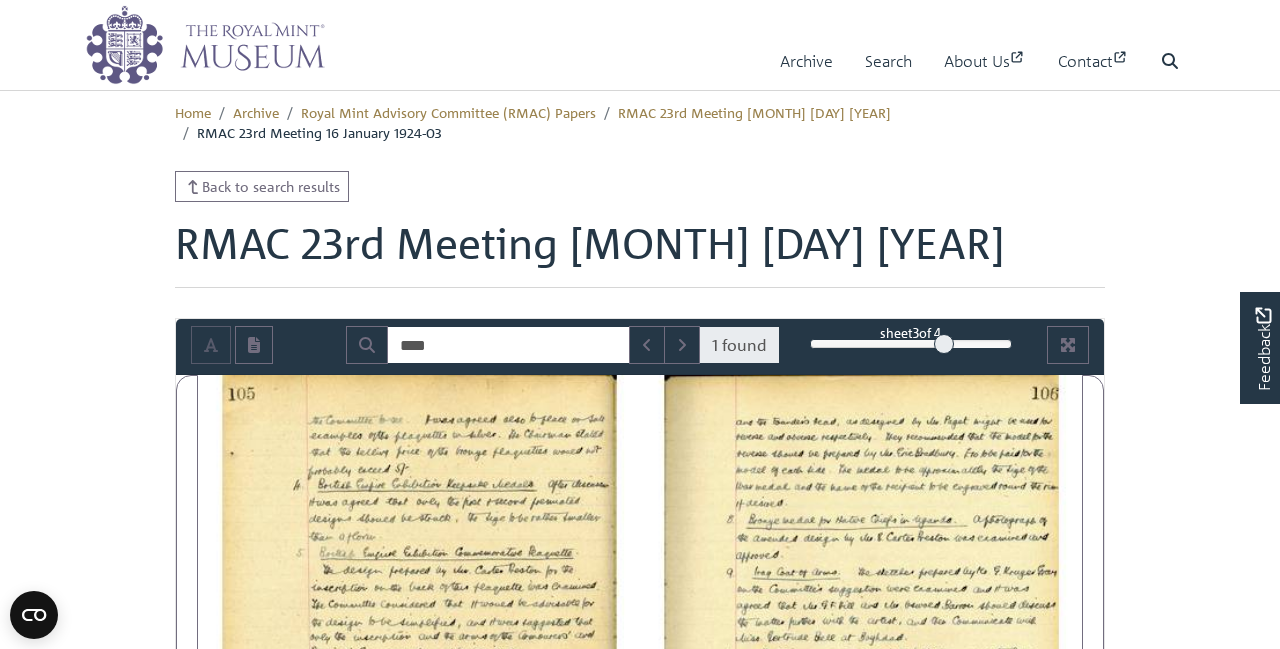 click at bounding box center [419, 687] 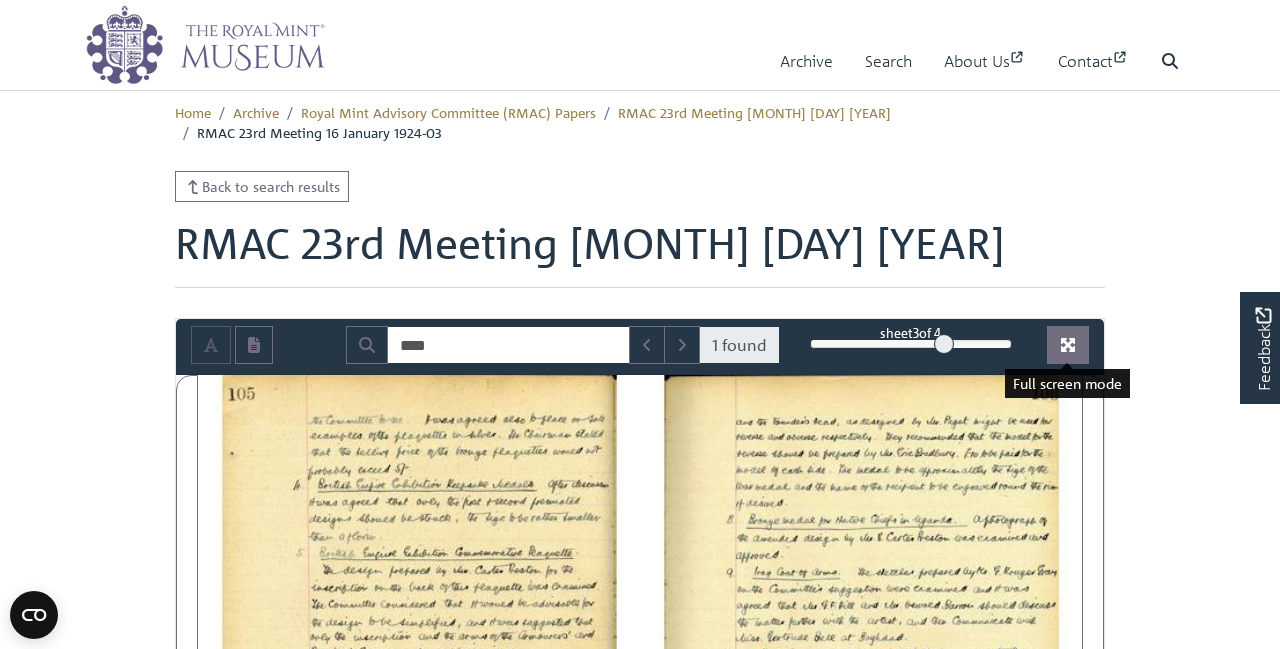 click 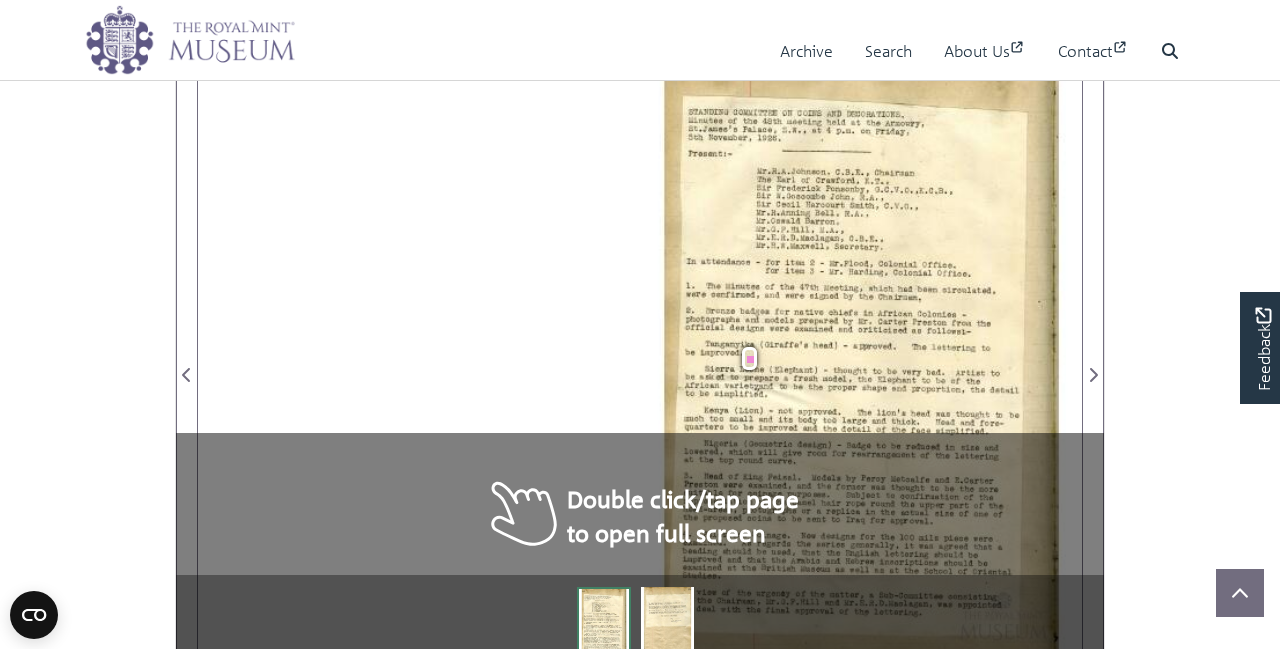 scroll, scrollTop: 326, scrollLeft: 0, axis: vertical 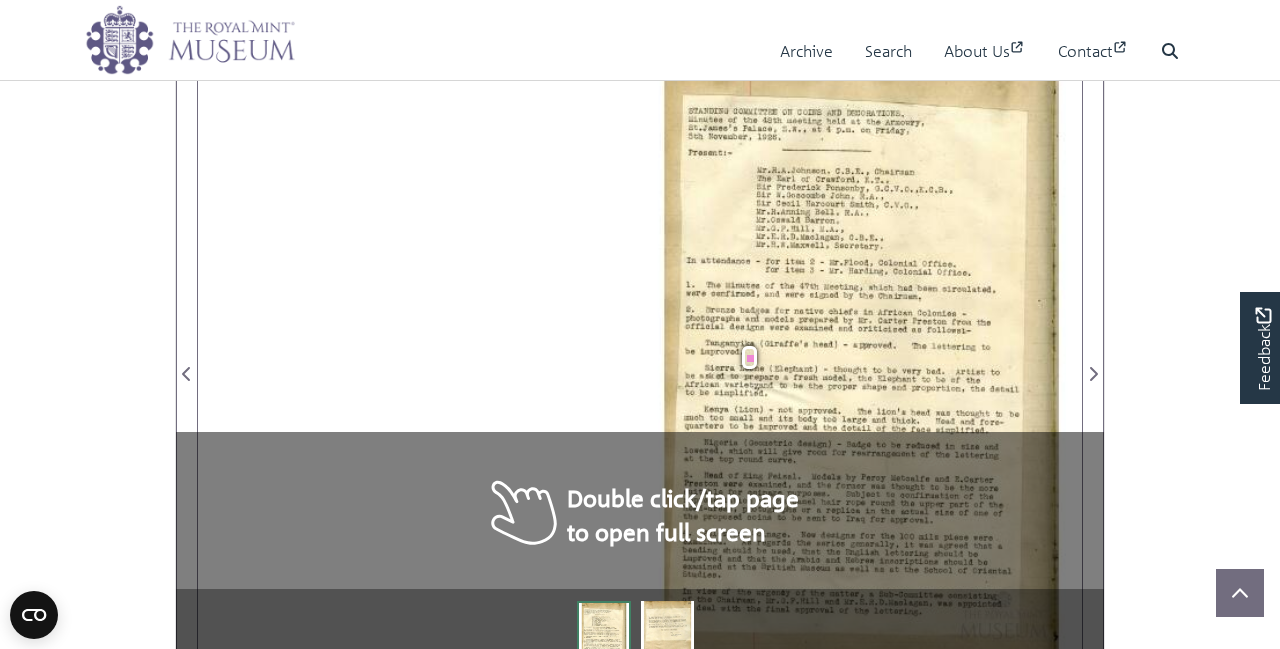 click on "STANDING  COMMITTEE  ON  COINS  AND  DECORATIONS.  ‘  A  Minutes  of  the  48th  meeting  held  at  the  Armoury,.  St.James's  Palace,  S.W.,  at  4  p.m.  oanriday,  5th  November,  1926.  .  ‘
Present:-
MLRAJdmmn,mB£UCmMﬁmn
The  Earl  of  Crawford,  K.T.,
Sir  Frederick  Ponsonby,  G.C.V.O.,K.C.B.,  .Sir  W.Goscombe  John,  R.A.,  '  .  Sir  Cecil  Harcourt  Smith,  C.V.O.,  MroRoAnning  3611:  RIA.’  ’  Mr.0swald  Barron,
Mr.G.F.Hill,  M.A.,
Mr.E.R.D.Maclagan,  C.B.E.,  Mr.H.W.Maxwell,  Secretary.
In  attendance  -  for  item  2  -  Mr.Flood,  Colonial  Office.  for  item  3  —  Mr.  Harding,  Colonial  Office.
1.  The  Minutes  of  the  47th  Meeting,  which  had  been  circulated,  were  confirmed,  and  were  signed  by  the  Chairman,
2.  Bronze  badges  for  native  chiefs  in  African  Colonies  ~  photographs  and  models  prepared  by  Mr.  Carter  Preston  from  the  official  designs  were  examined  and  criticised  as  followsL-A
Tanganyika  (Giraffe's  head)  -  The  ;" at bounding box center [861, 448] 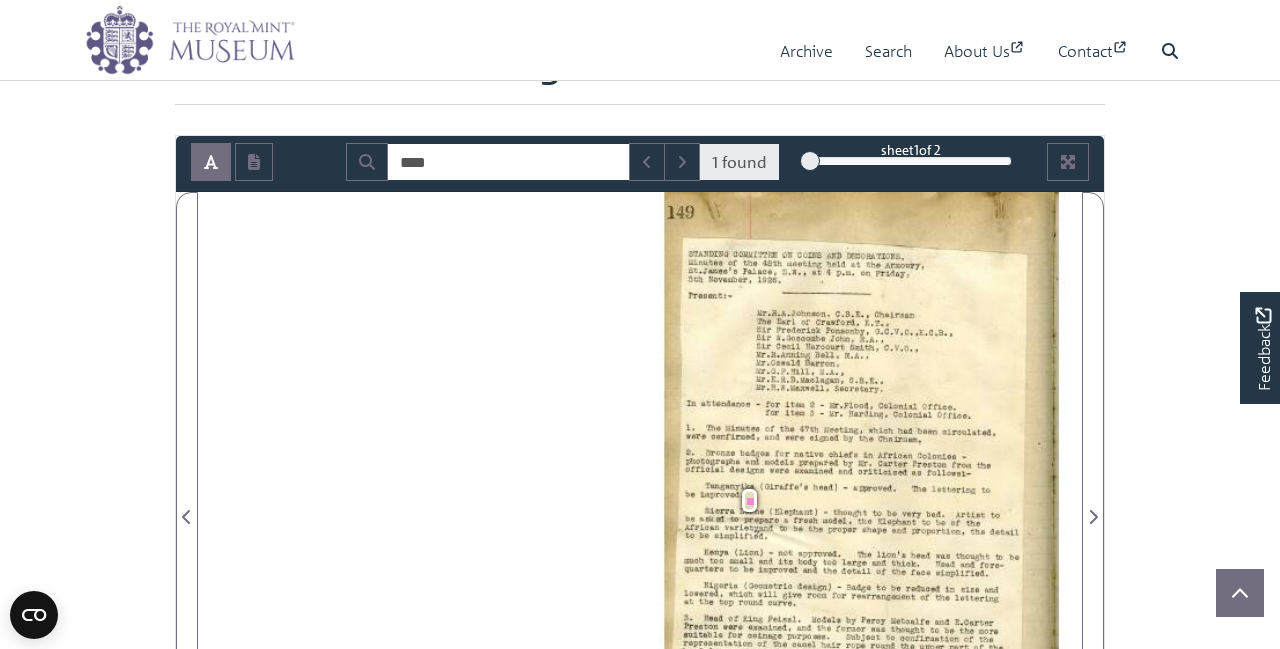 scroll, scrollTop: 99, scrollLeft: 0, axis: vertical 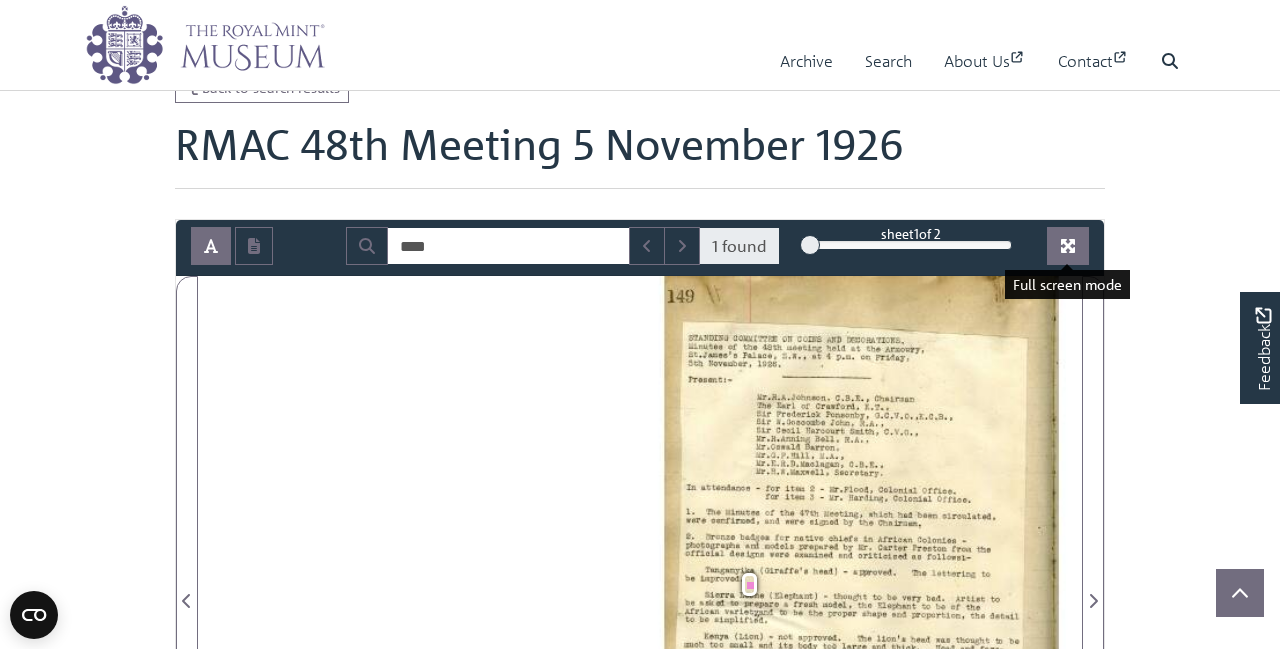 click 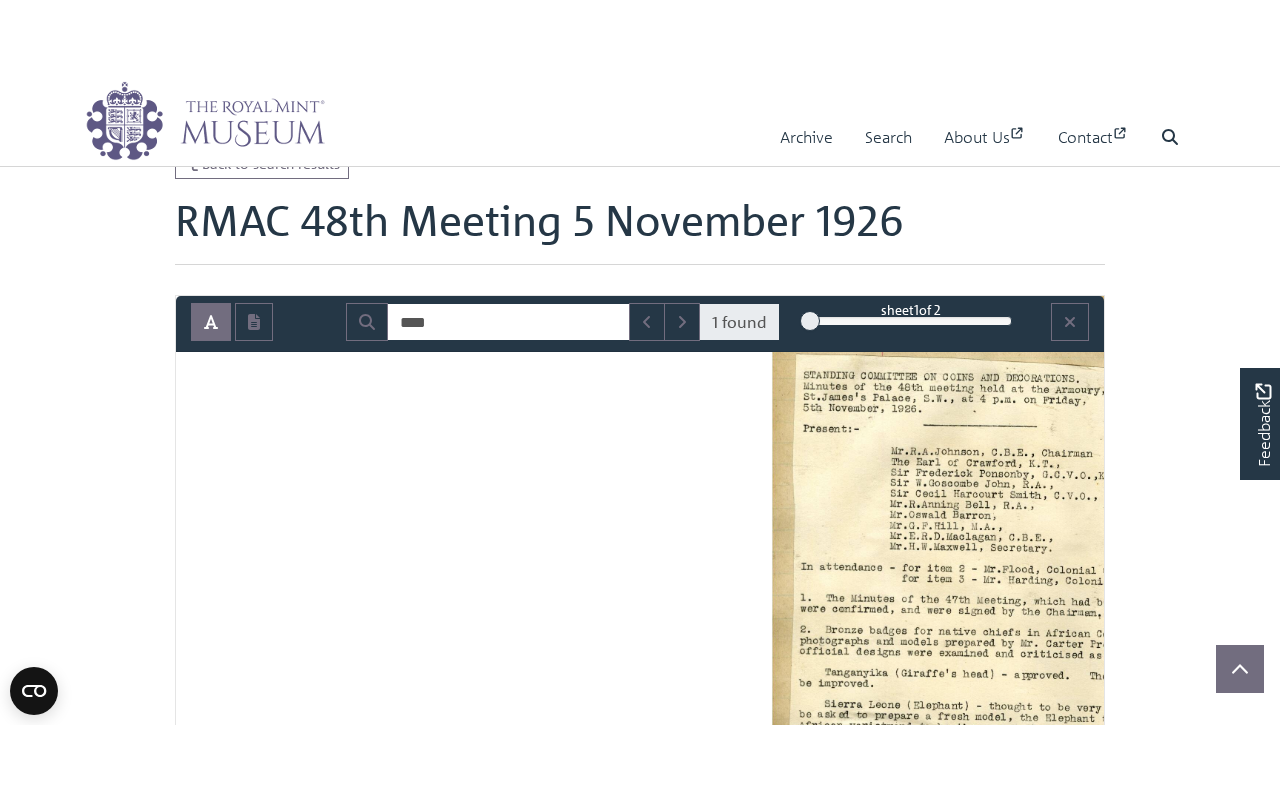 scroll, scrollTop: 0, scrollLeft: 0, axis: both 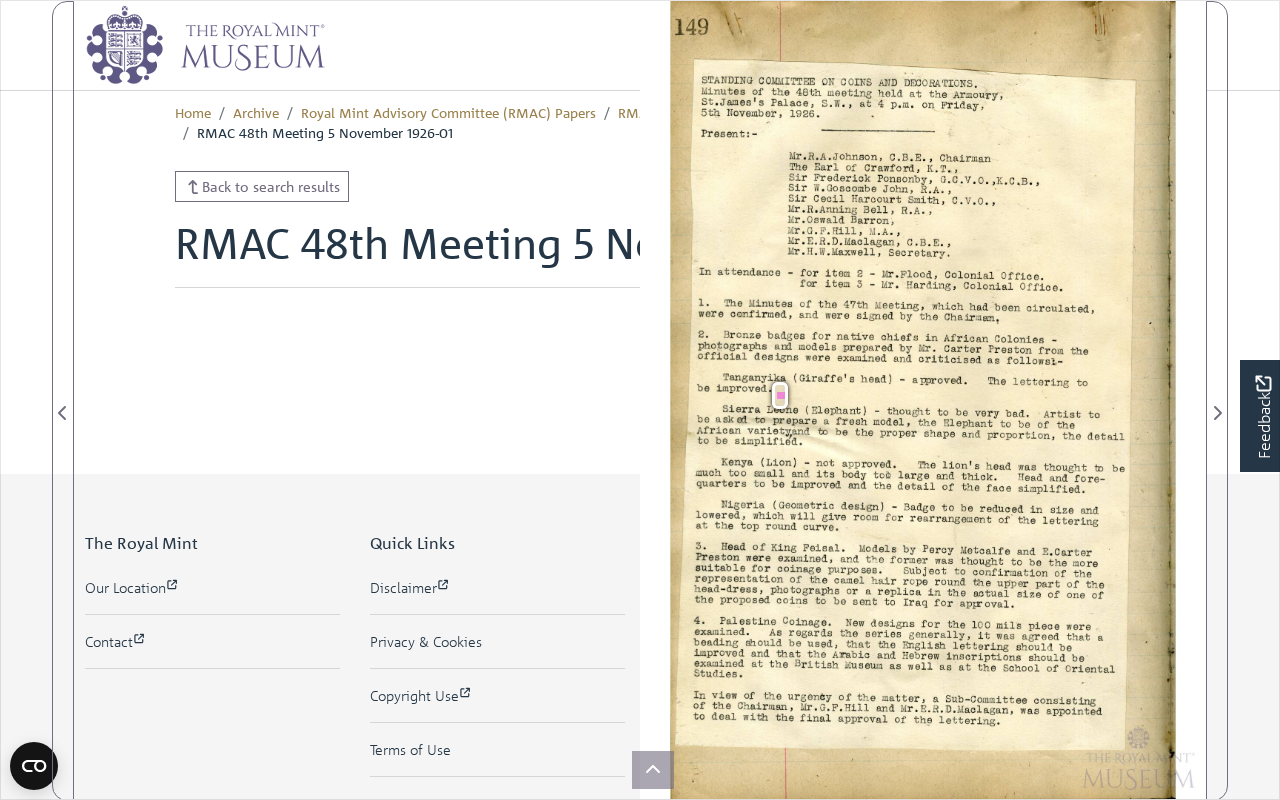 click on "[COUNTRY]" at bounding box center [782, 395] 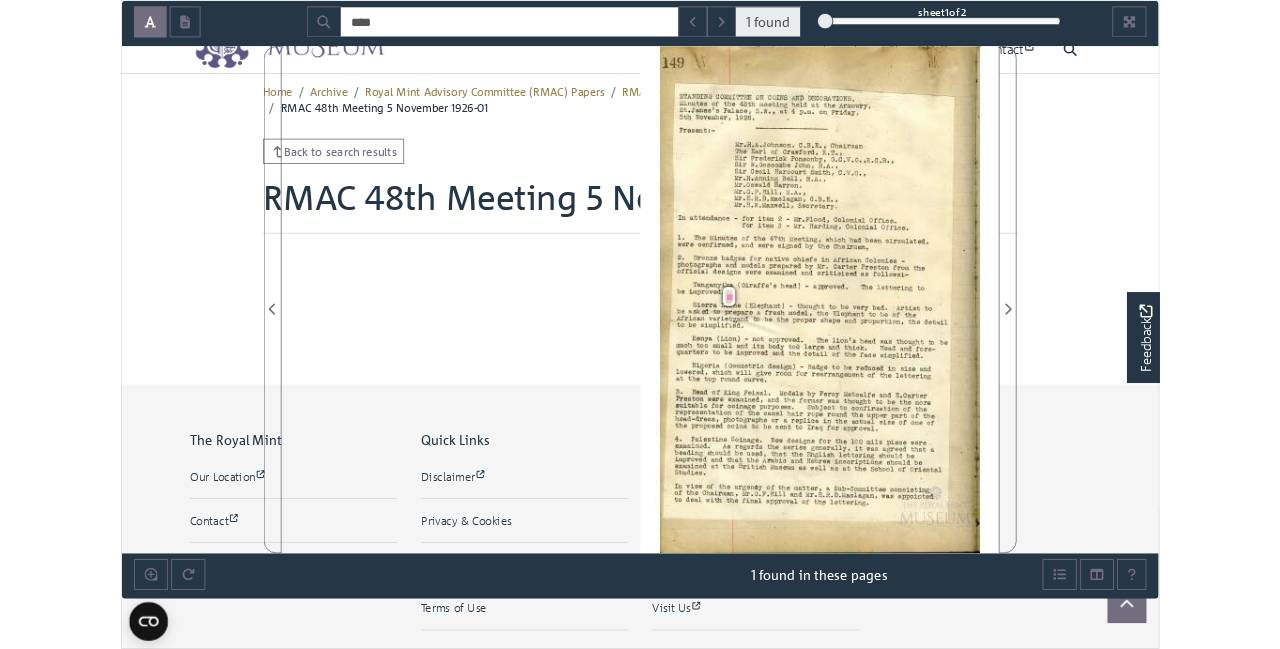 scroll, scrollTop: 99, scrollLeft: 0, axis: vertical 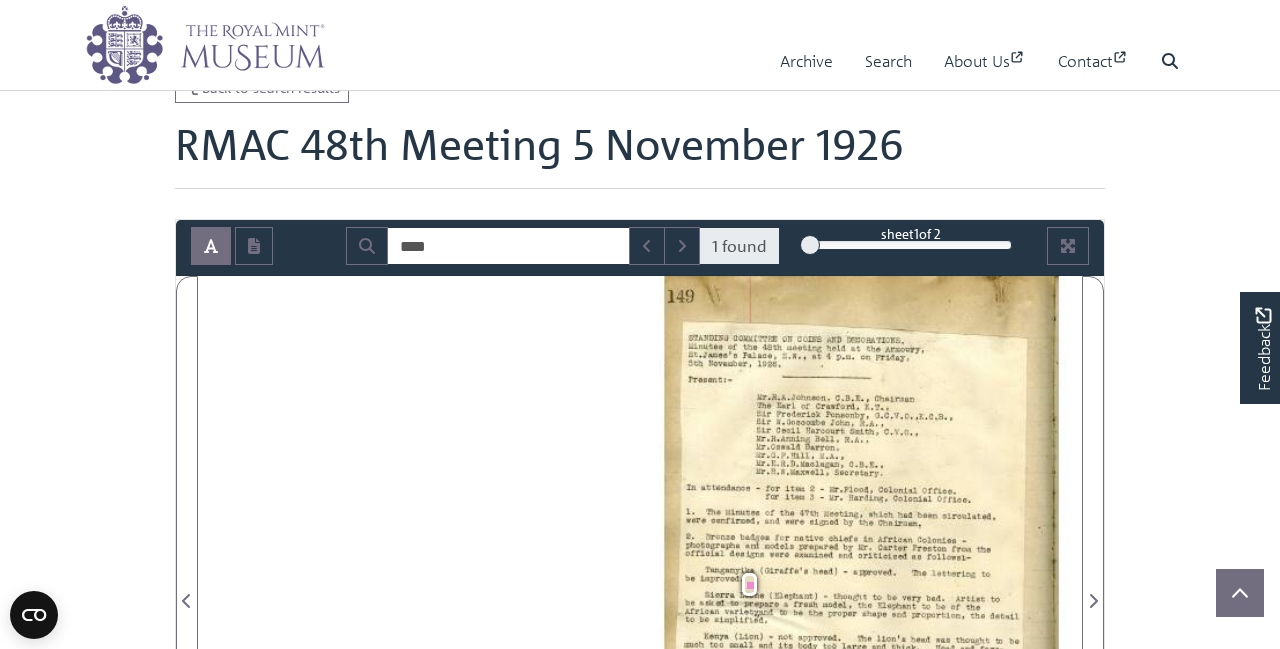 click on "Menu
Archive
Search
About Us
Contact" at bounding box center [640, 786] 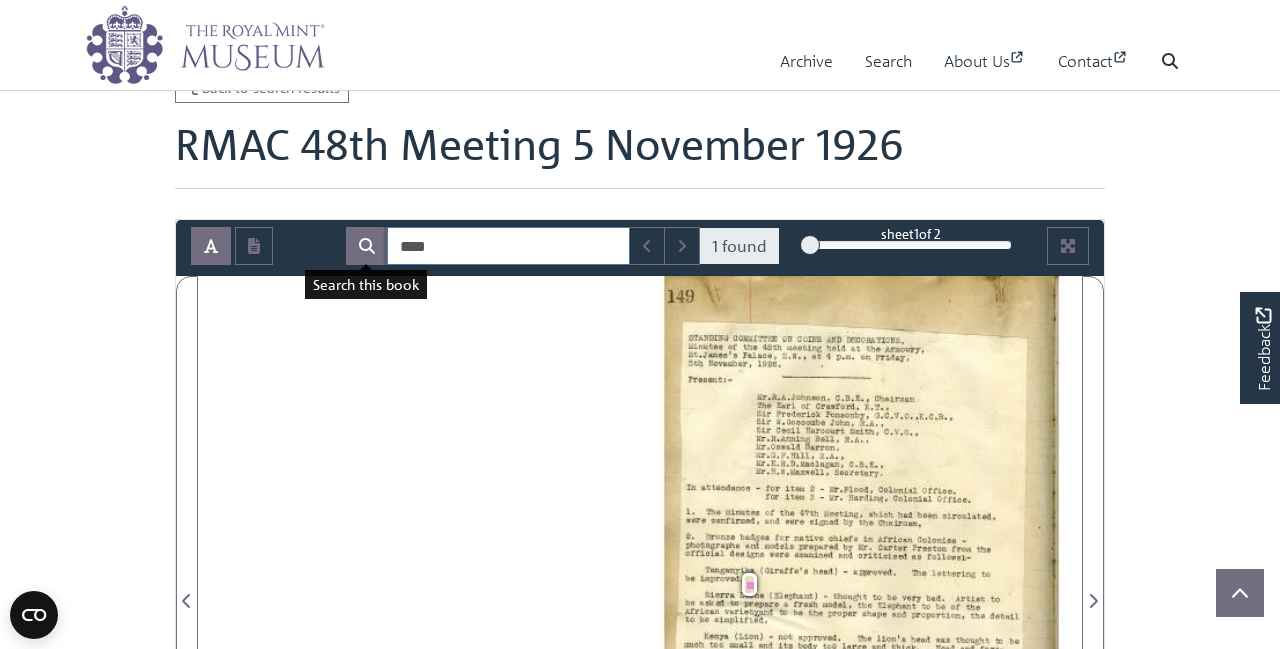 drag, startPoint x: 498, startPoint y: 240, endPoint x: 364, endPoint y: 240, distance: 134 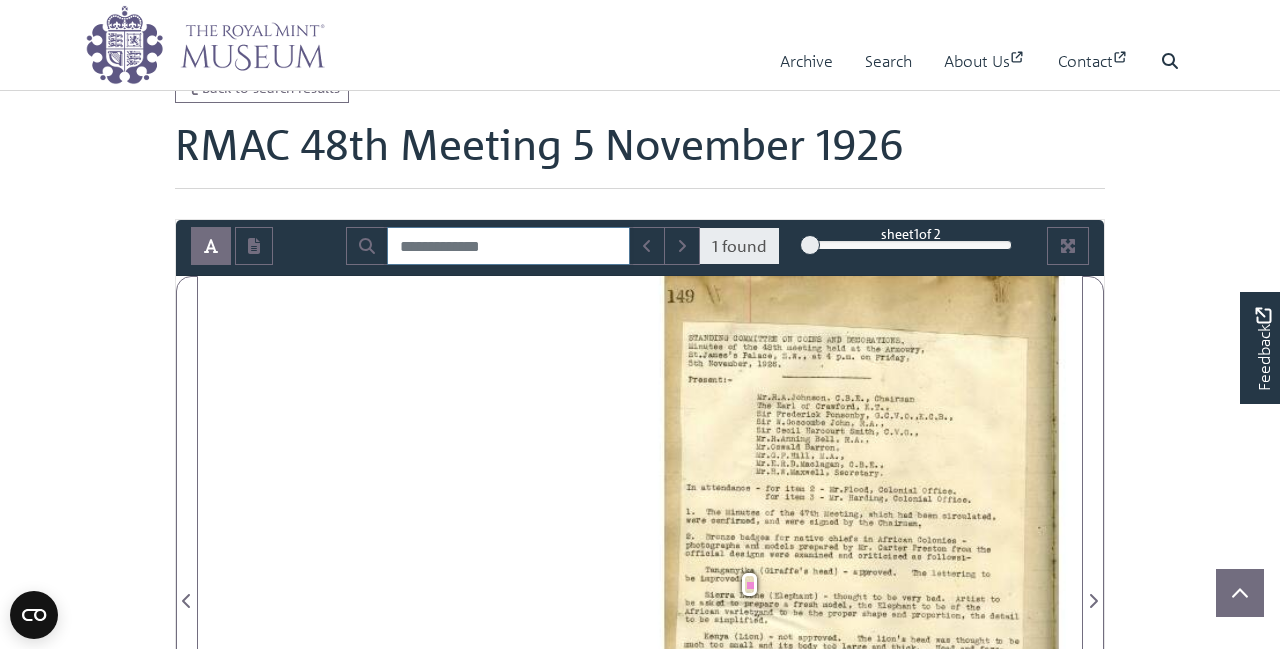 type 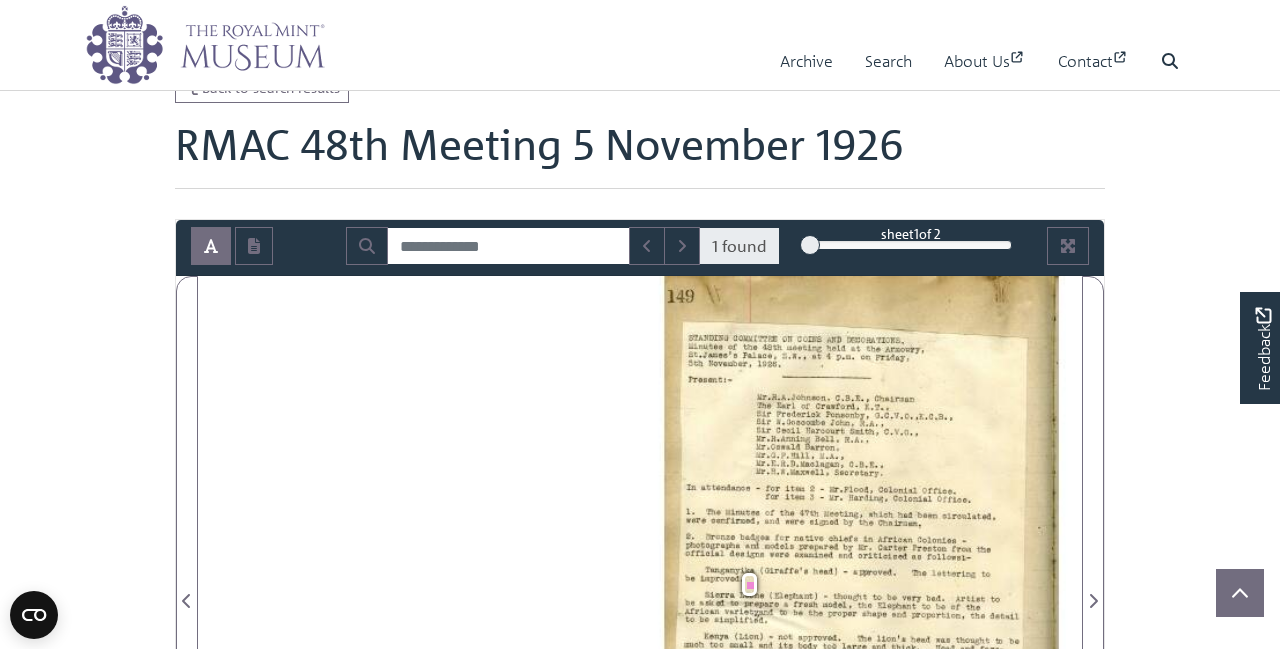 click on "Menu
Archive
Search
About Us
Contact" at bounding box center (640, 786) 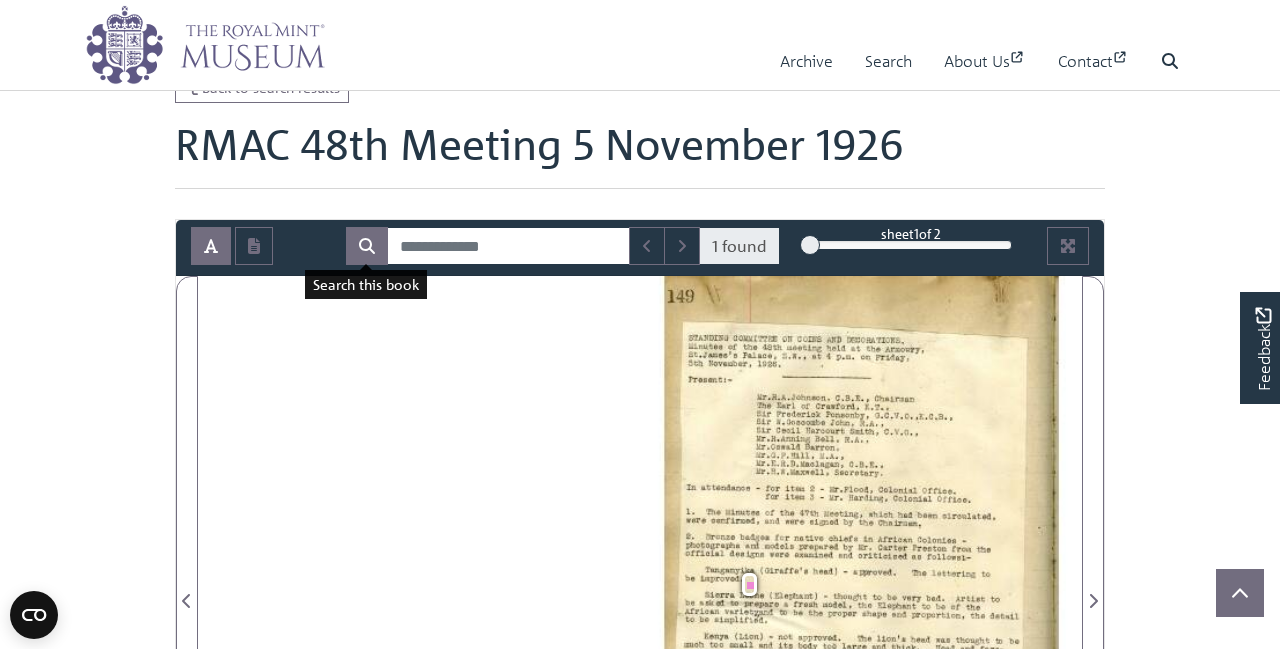 click 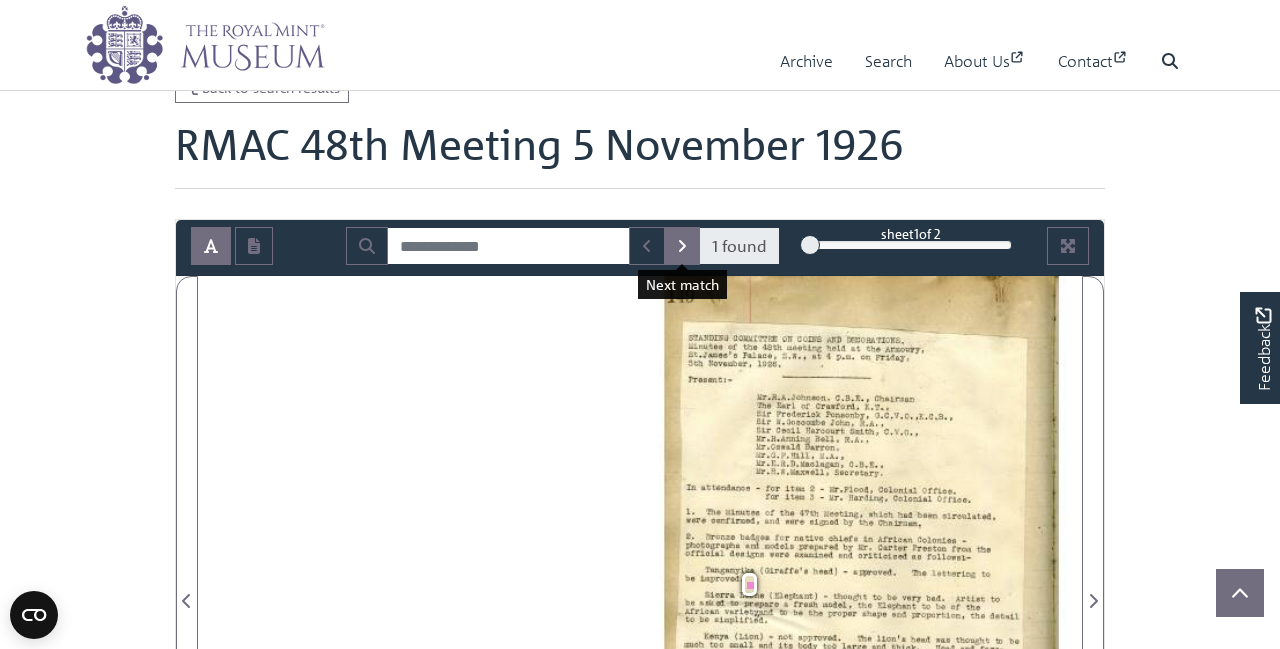 click at bounding box center [682, 246] 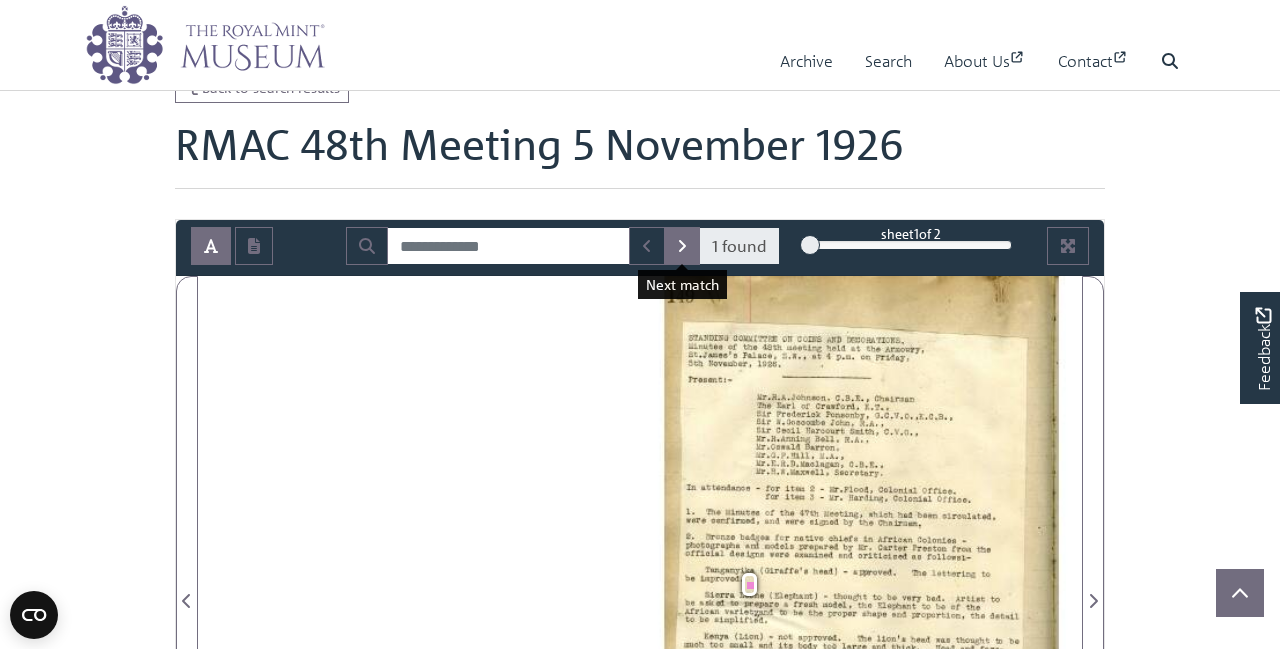 click 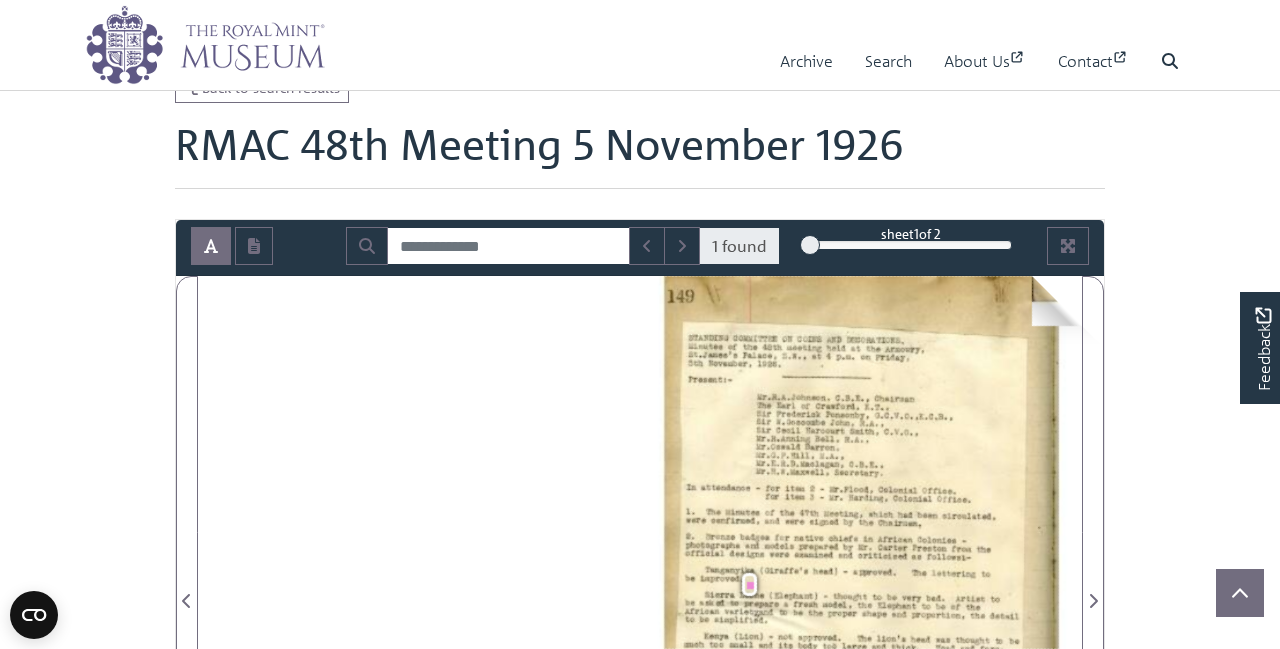 click at bounding box center [861, 588] 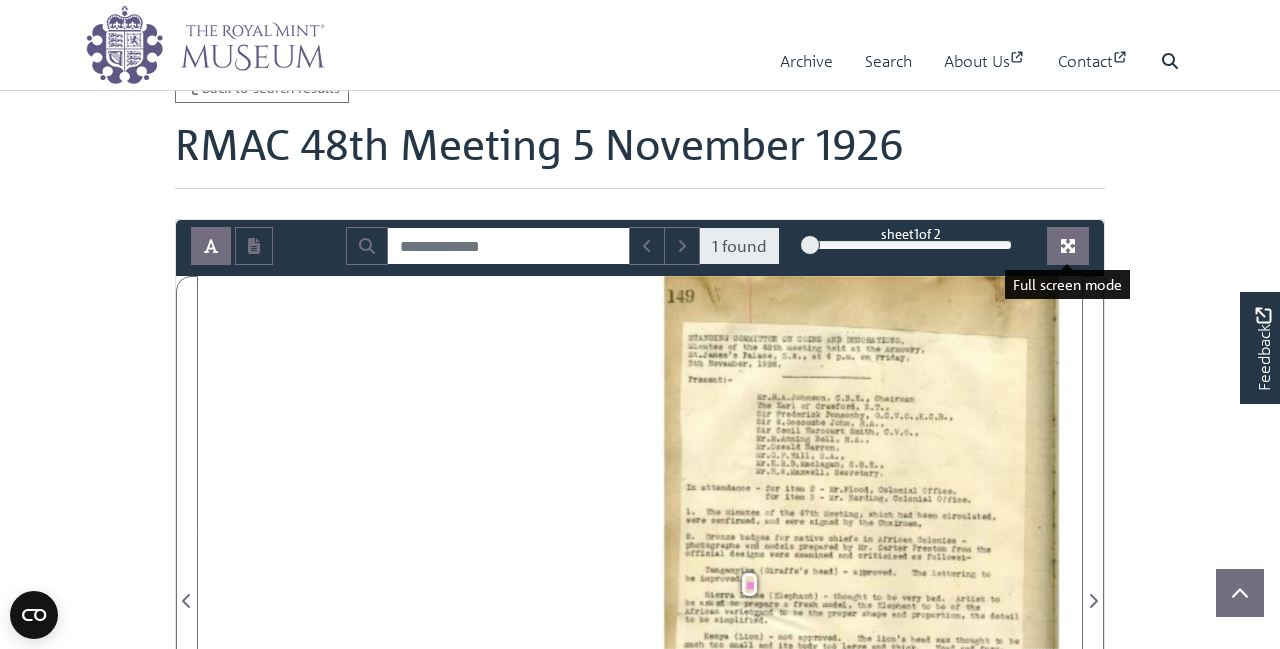 click at bounding box center [1068, 246] 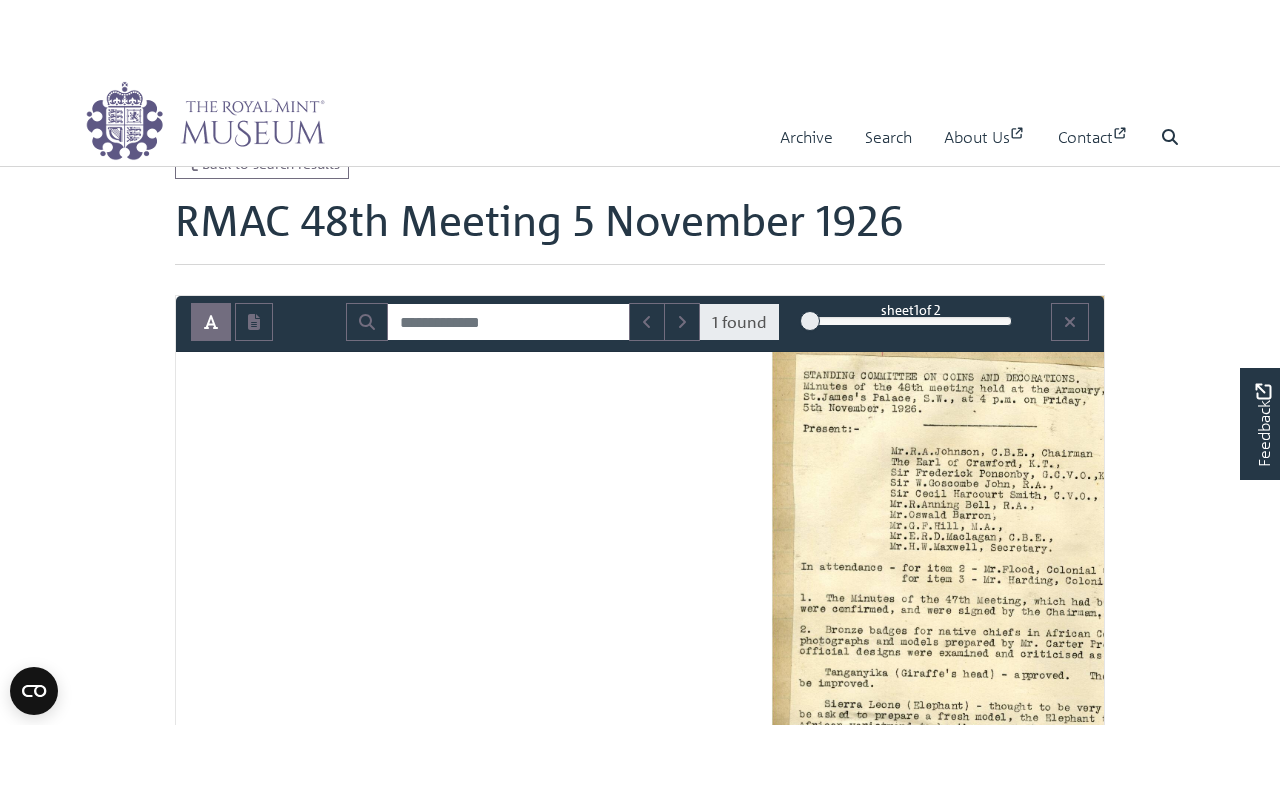 scroll, scrollTop: 0, scrollLeft: 0, axis: both 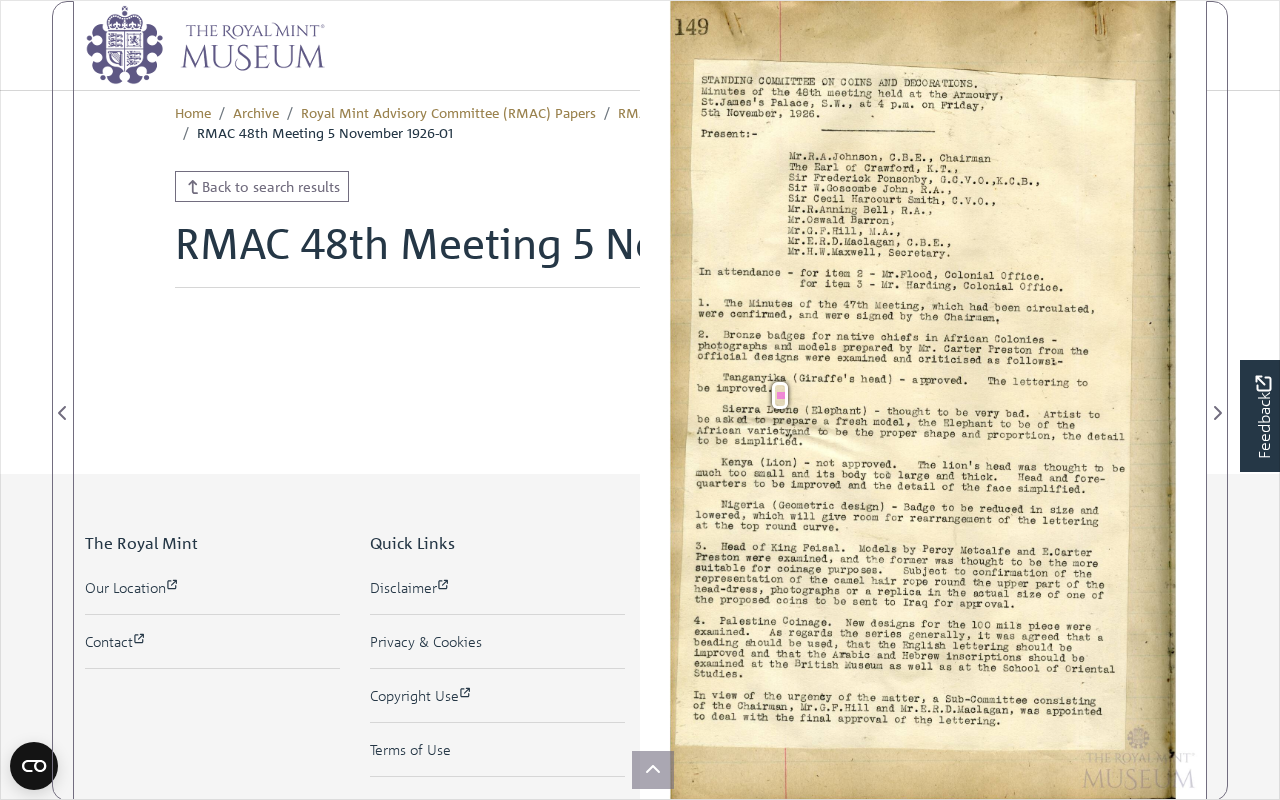 click on "Nigeria  (Geometric  design)  -  Badge  to  be  reduced  in  size  and  lowered,  which  will  give  room  for  rearrangement  of  the  lettering  at  the  top  round  curve." at bounding box center (842, 383) 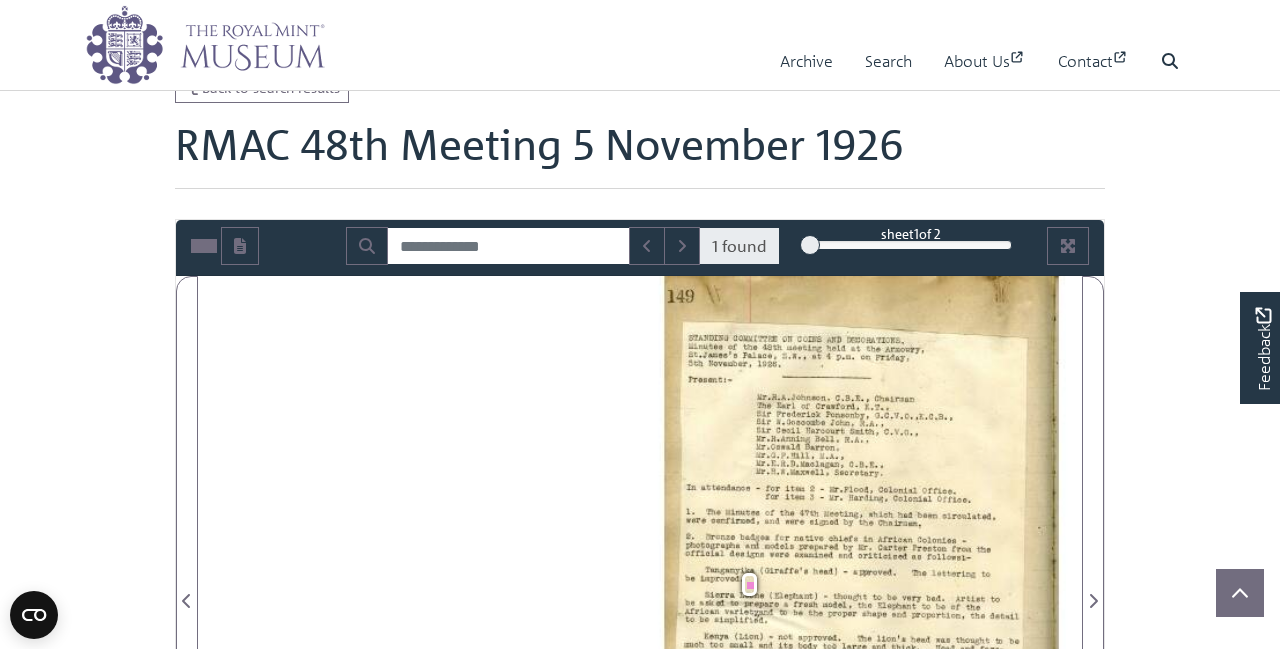 click on "Menu
Archive
Search
About Us
Contact" at bounding box center [640, 786] 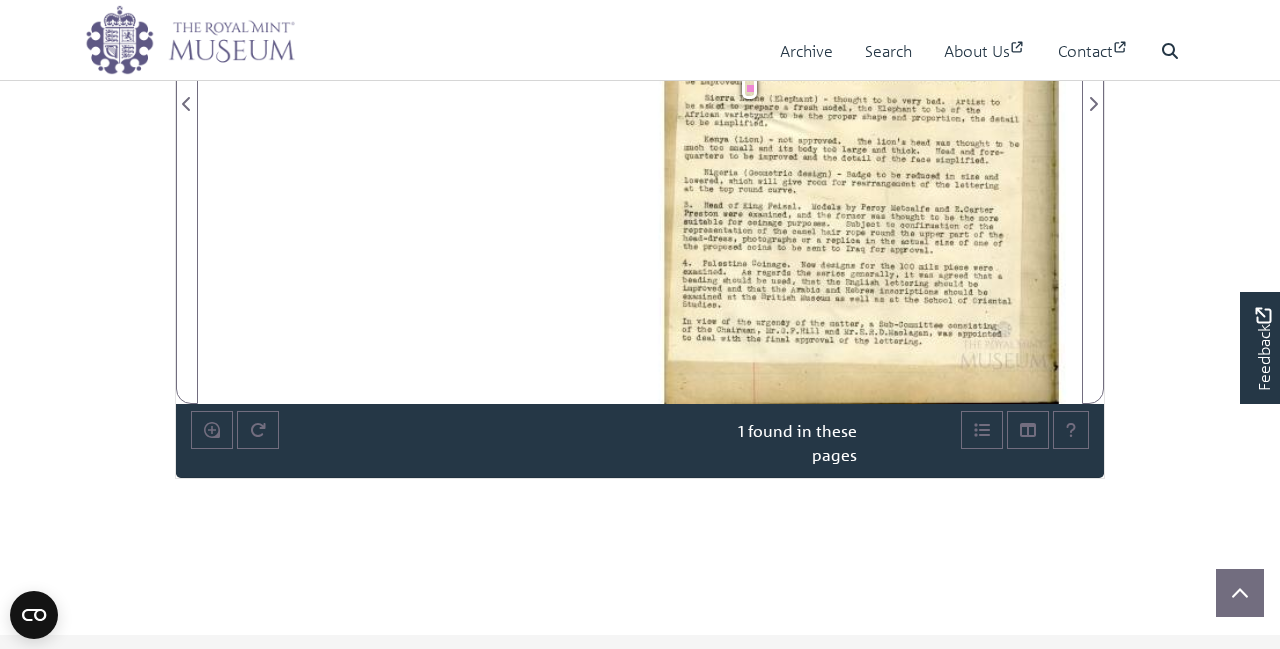 scroll, scrollTop: 579, scrollLeft: 0, axis: vertical 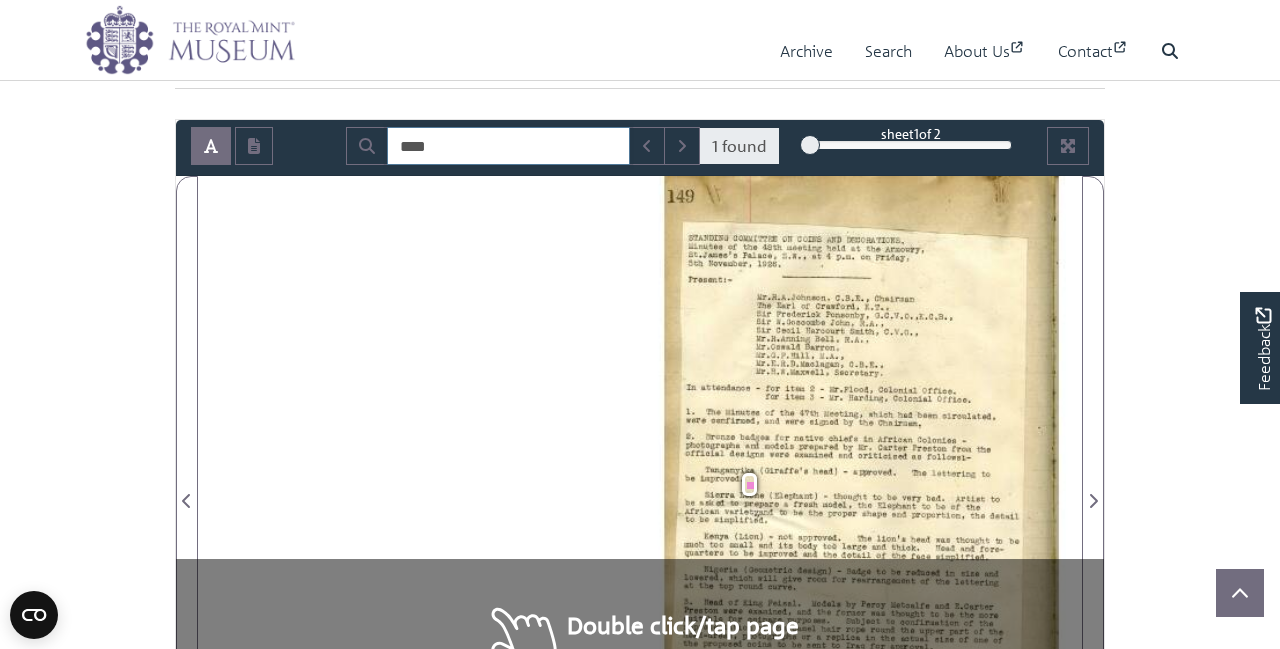 drag, startPoint x: 558, startPoint y: 138, endPoint x: 290, endPoint y: 138, distance: 268 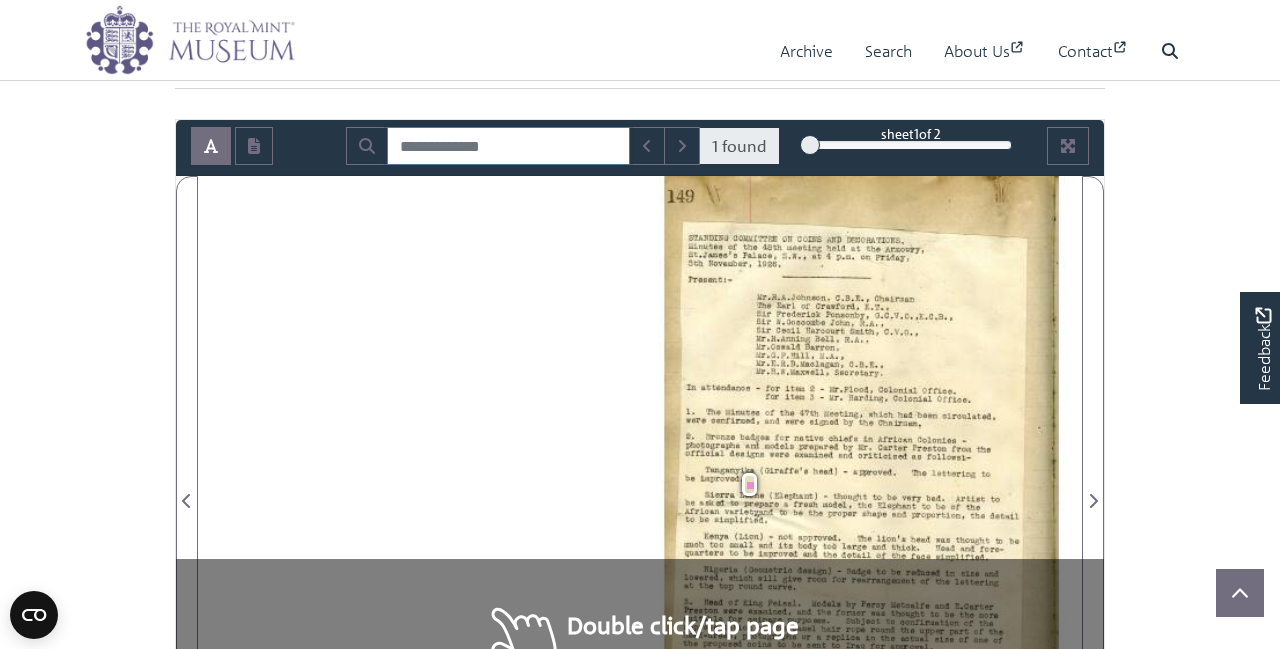 type 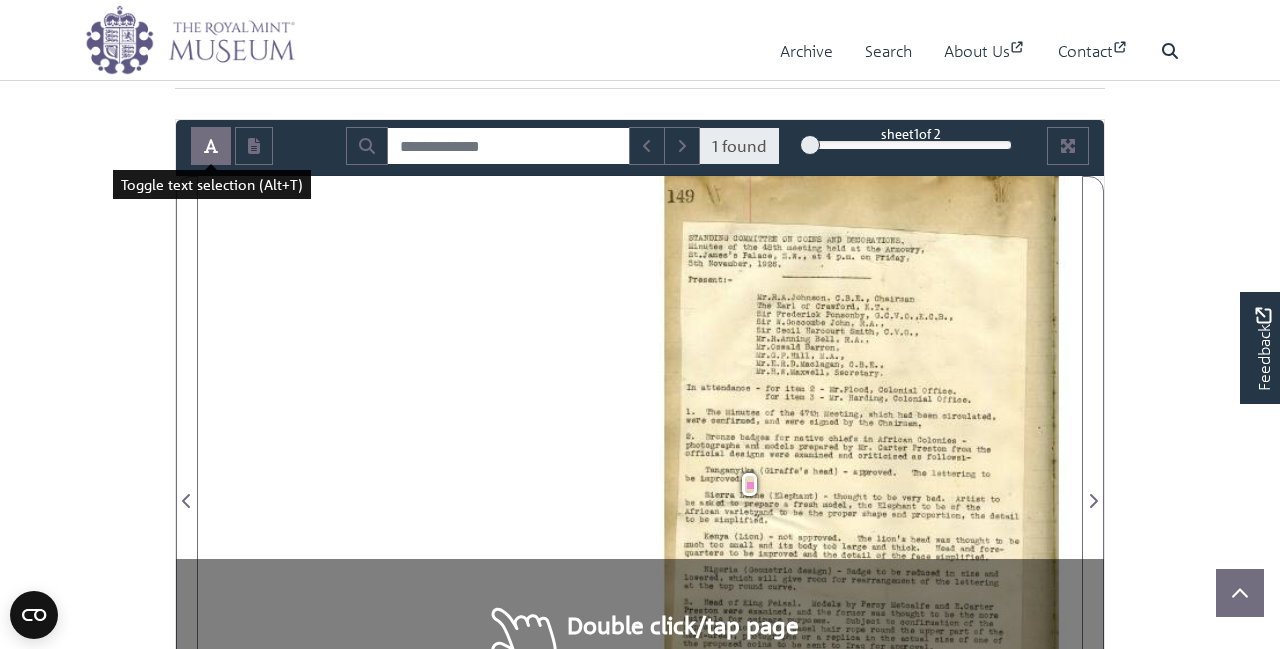 click 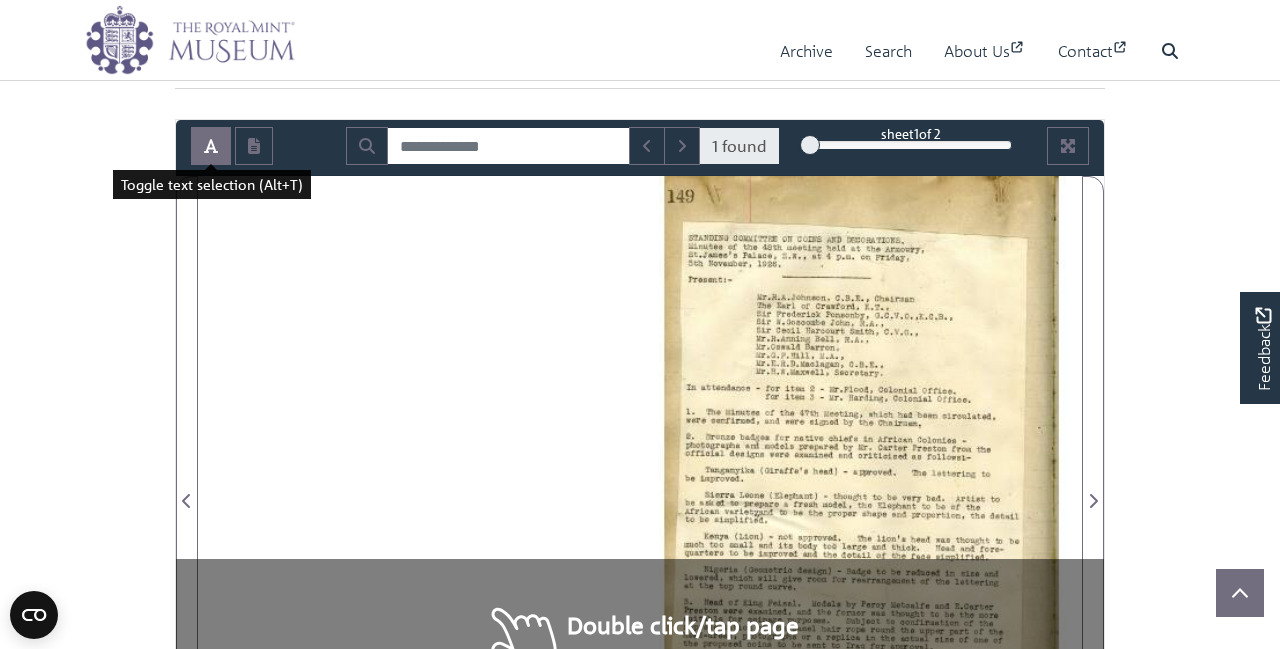 click 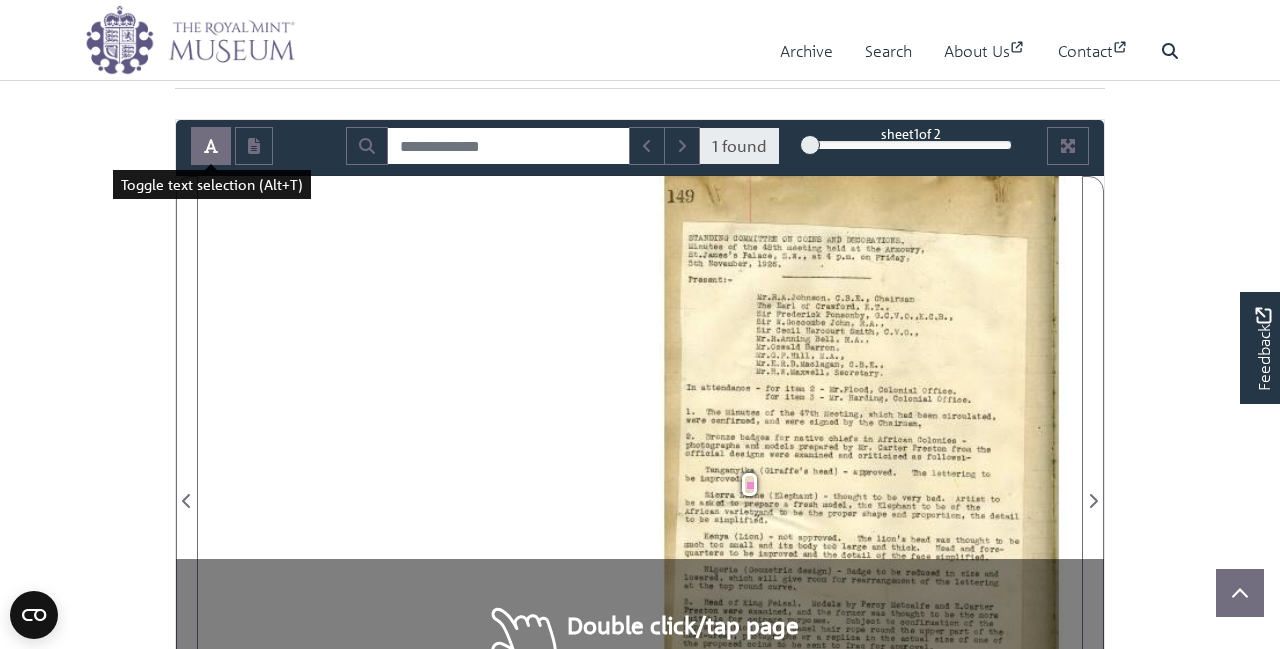 click 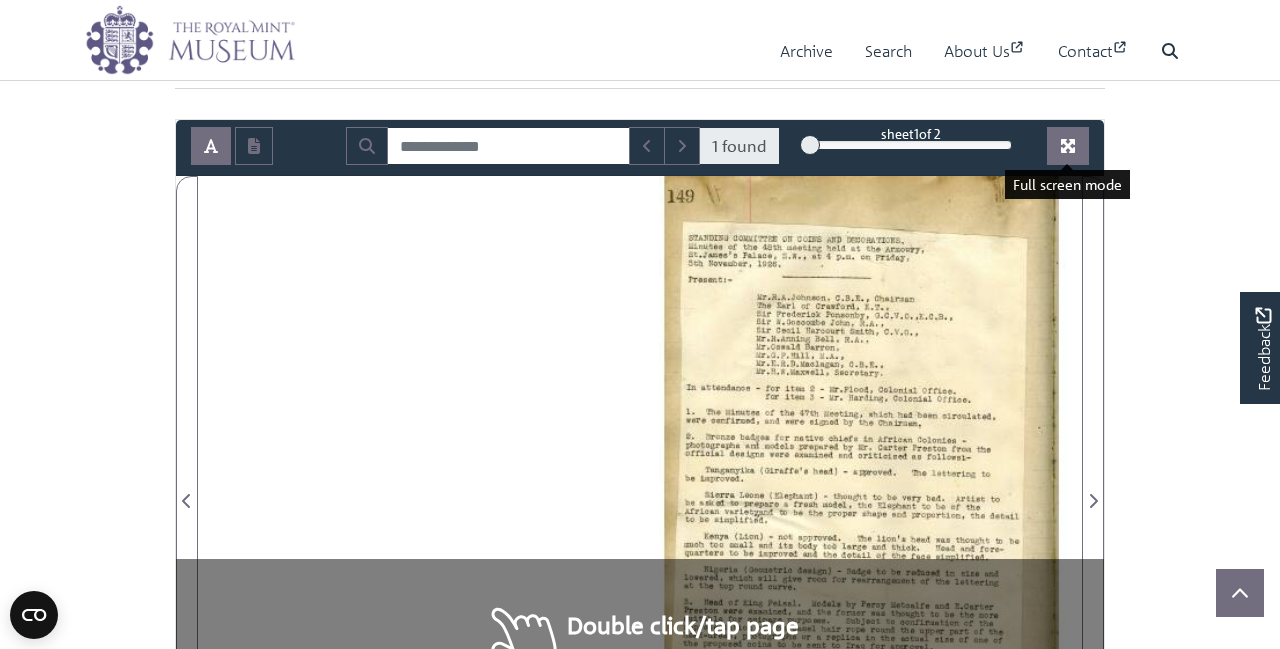 click at bounding box center (1068, 146) 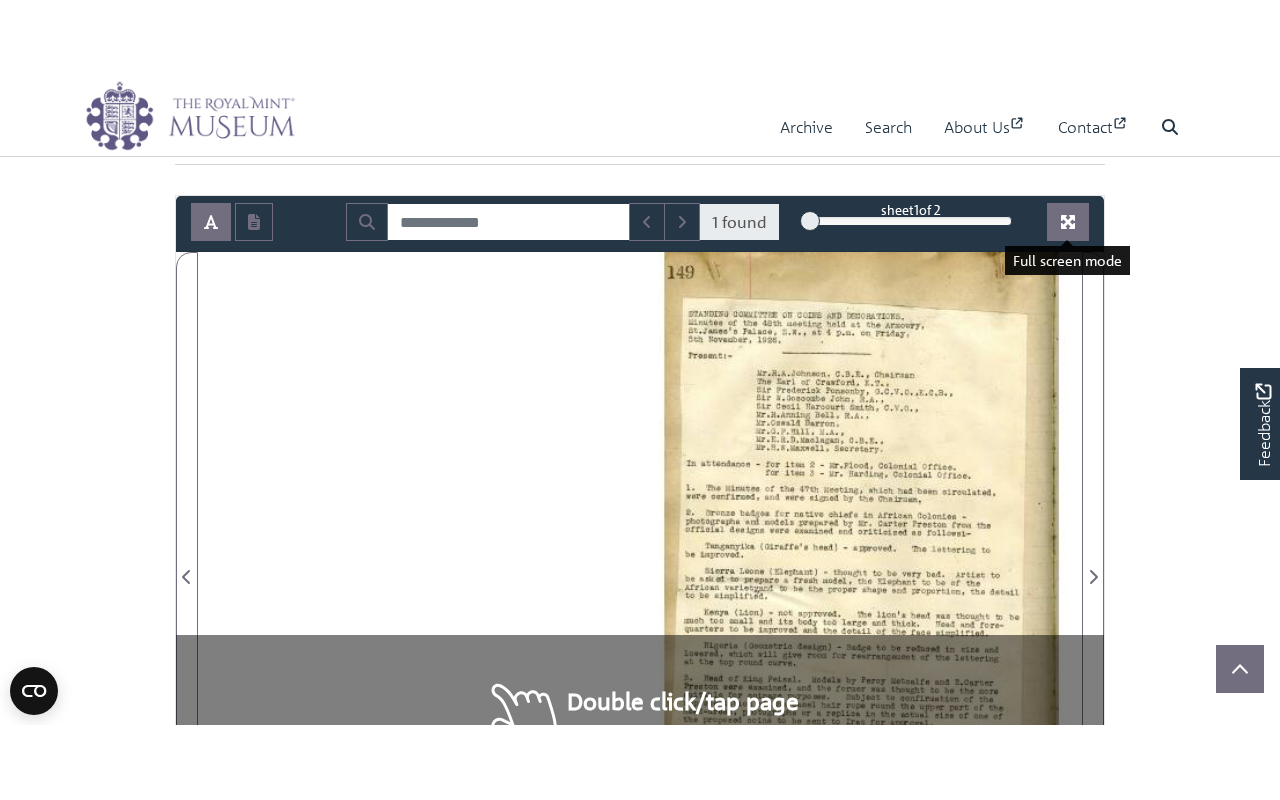 scroll, scrollTop: 0, scrollLeft: 0, axis: both 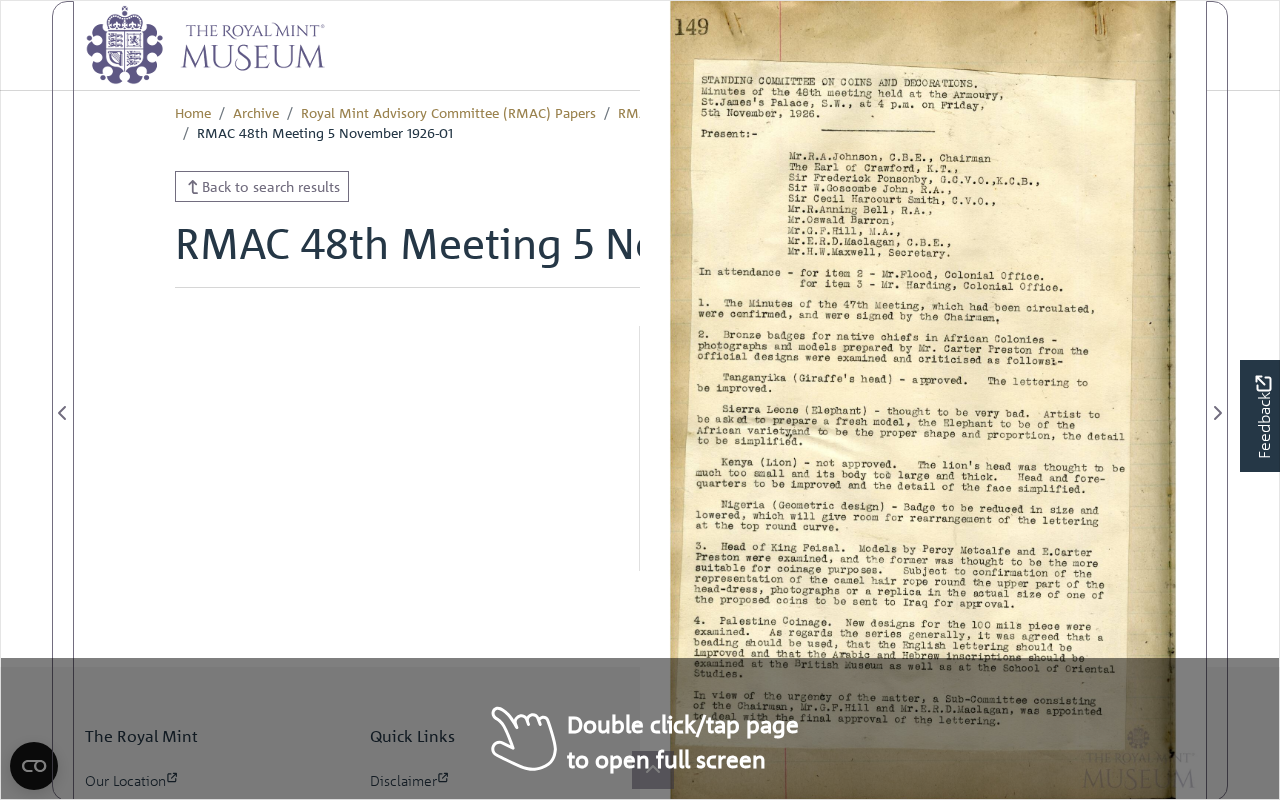 click at bounding box center [923, 401] 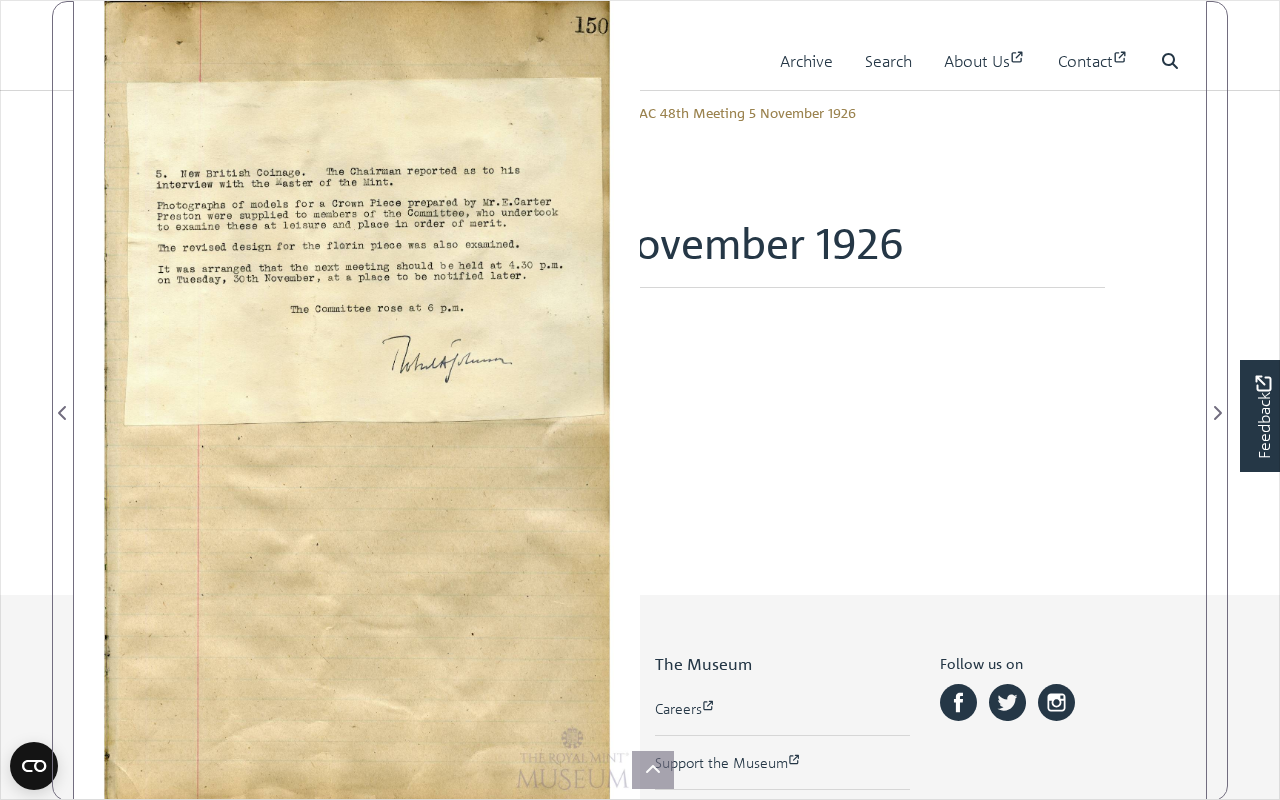 click at bounding box center (640, 401) 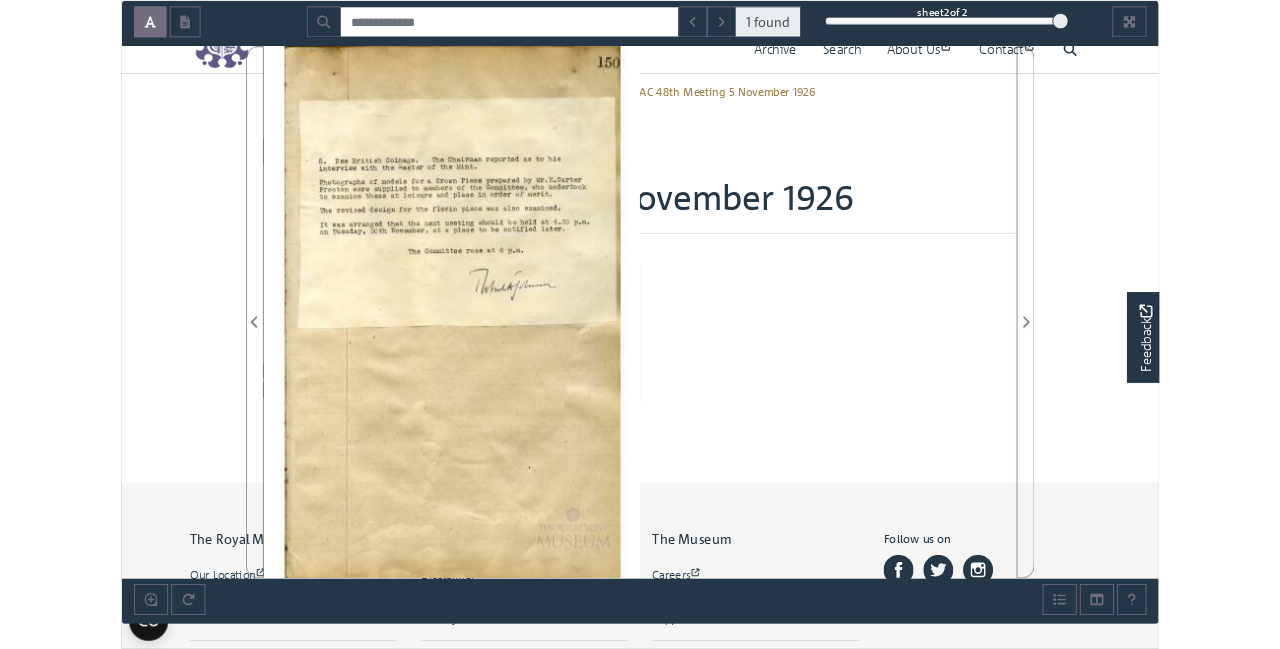 scroll, scrollTop: 199, scrollLeft: 0, axis: vertical 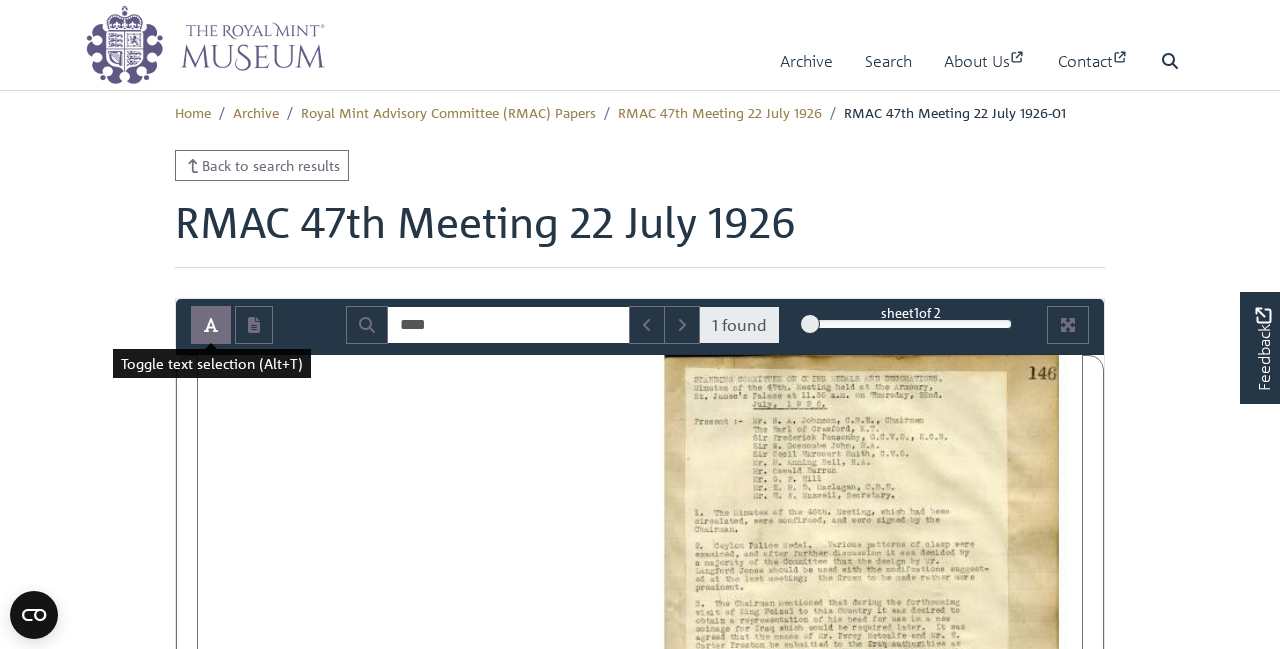 click at bounding box center (211, 325) 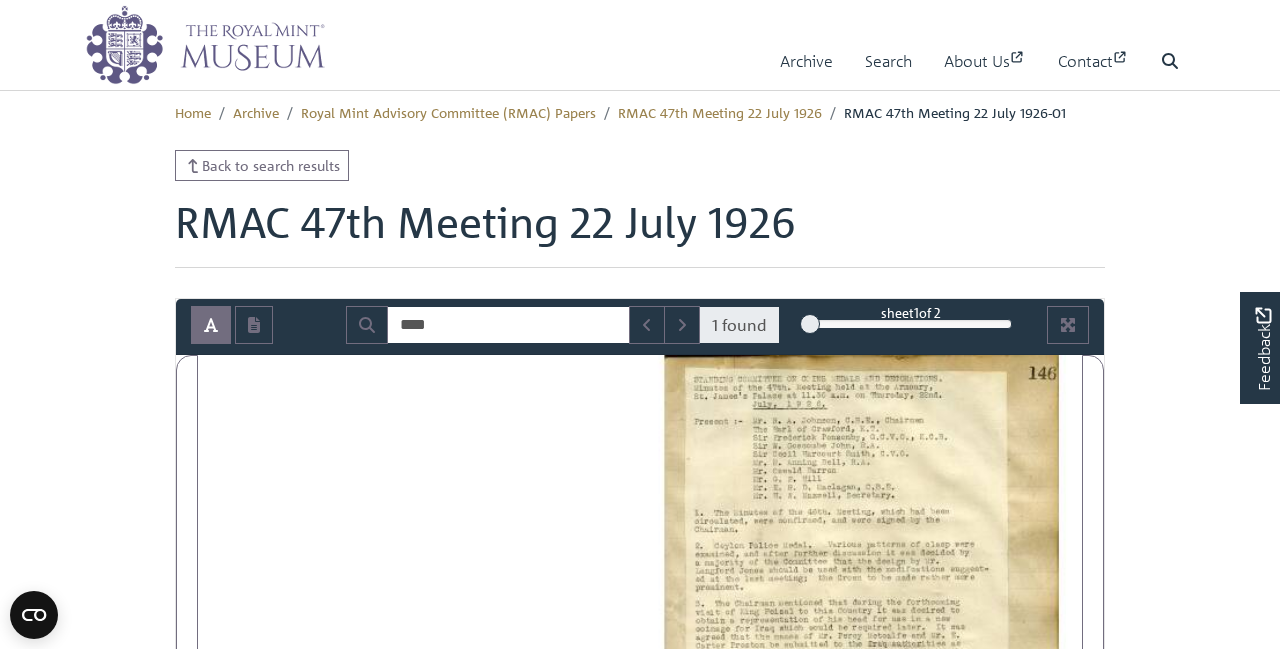 click at bounding box center [1065, 325] 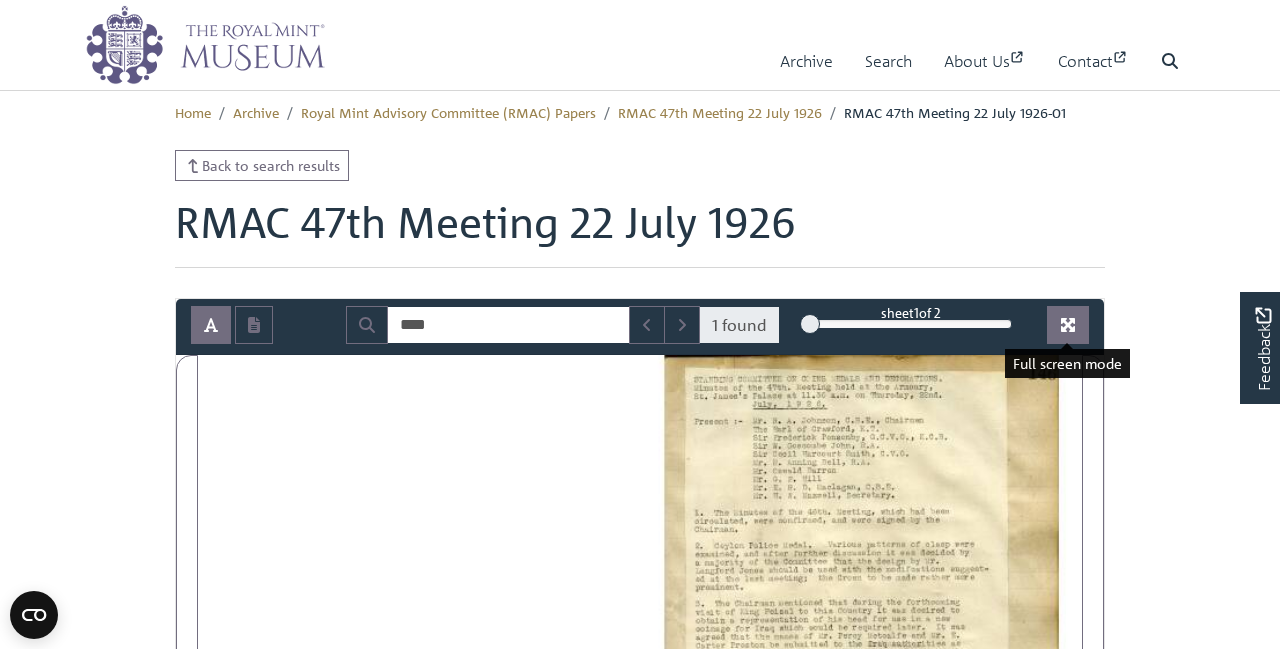click 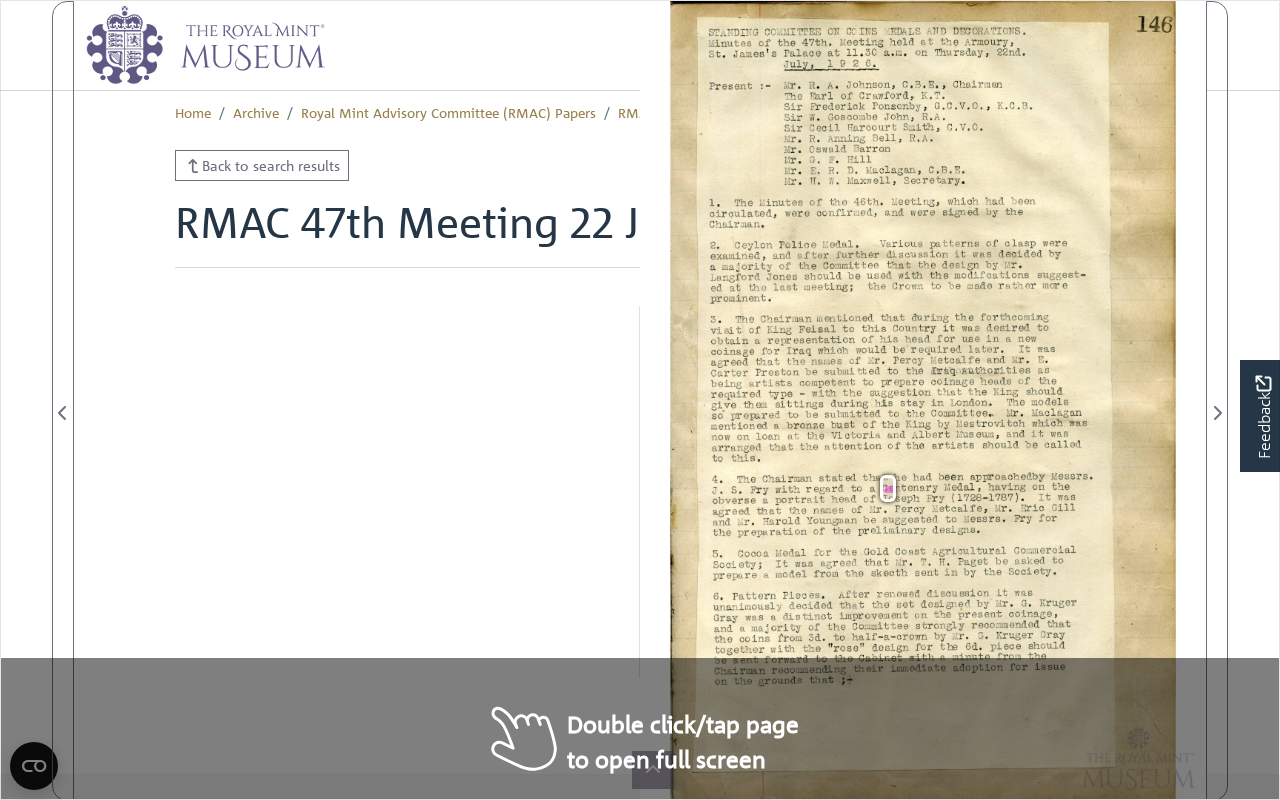click on "STANDING  comment  ON  Corns  menus  AND  seamen;  Minutes  of  the  47th.  Meeting  held  at  the  Armoury,‘  St.  [PLACE],  [PLACE]  at  11.50  a.m.  on  Thursday,  22nd.
July,  1  9  2  6.
Present  :—  Mr.  R.  A.  [LAST],  C.B.E.,  Chairman.  The  Earl  of  Crawford,  K.T.  Sir  Frederick  [LAST],  G.C.V.O.,  K.C.B.  Sir  W.  Goscombe  [LAST],  R.A.  '  Sir  Cecil  Harcourt  [LAST],  C.V.O.  Mr.  R.  Anning  [LAST],  R.A.  Mr.  Oswald  [LAST]  mr.  G.  F;  [LAST]  .  Mr.  E.  R.  D.  [LAST],  C.B.E.  Mr.  H.  W.  [LAST],  Secretary.
1.  AThe  Minutes  of  the  46th.  Meeting,  which  had  been  circulated,  were  confirmed,  and  were  signed  by  the  Chairman.  I»,  A
2..  Ceylon  Felice  Medal.  avarious  patterns  of  clasp  were  examined," at bounding box center (640, 401) 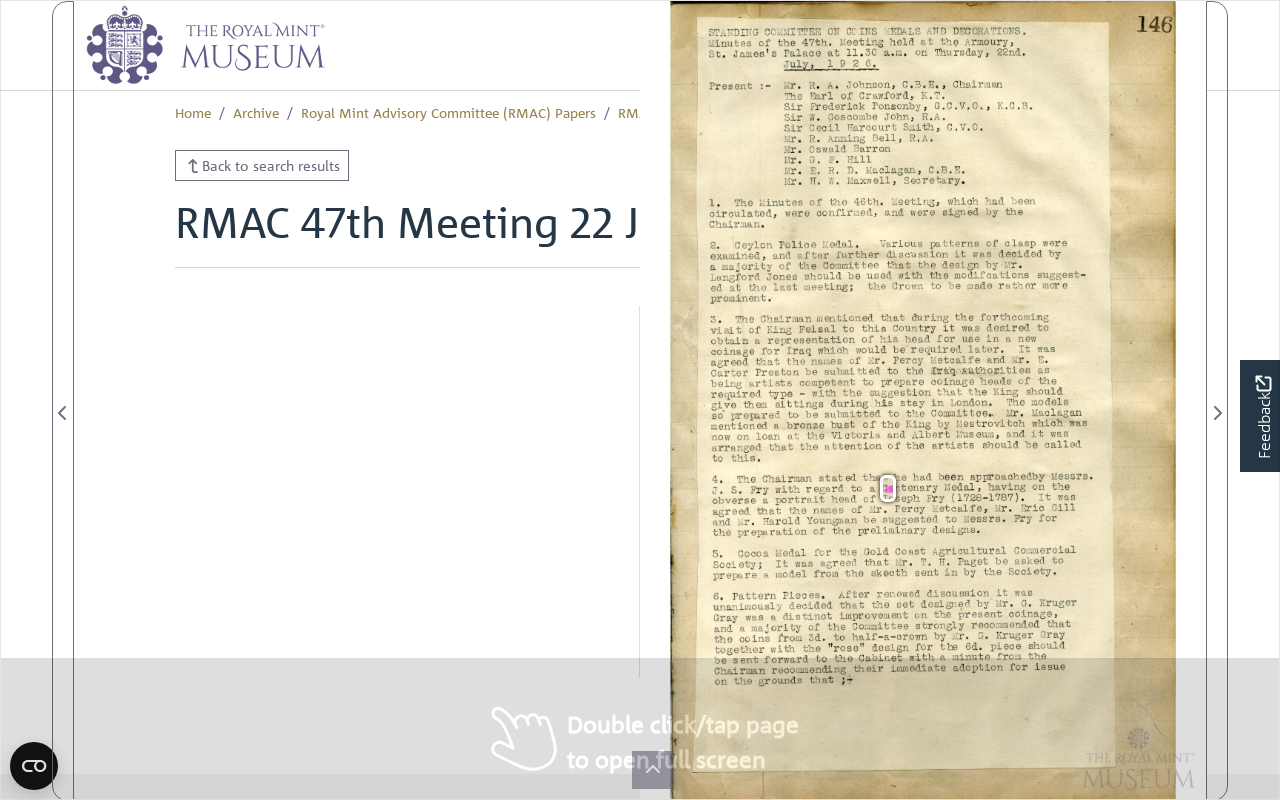 click on "STANDING  comment  ON  Corns  menus  AND  seamen;  Minutes  of  the  47th.  Meeting  held  at  the  Armoury,‘  St.  [PLACE],  [PLACE]  at  11.50  a.m.  on  Thursday,  22nd.
July,  1  9  2  6.
Present  :—  Mr.  R.  A.  [LAST],  C.B.E.,  Chairman.  The  Earl  of  Crawford,  K.T.  Sir  Frederick  [LAST],  G.C.V.O.,  K.C.B.  Sir  W.  Goscombe  [LAST],  R.A.  '  Sir  Cecil  Harcourt  [LAST],  C.V.O.  Mr.  R.  Anning  [LAST],  R.A.  Mr.  Oswald  [LAST]  mr.  G.  F;  [LAST]  .  Mr.  E.  R.  D.  [LAST],  C.B.E.  Mr.  H.  W.  [LAST],  Secretary.
1.  AThe  Minutes  of  the  46th.  Meeting,  which  had  been  circulated,  were  confirmed,  and  were  signed  by  the  Chairman.  I»,  A
2..  Ceylon  Felice  Medal.  avarious  patterns  of  clasp  were  examined," at bounding box center [640, 401] 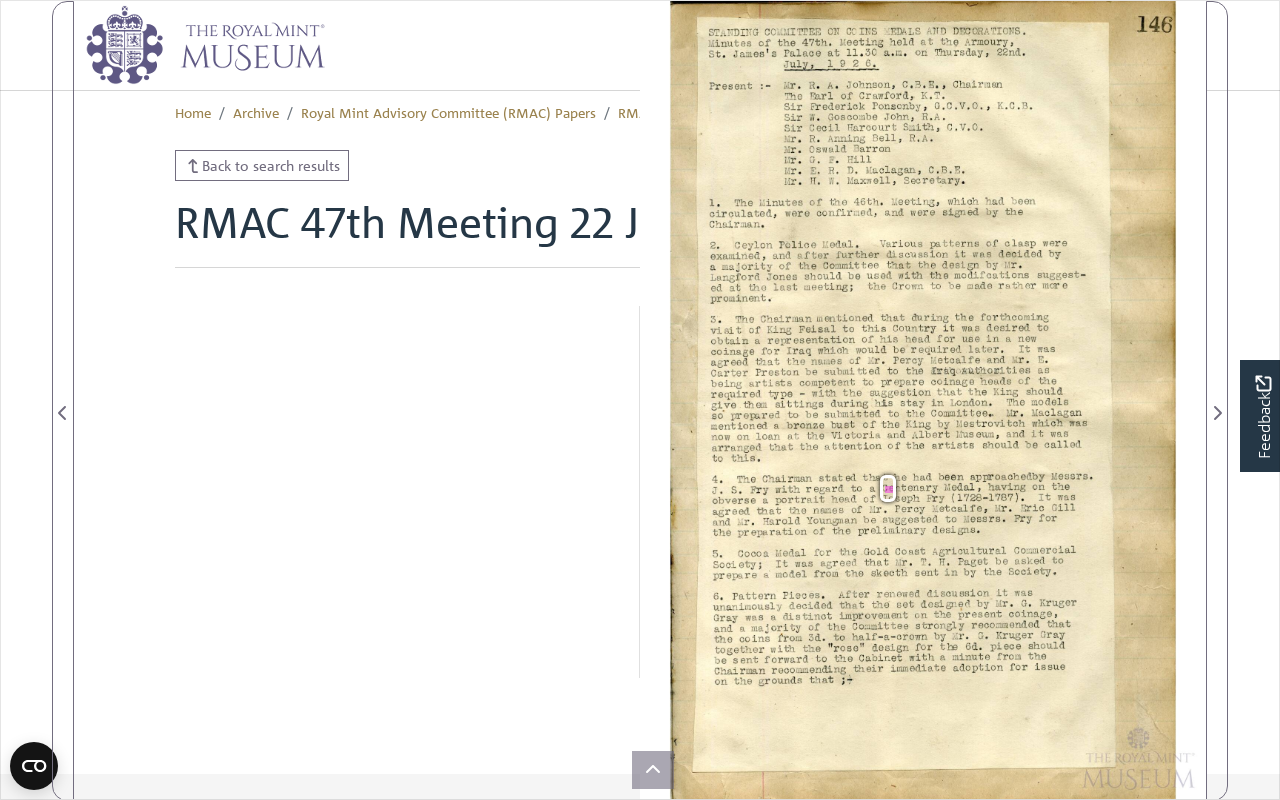 click on "STANDING  comment  ON  Corns  menus  AND  seamen;  Minutes  of  the  47th.  Meeting  held  at  the  Armoury,‘  St.  [PLACE],  [PLACE]  at  11.50  a.m.  on  Thursday,  22nd.
July,  1  9  2  6.
Present  :—  Mr.  R.  A.  [LAST],  C.B.E.,  Chairman.  The  Earl  of  Crawford,  K.T.  Sir  Frederick  [LAST],  G.C.V.O.,  K.C.B.  Sir  W.  Goscombe  [LAST],  R.A.  '  Sir  Cecil  Harcourt  [LAST],  C.V.O.  Mr.  R.  Anning  [LAST],  R.A.  Mr.  Oswald  [LAST]  mr.  G.  F;  [LAST]  .  Mr.  E.  R.  D.  [LAST],  C.B.E.  Mr.  H.  W.  [LAST],  Secretary.
1.  AThe  Minutes  of  the  46th.  Meeting,  which  had  been  circulated,  were  confirmed,  and  were  signed  by  the  Chairman.  I»,  A
2..  Ceylon  Felice  Medal.  avarious  patterns  of  clasp  were  examined," at bounding box center (640, 401) 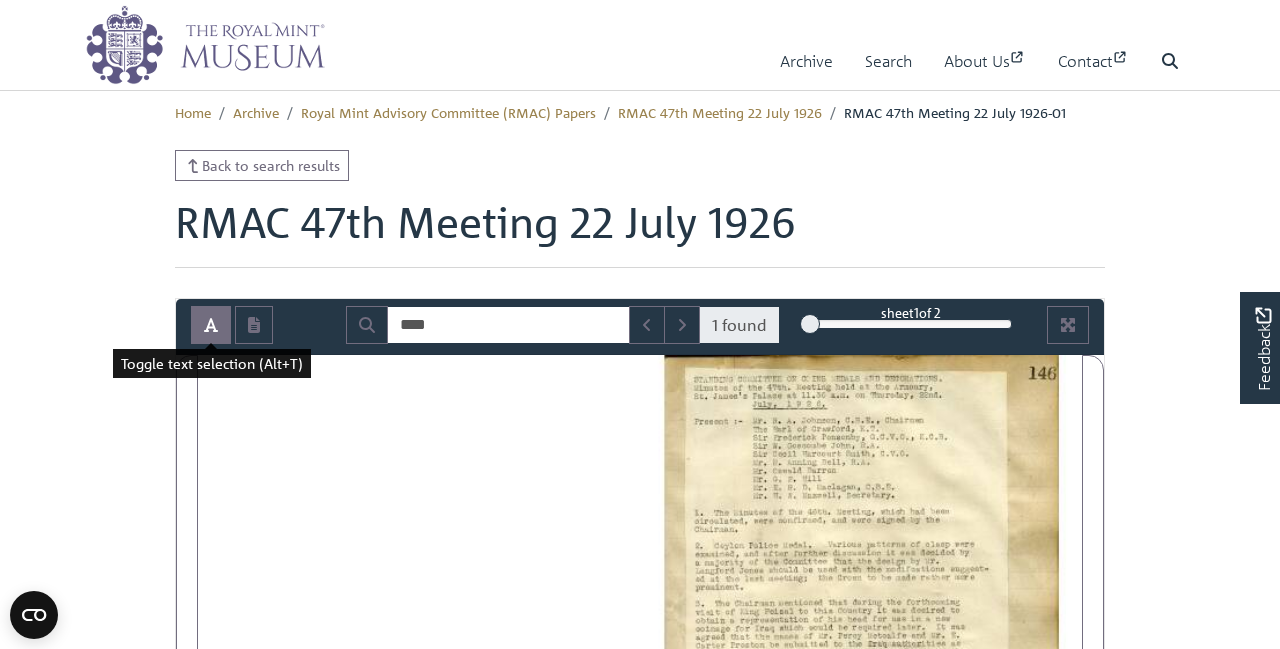 click 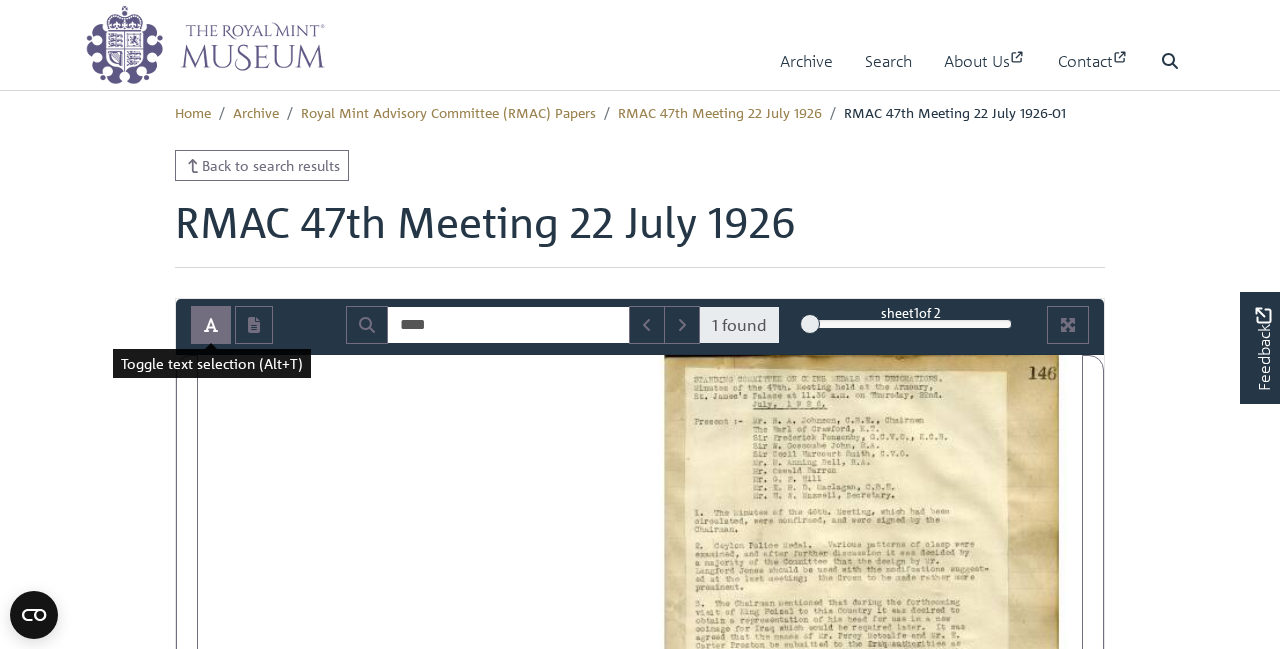 click at bounding box center [211, 325] 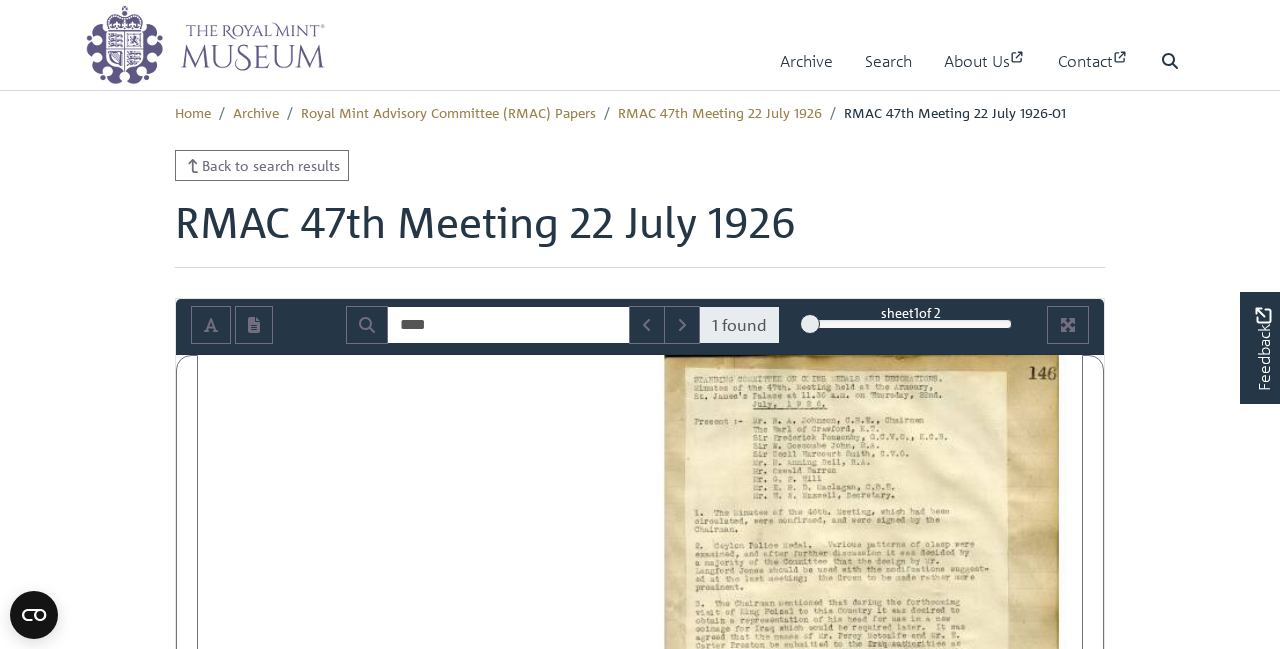 click at bounding box center [861, 667] 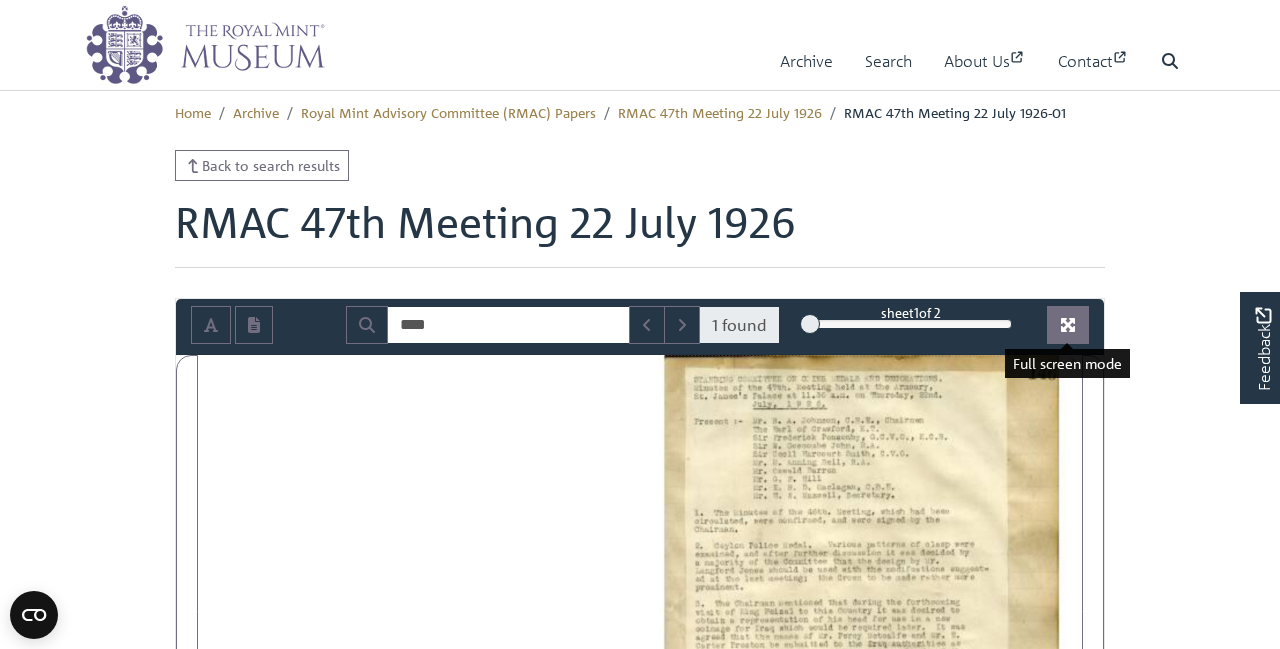 click at bounding box center (1068, 325) 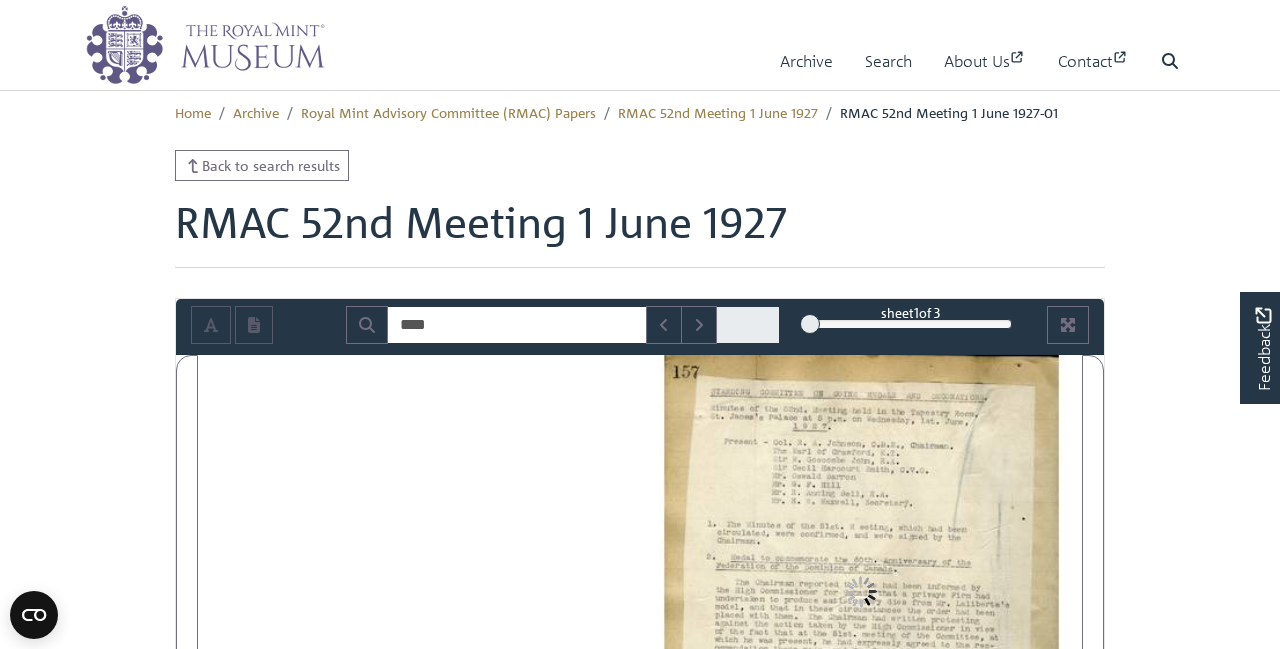 scroll, scrollTop: 0, scrollLeft: 0, axis: both 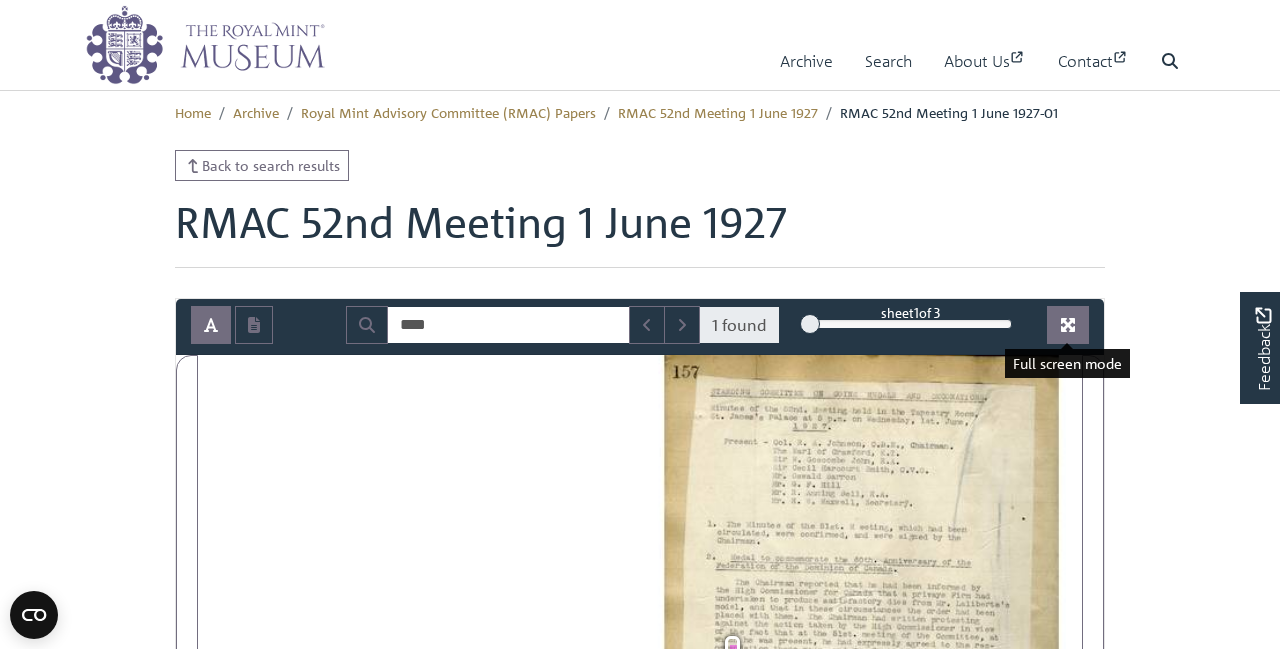 click at bounding box center (1068, 325) 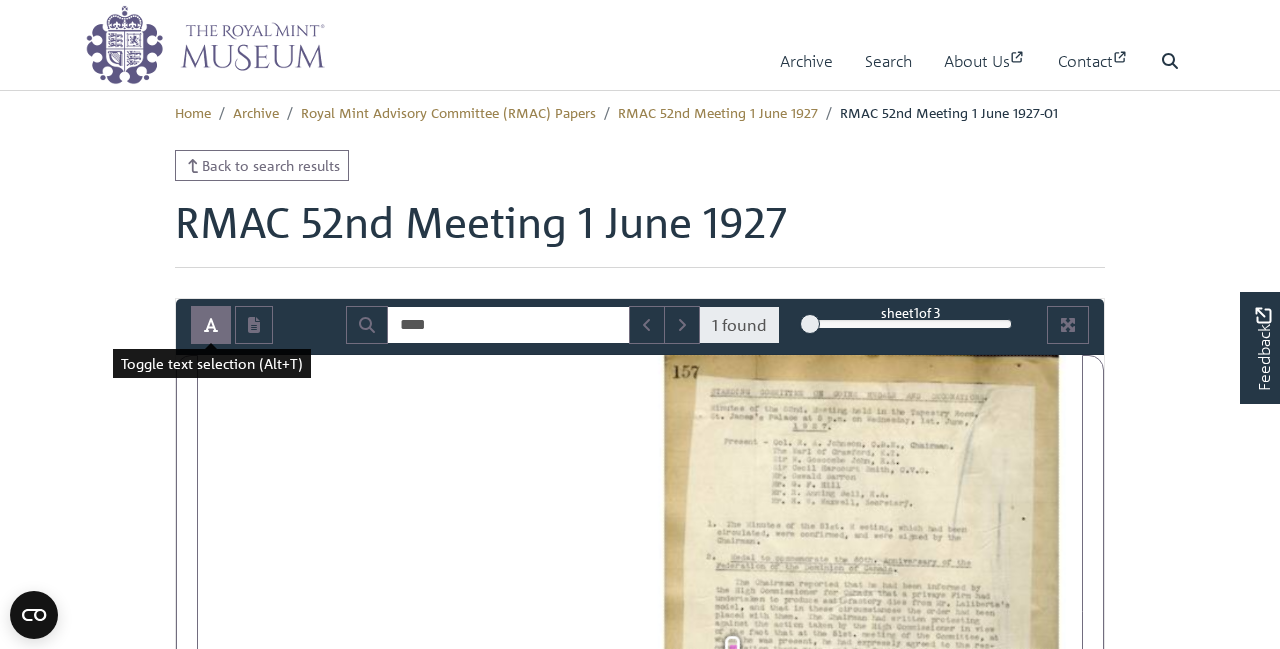 click 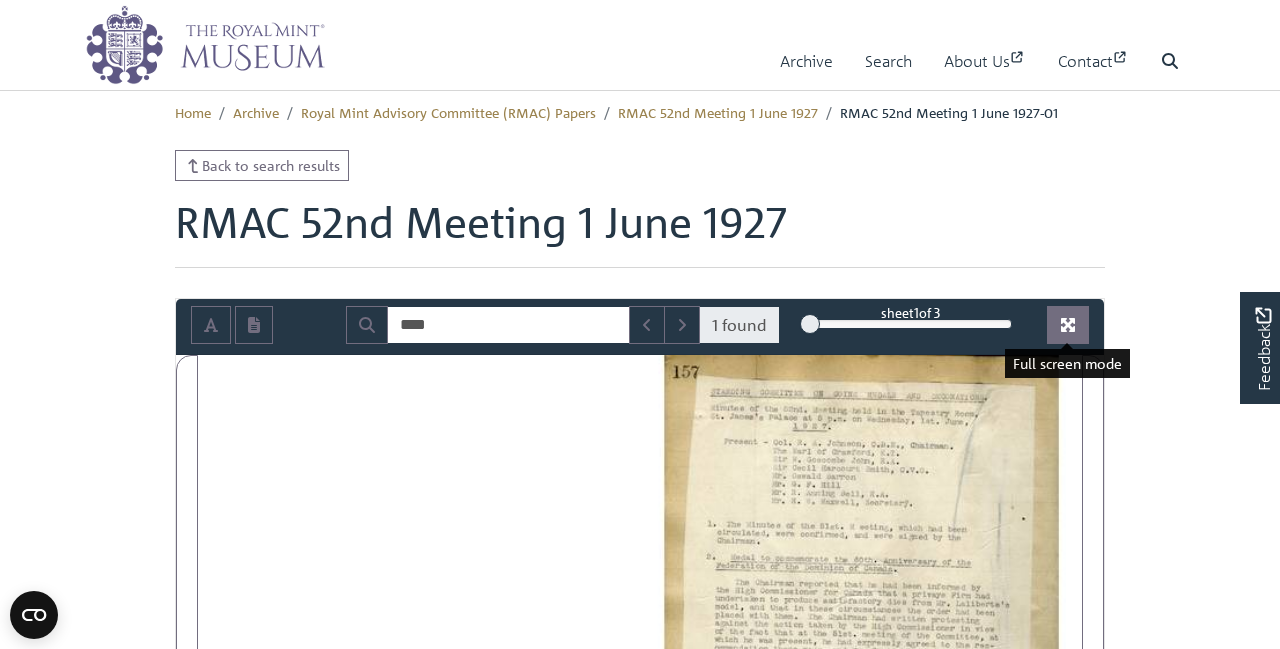 click 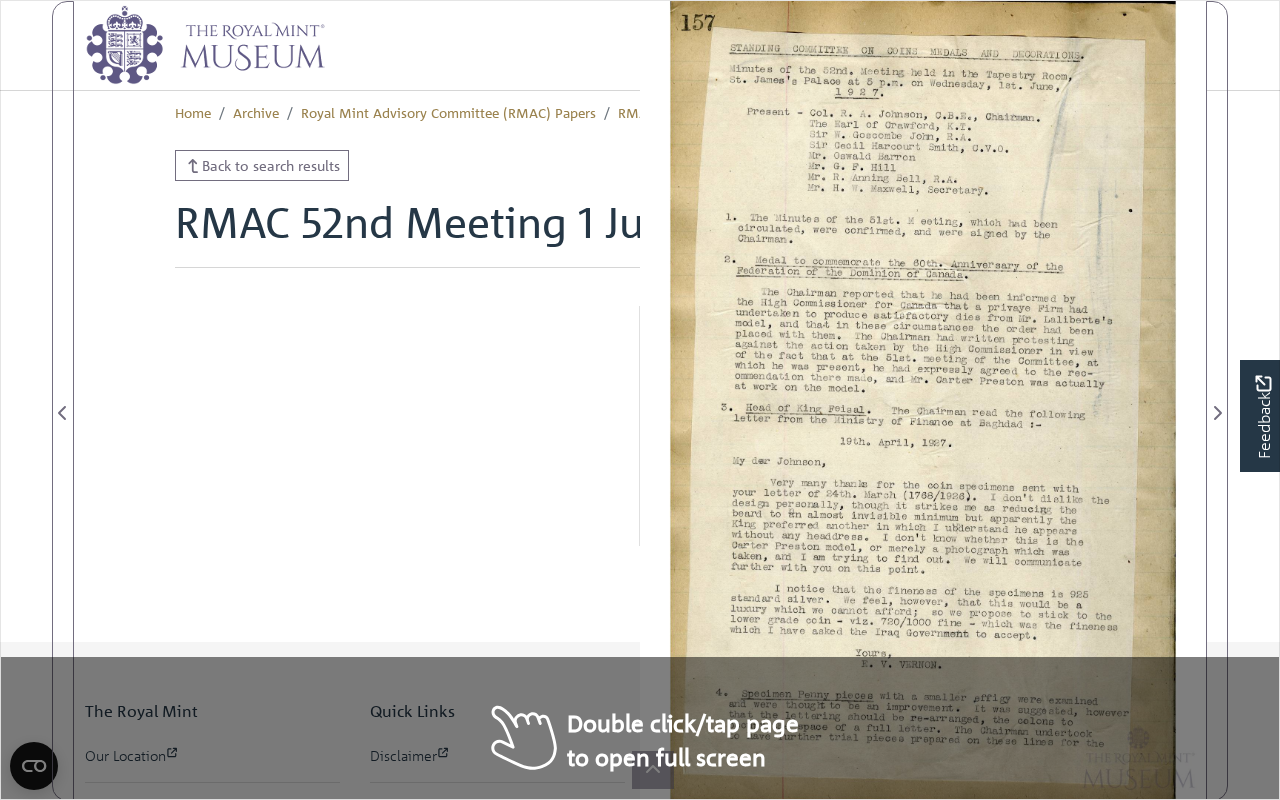 click on "****
1 found
sheet  1  of 3
1 *
The metadata has moved.
You can now access the metadata by clicking the   button below the book." at bounding box center [640, 400] 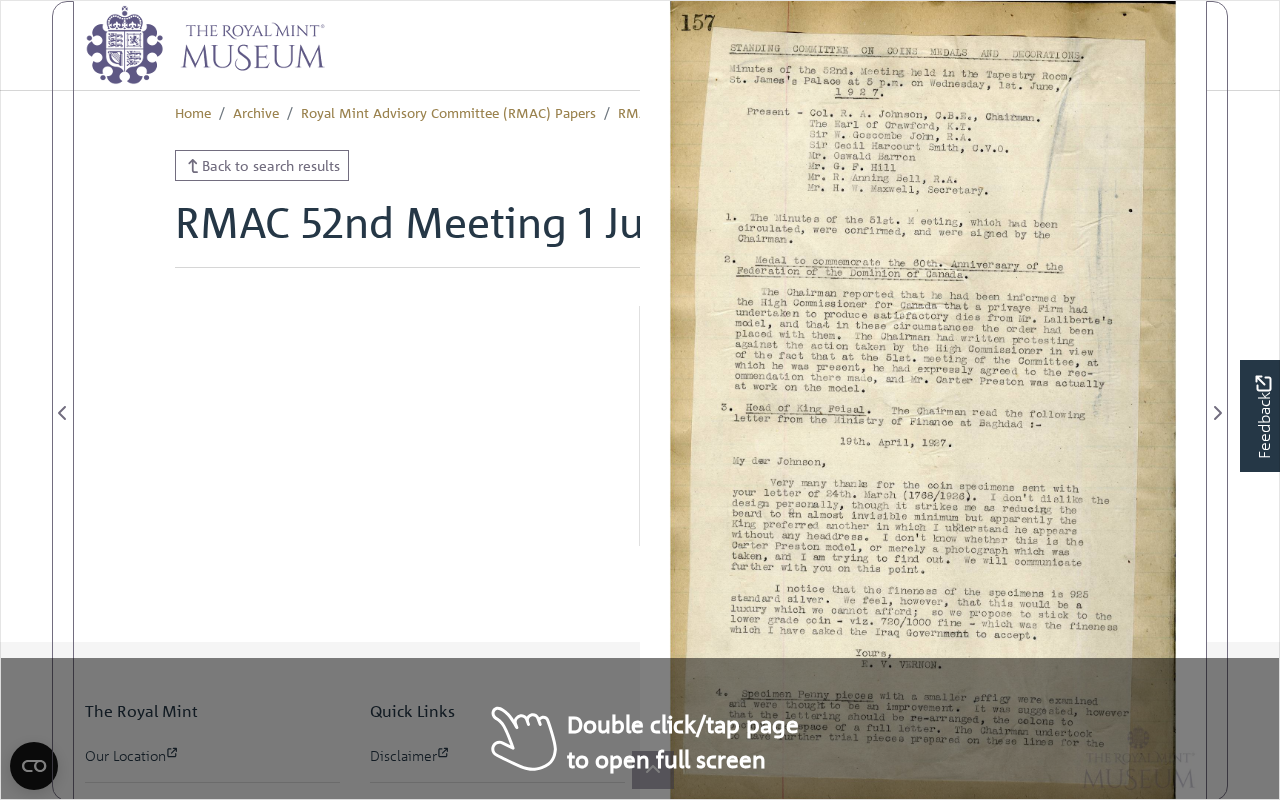 click at bounding box center [923, 401] 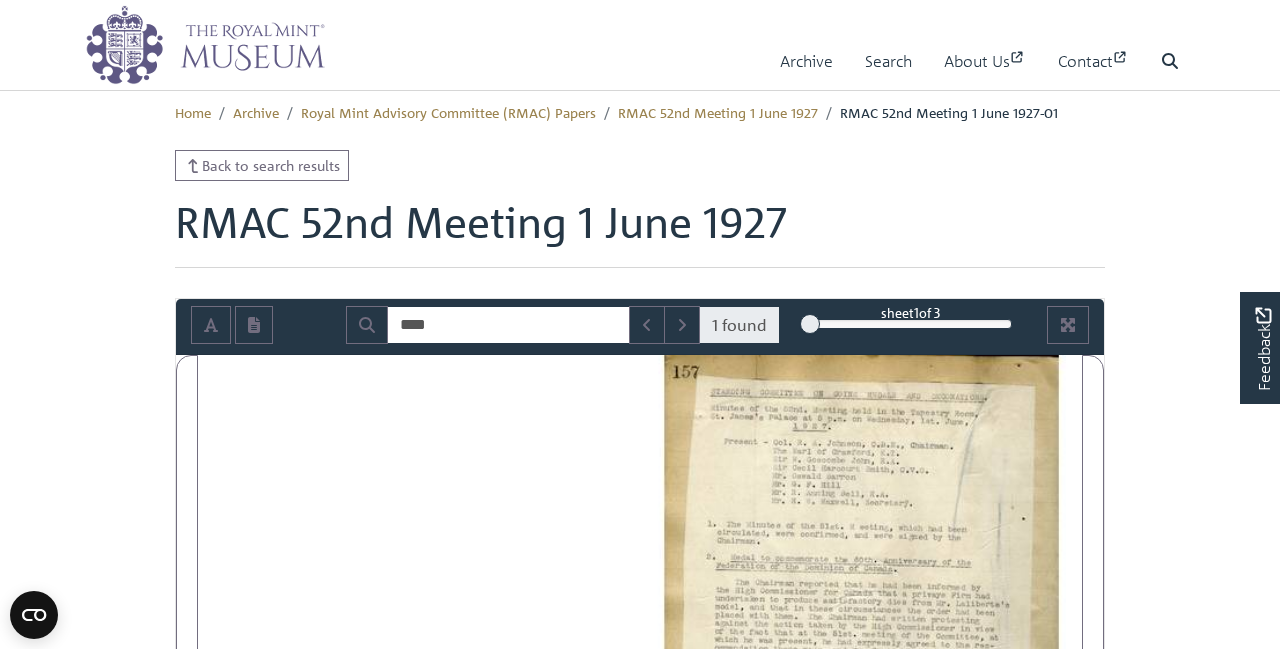click on "Back to search results
RMAC 52nd Meeting 1 June 1927
Loading
****
1 found sheet" at bounding box center (640, 725) 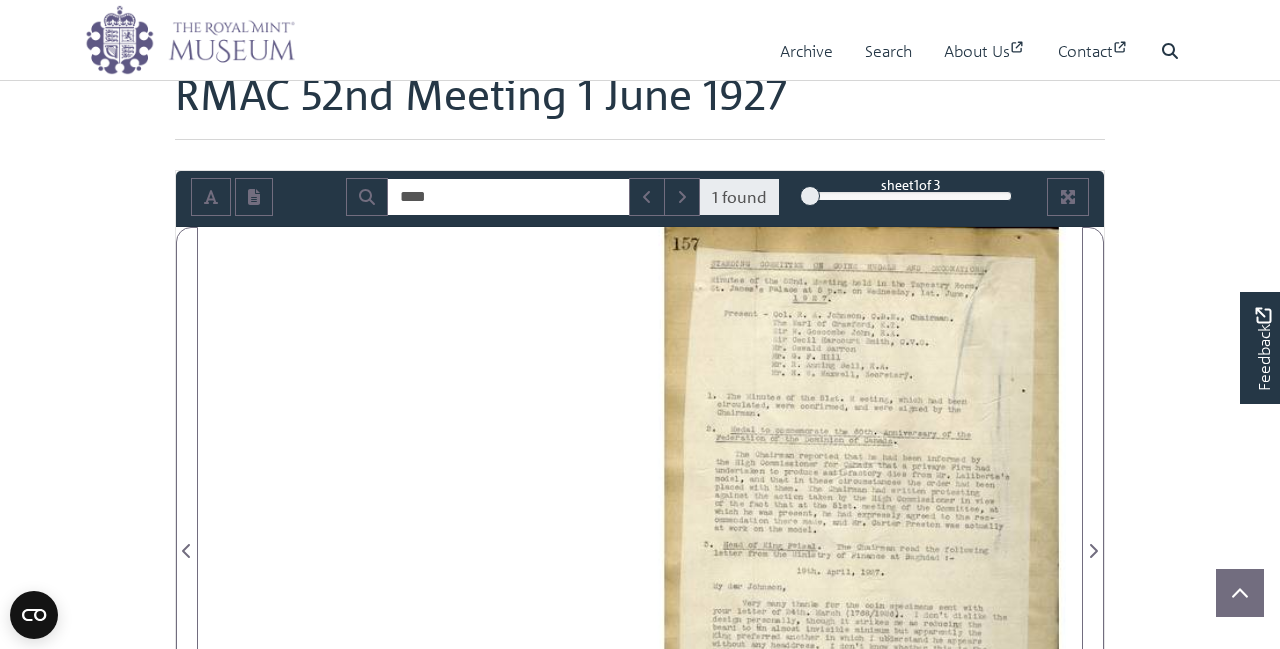 scroll, scrollTop: 162, scrollLeft: 0, axis: vertical 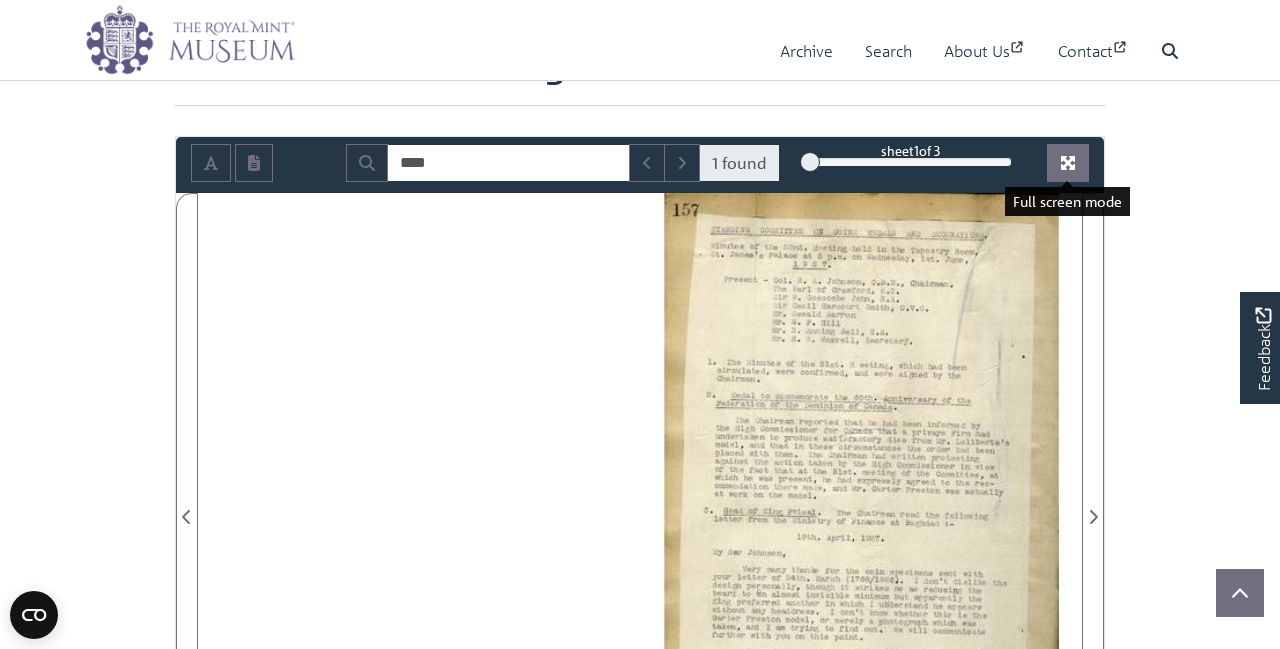 click 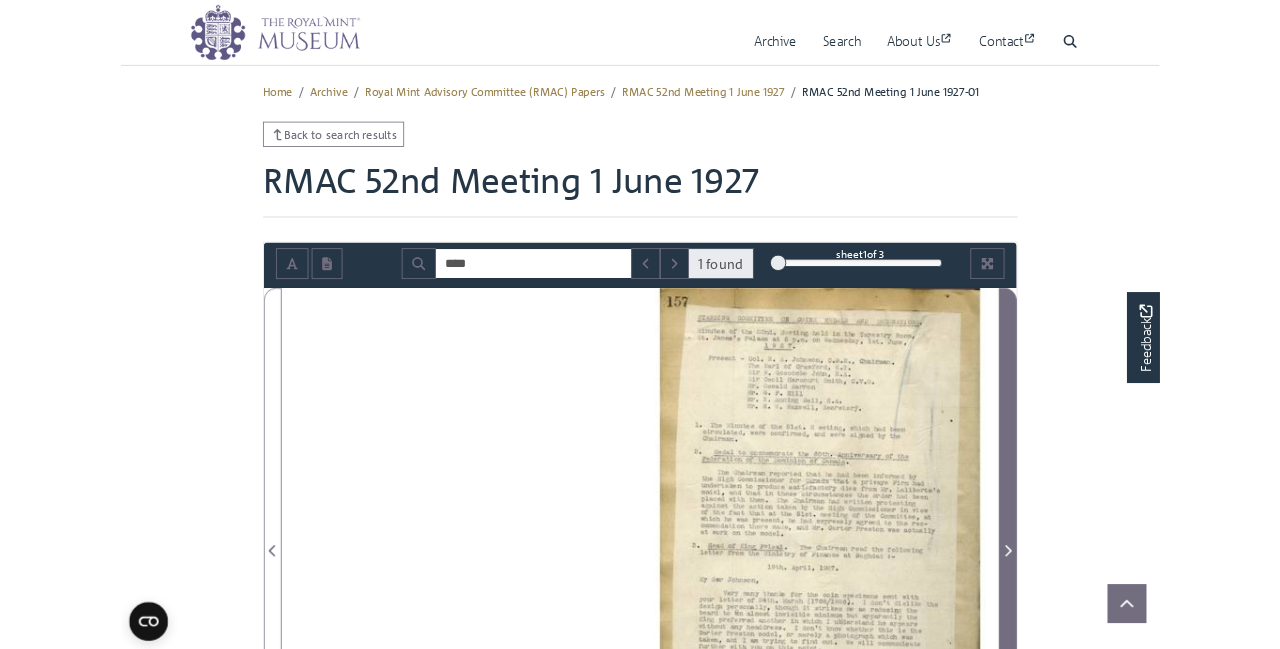 scroll, scrollTop: 162, scrollLeft: 0, axis: vertical 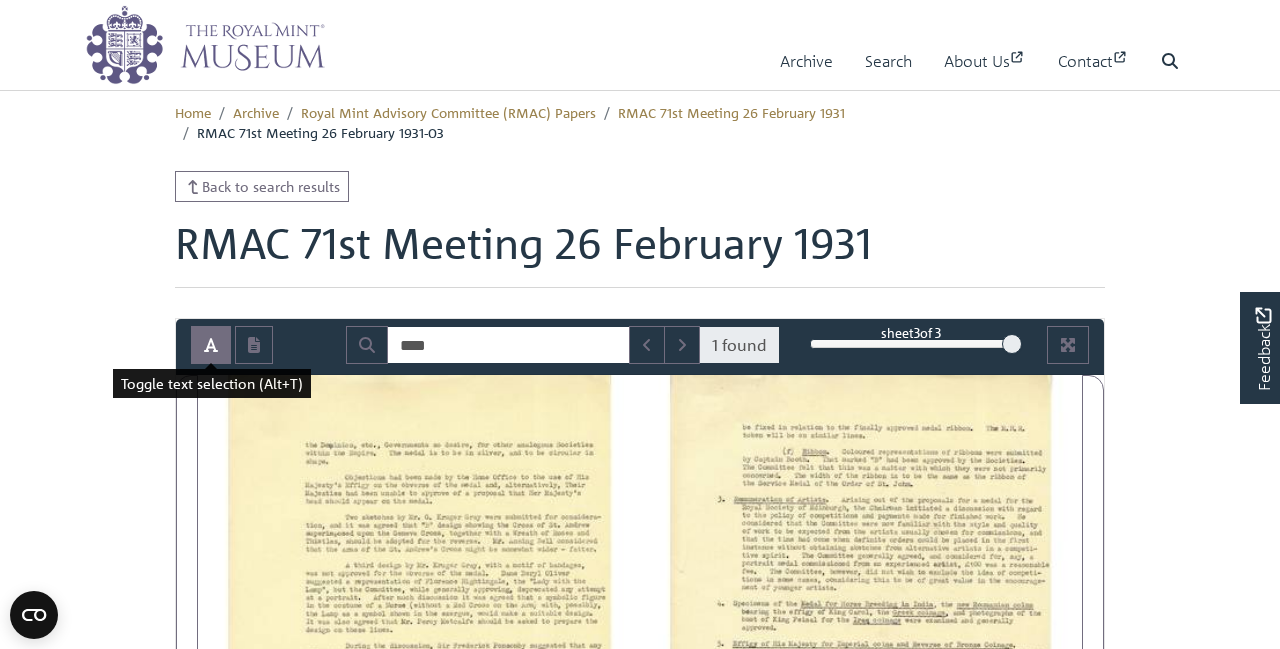 click 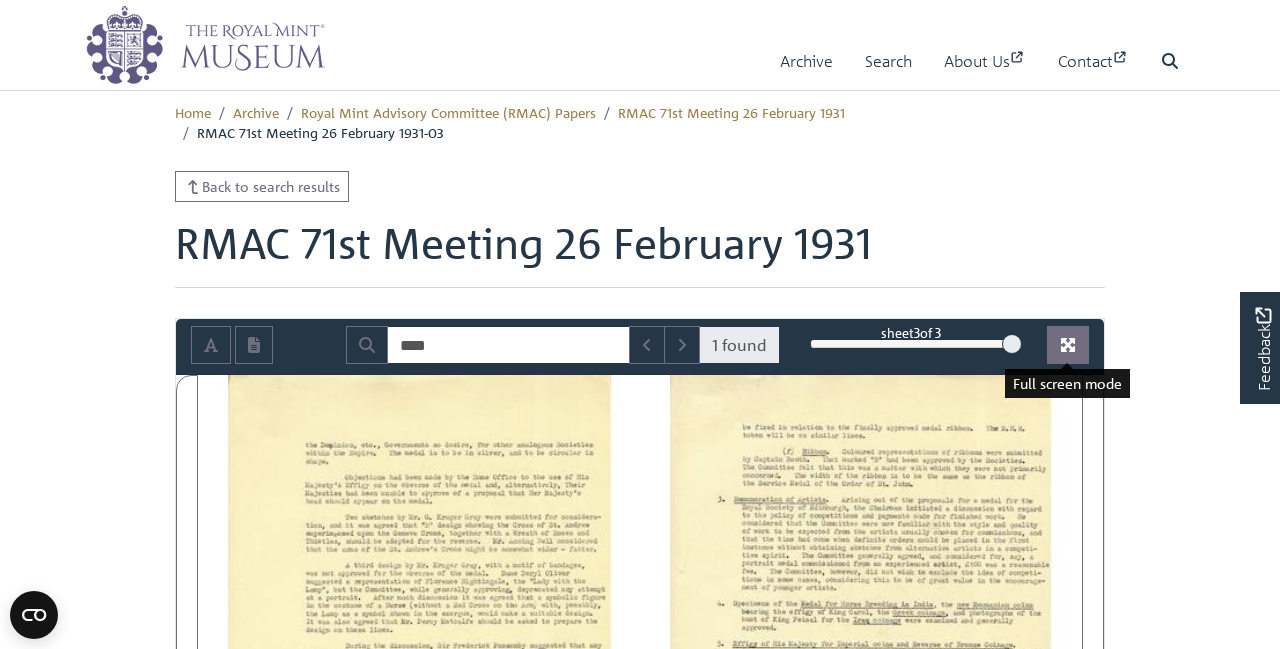 click at bounding box center (1068, 345) 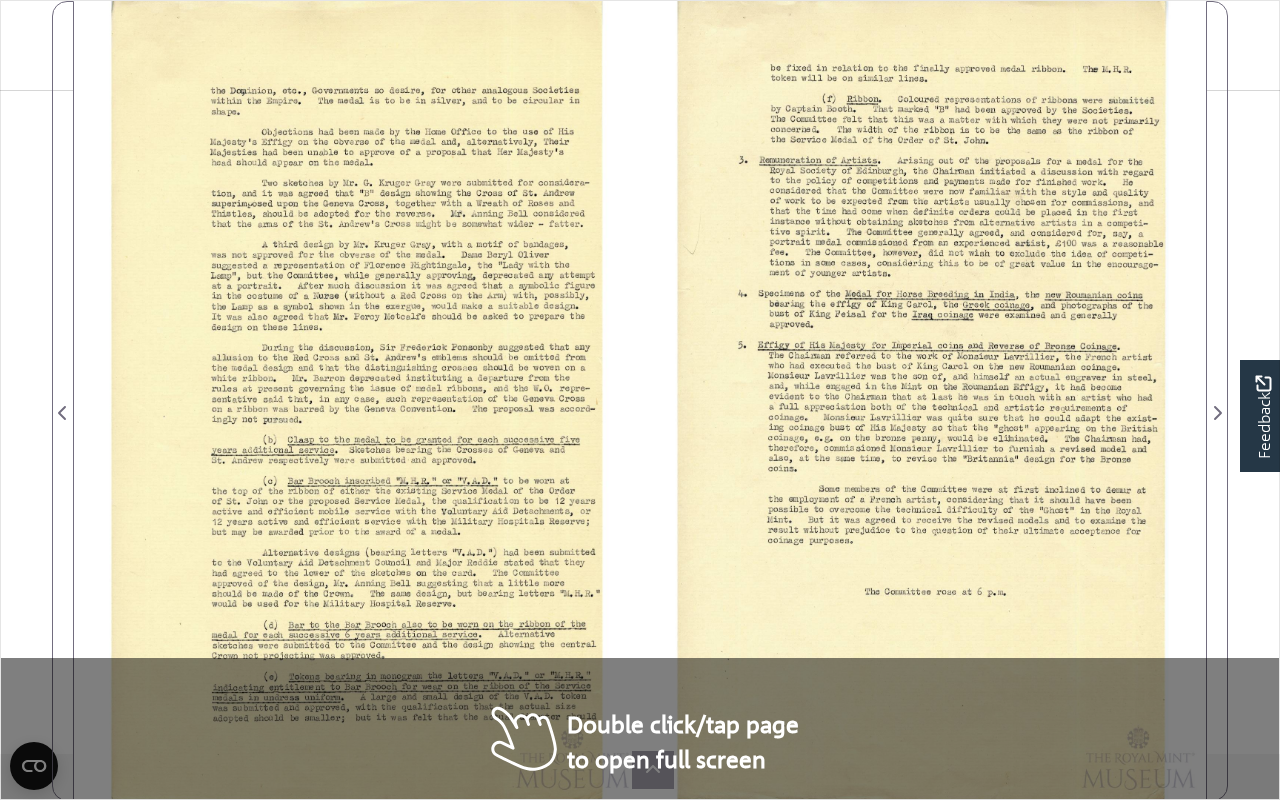 click at bounding box center (923, 401) 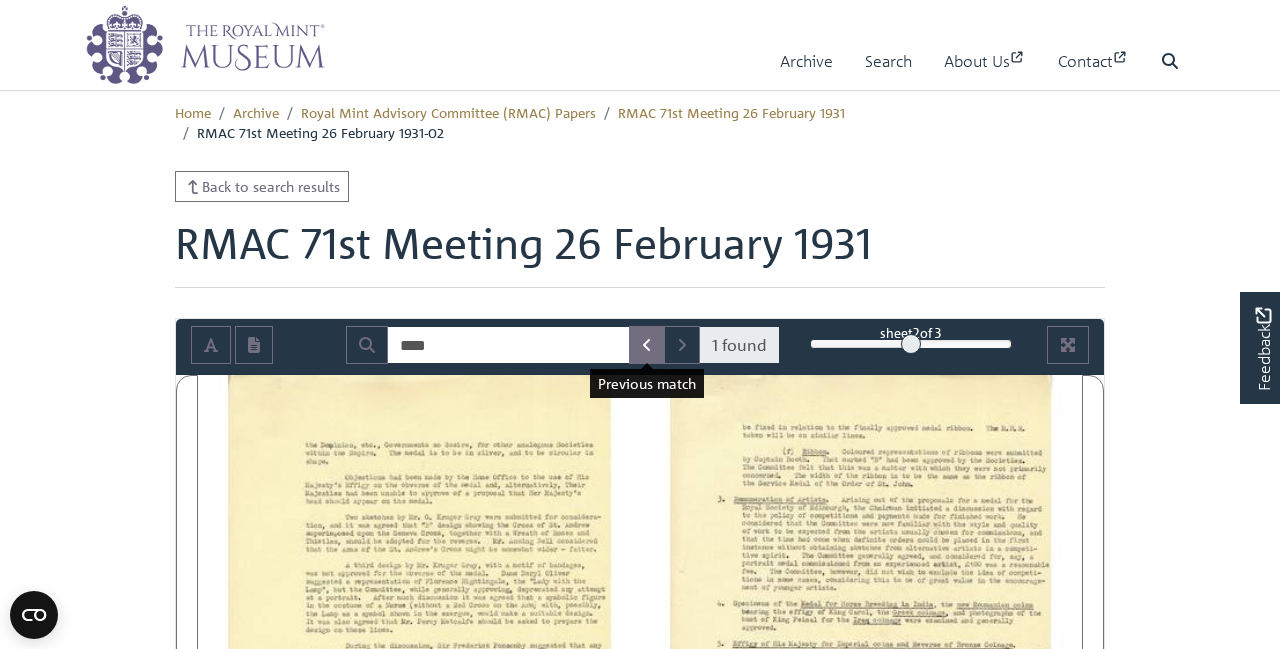 click 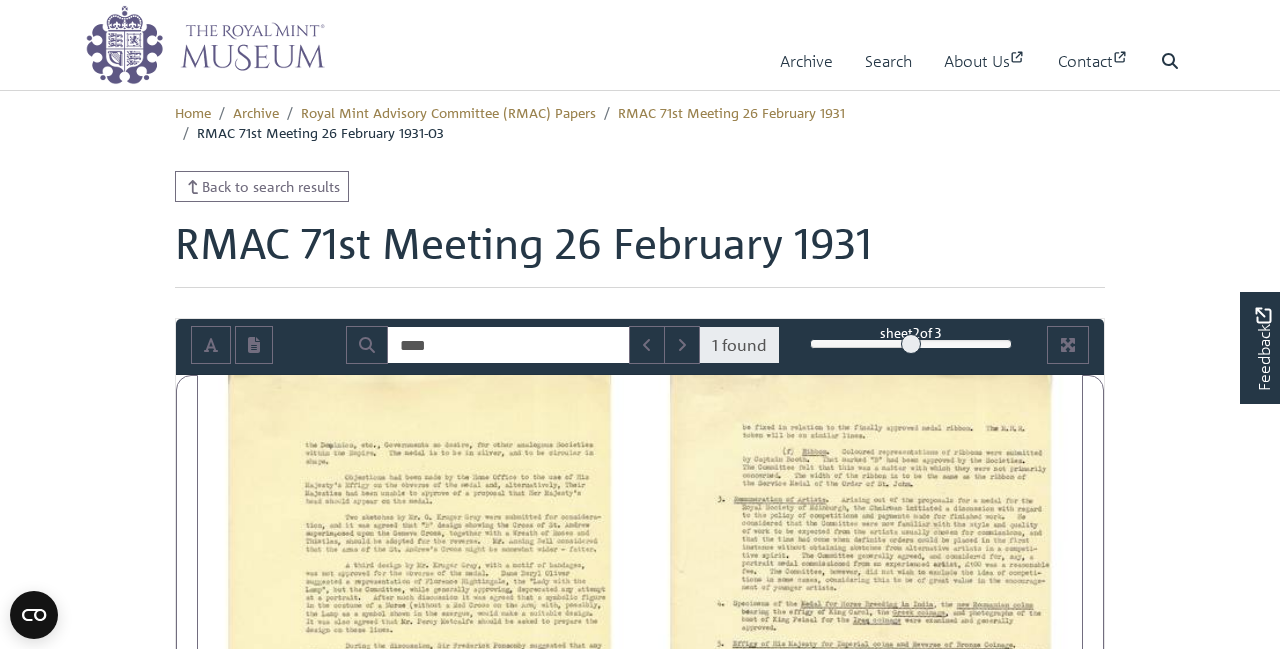 click at bounding box center [419, 687] 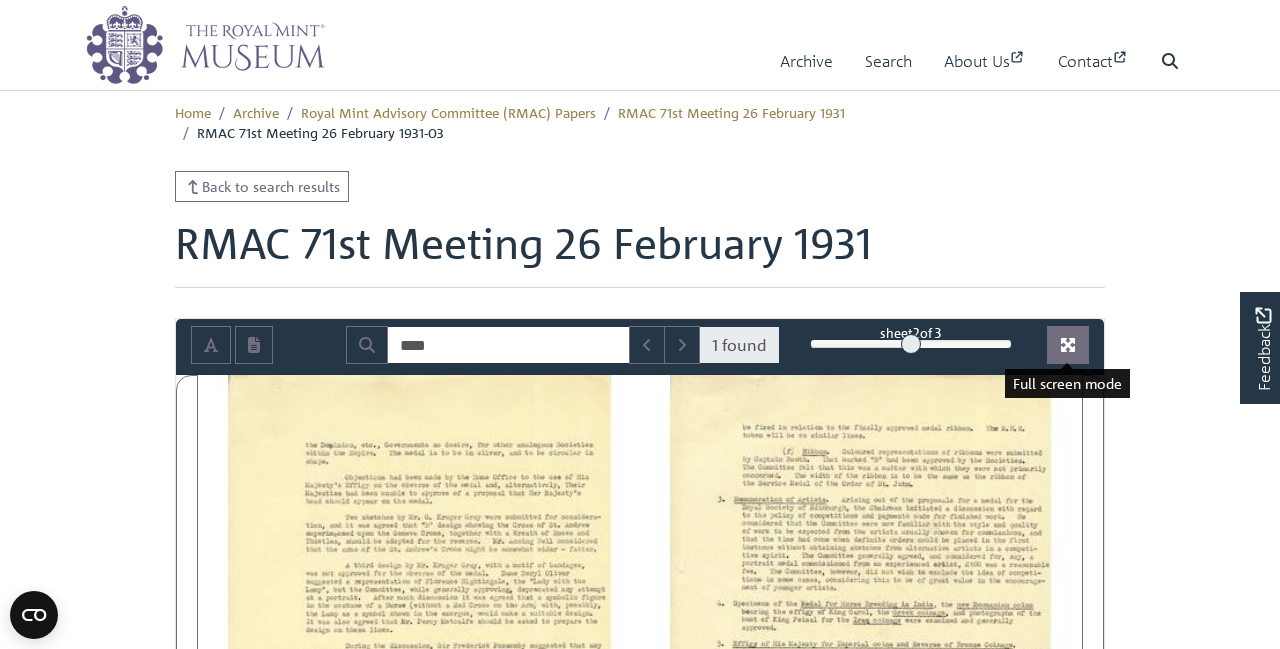 click at bounding box center (1068, 345) 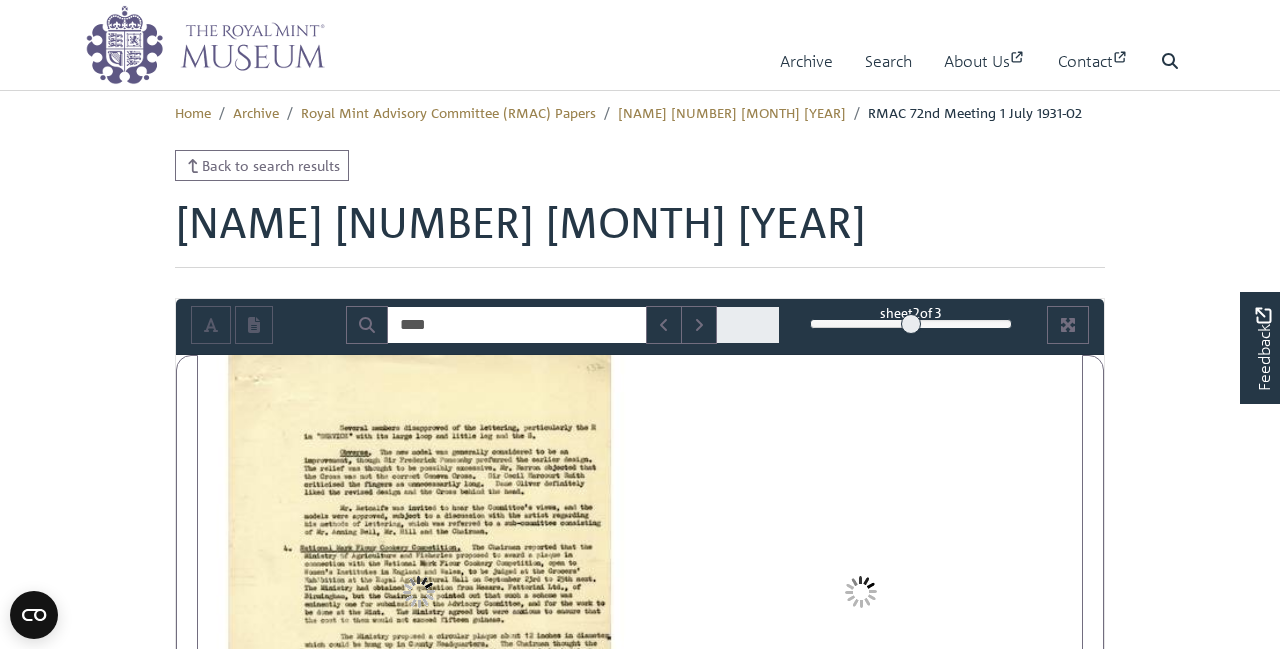 scroll, scrollTop: 0, scrollLeft: 0, axis: both 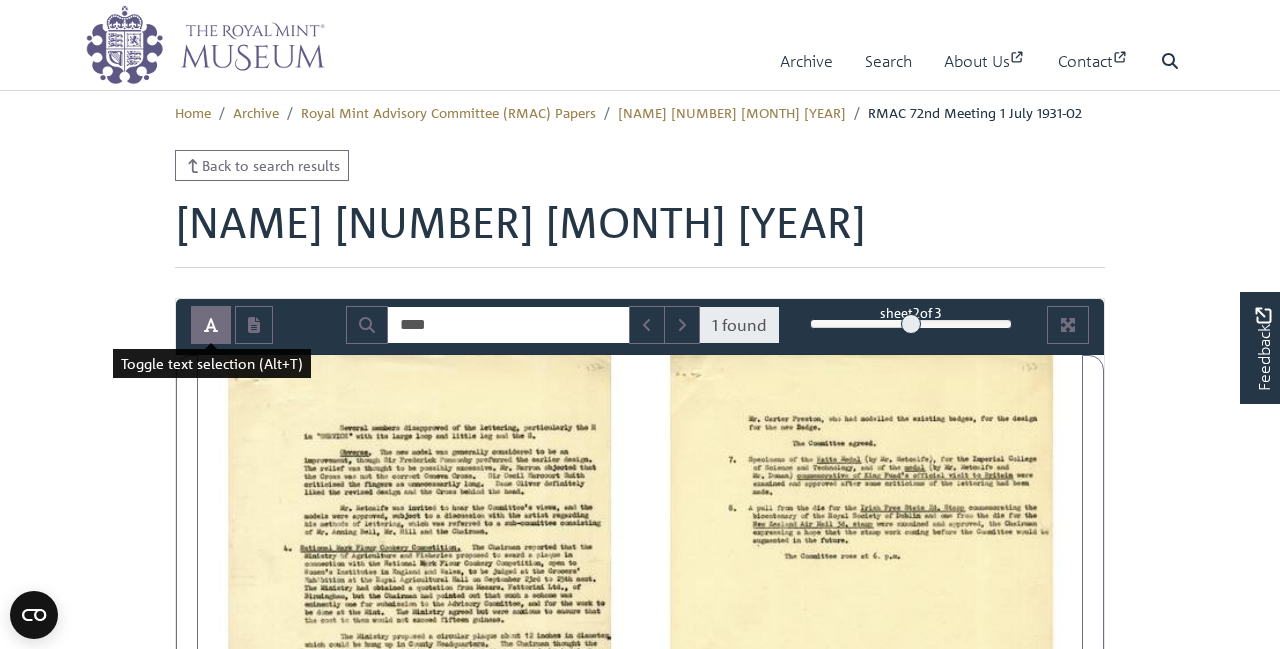 click at bounding box center [211, 325] 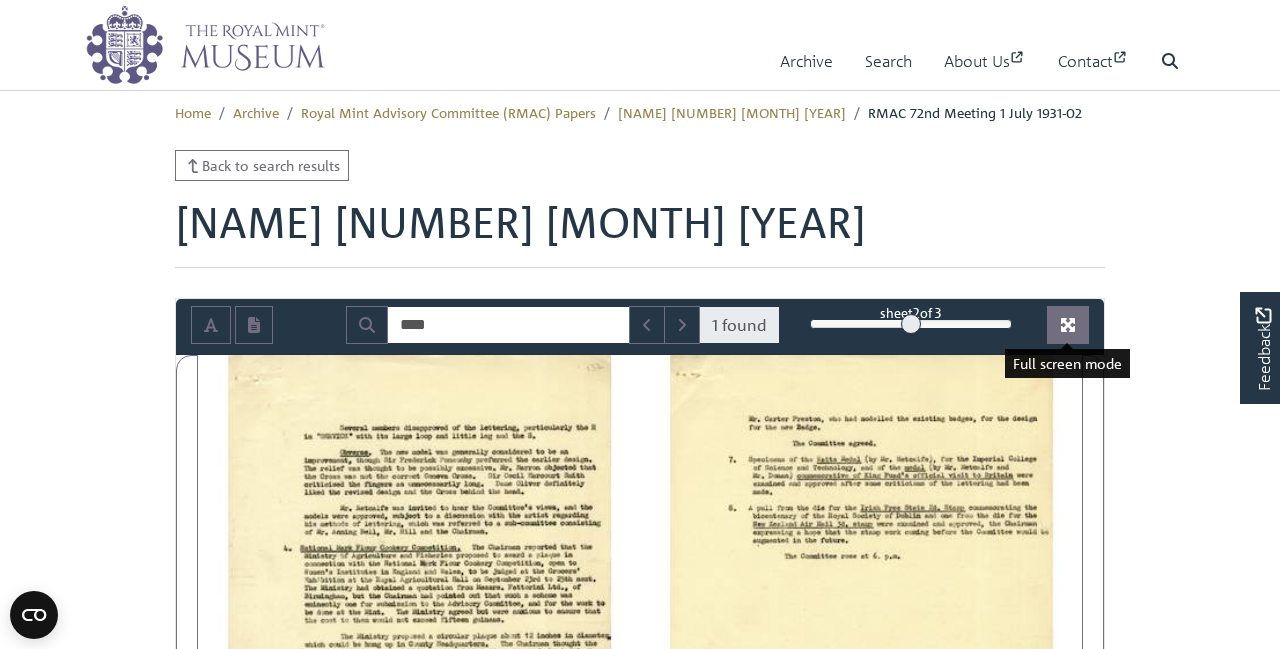 click at bounding box center (1068, 325) 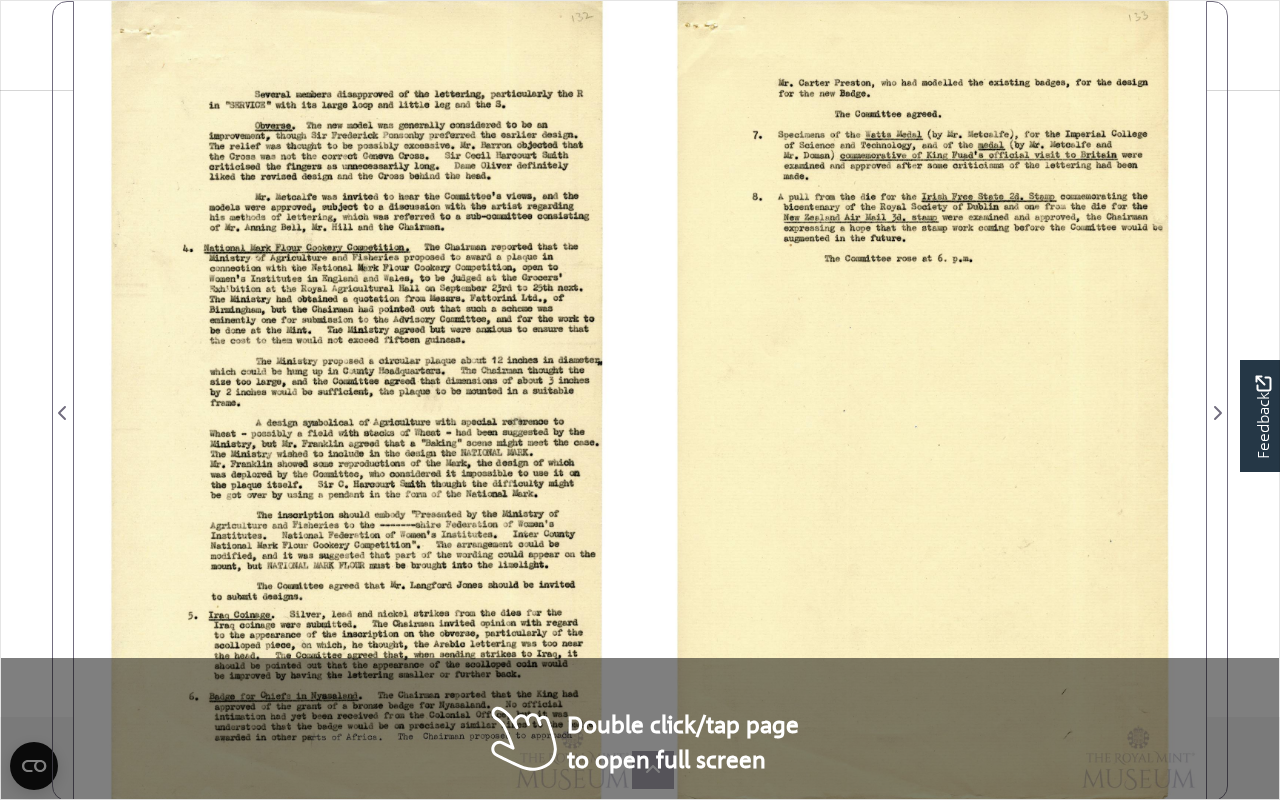 click at bounding box center [923, 401] 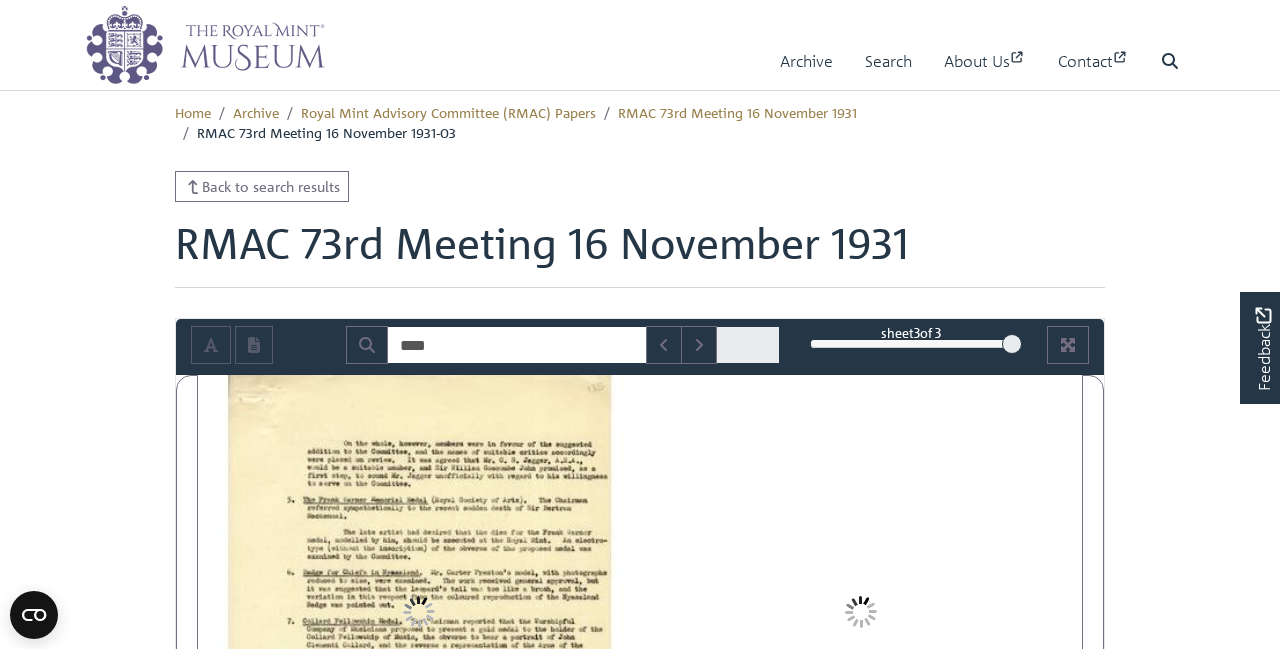 scroll, scrollTop: 0, scrollLeft: 0, axis: both 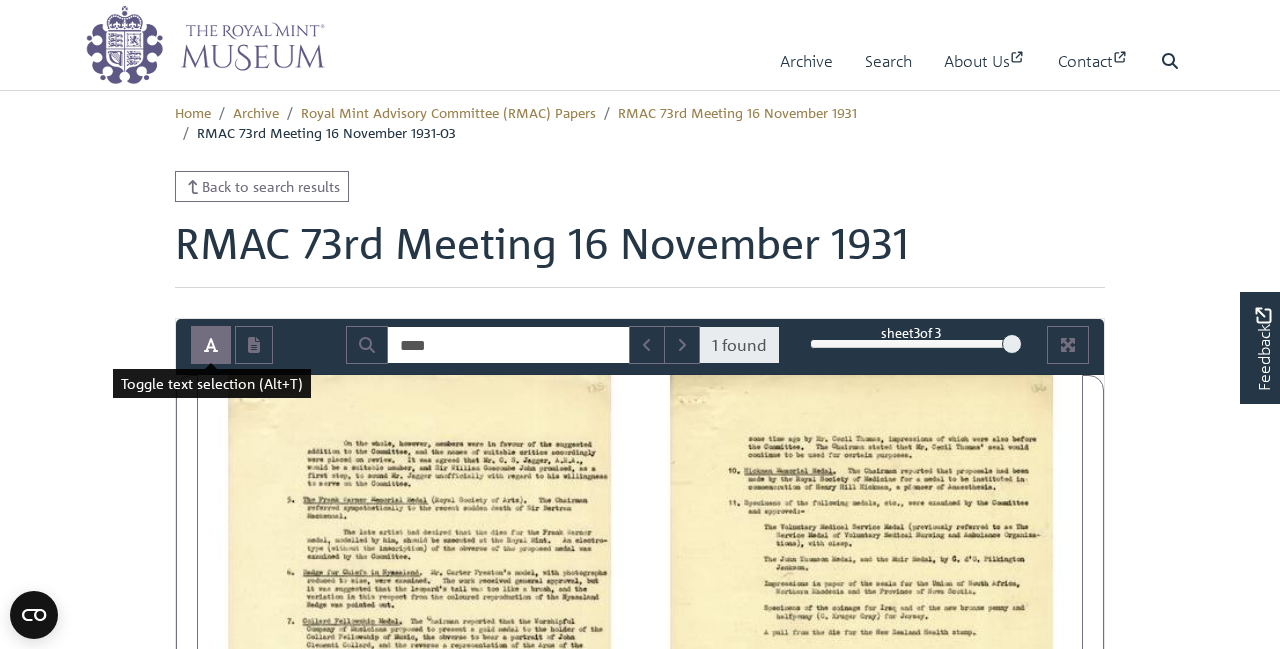 click 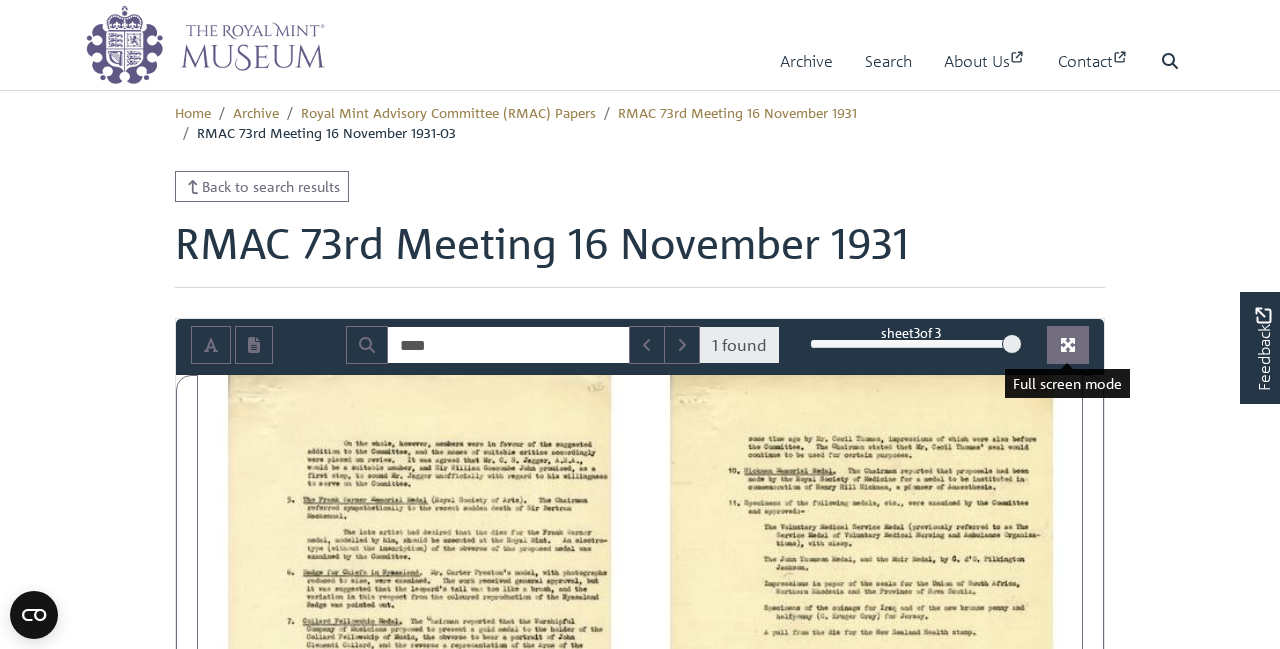 click at bounding box center (1068, 345) 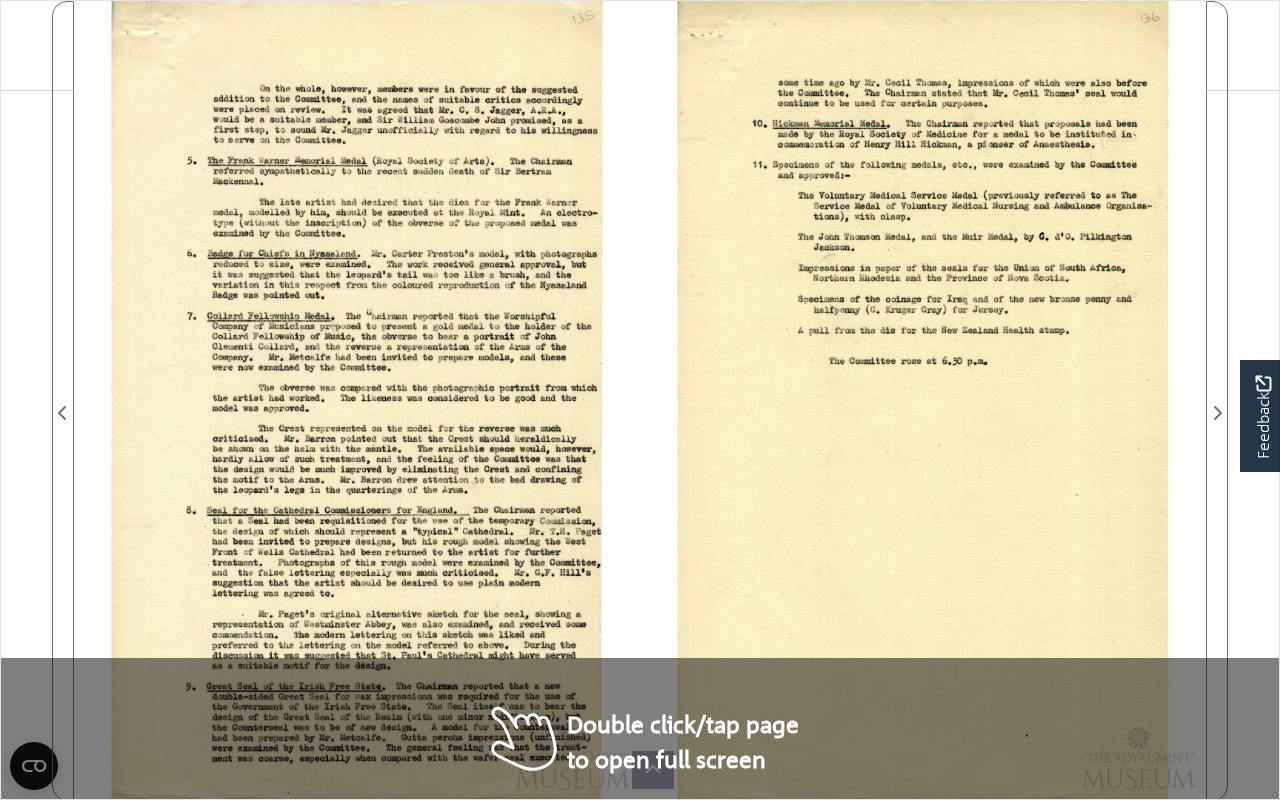 click at bounding box center (923, 401) 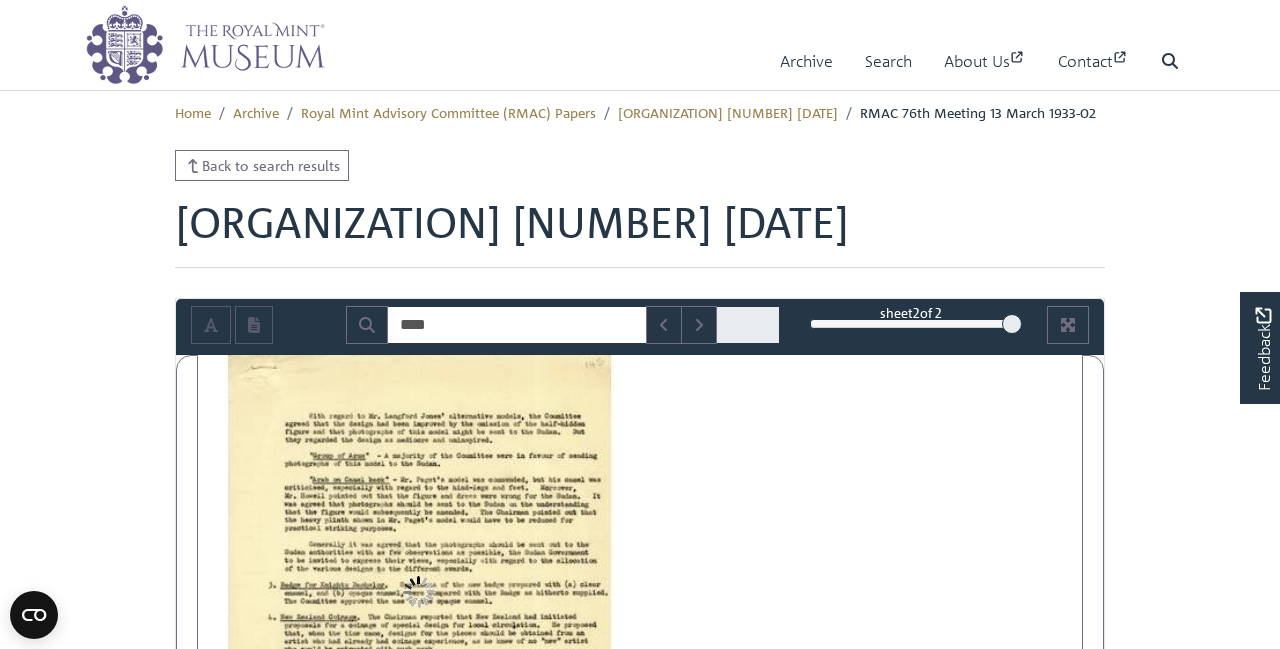 scroll, scrollTop: 0, scrollLeft: 0, axis: both 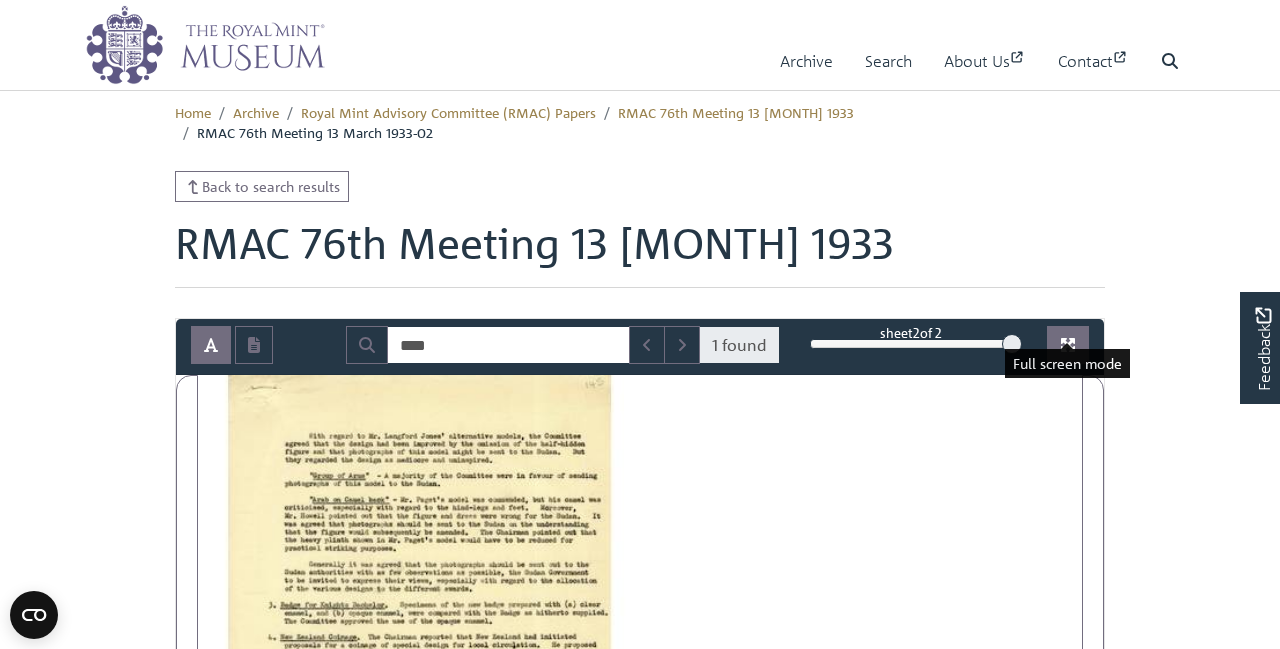 click at bounding box center (1068, 345) 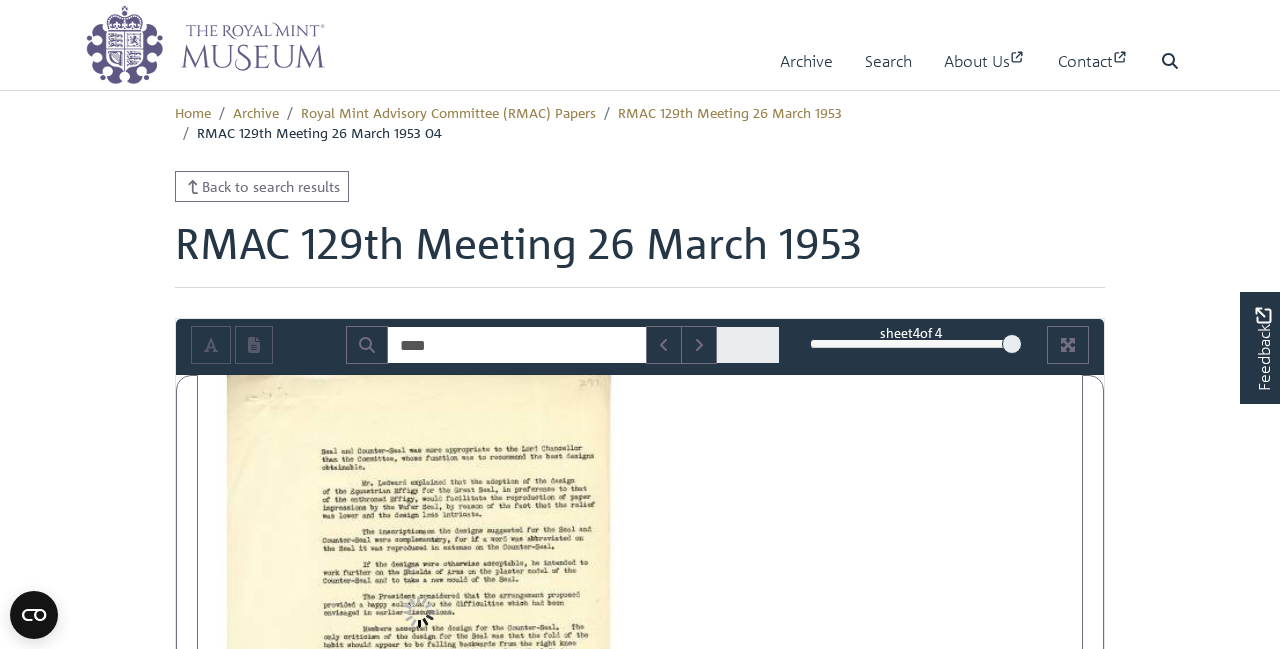 scroll, scrollTop: 0, scrollLeft: 0, axis: both 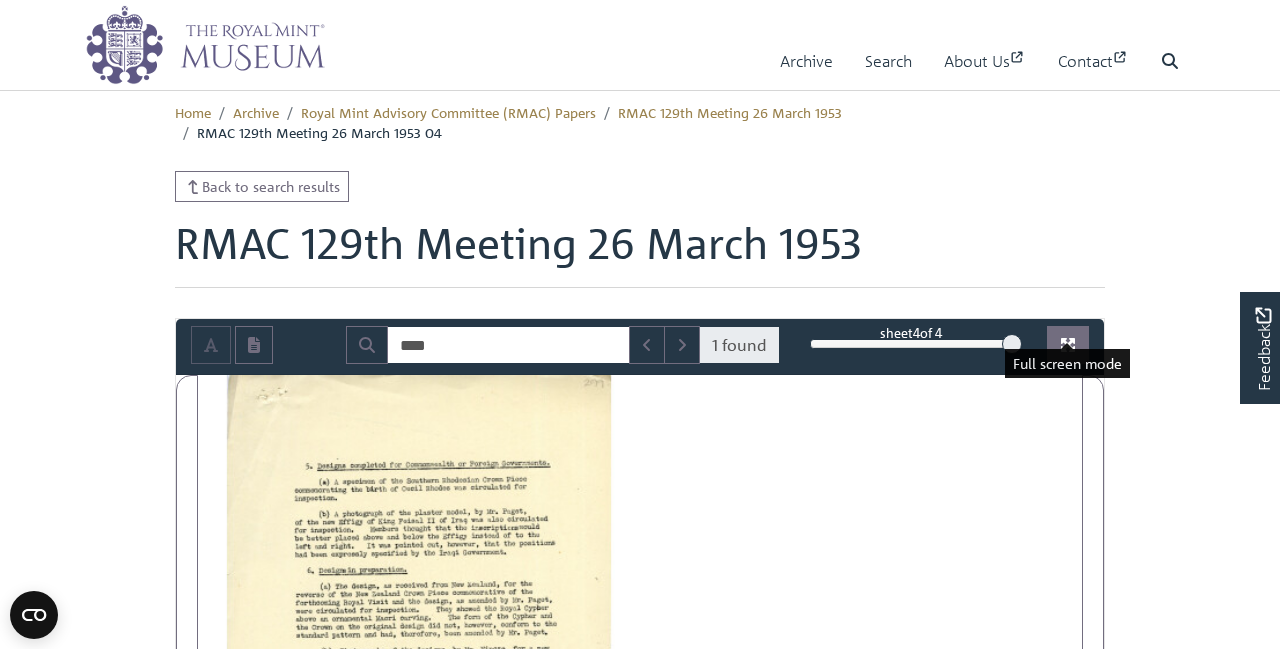click 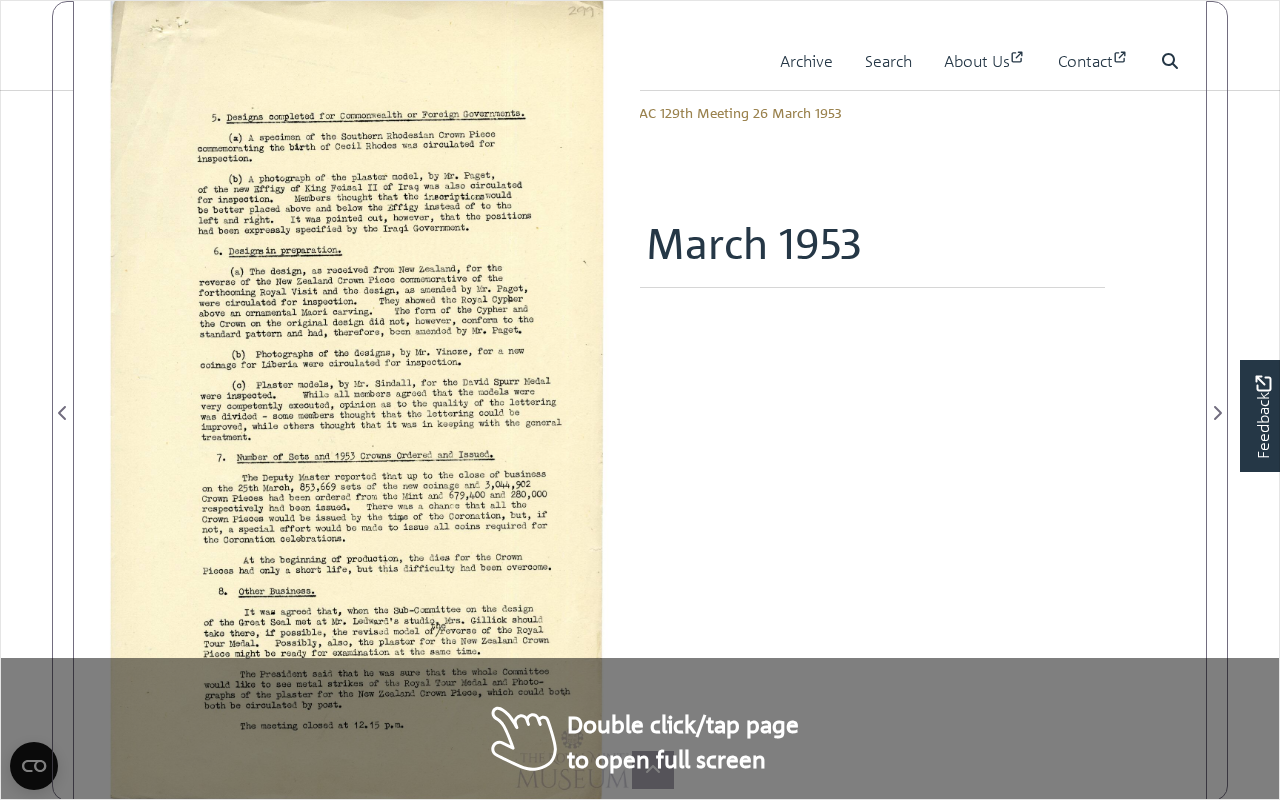 click at bounding box center [357, 401] 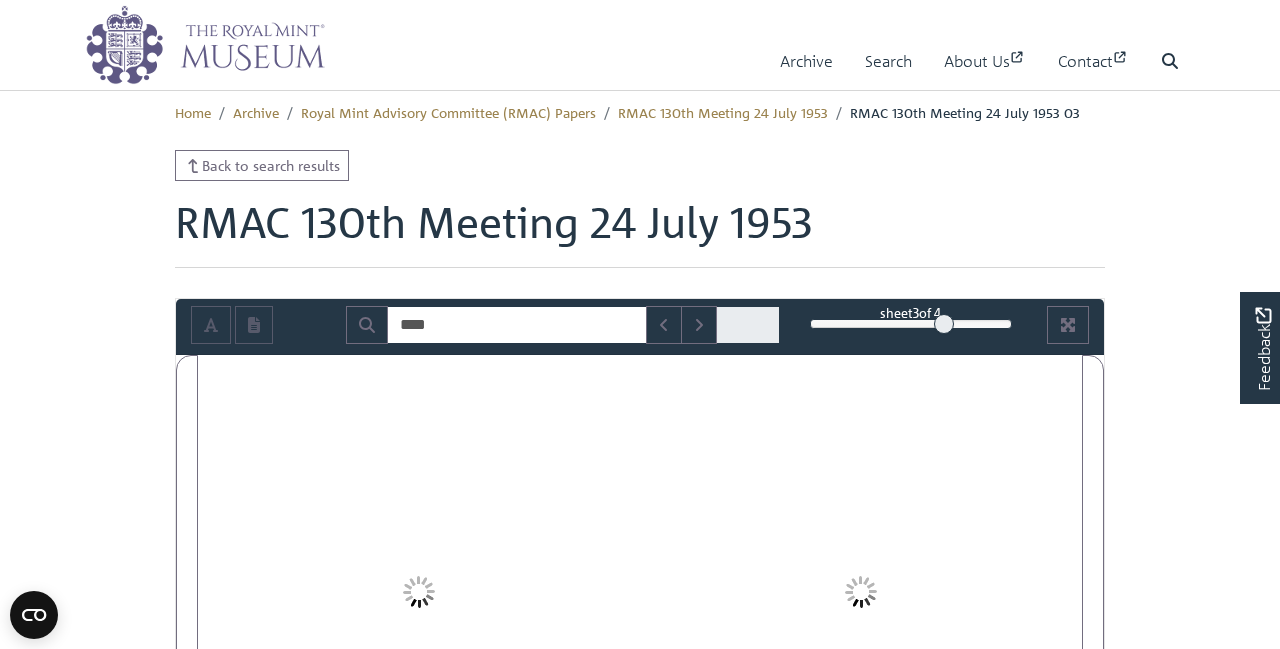 scroll, scrollTop: 0, scrollLeft: 0, axis: both 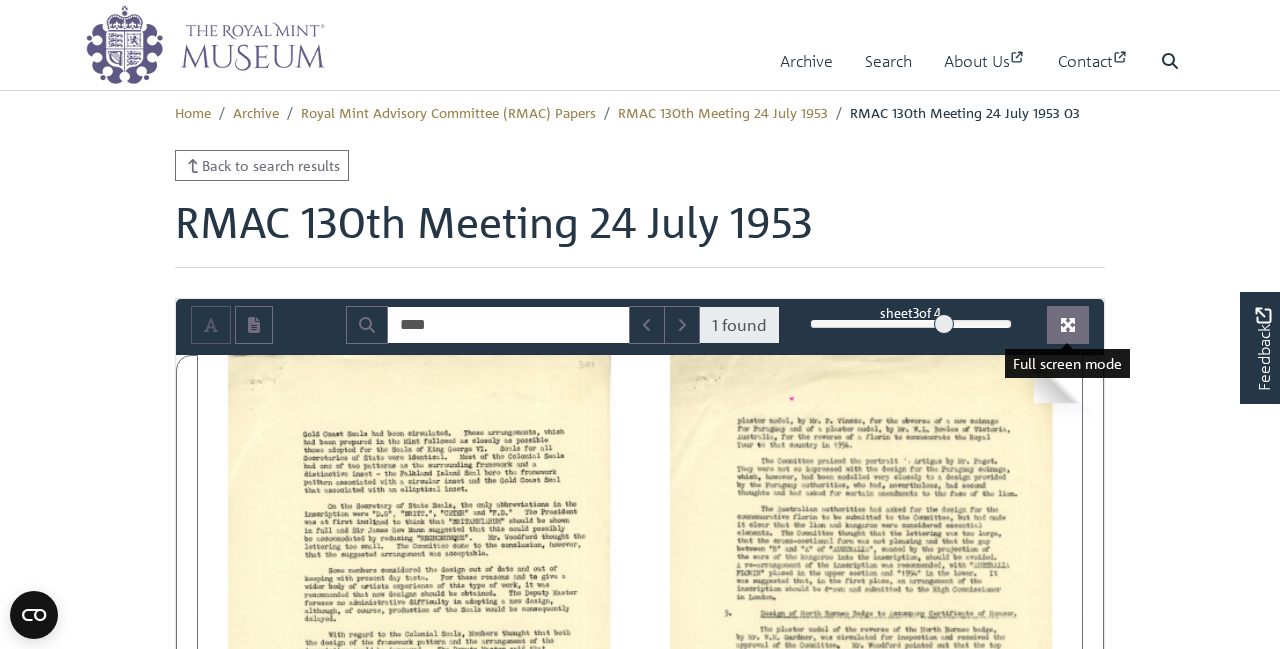 click at bounding box center [1068, 325] 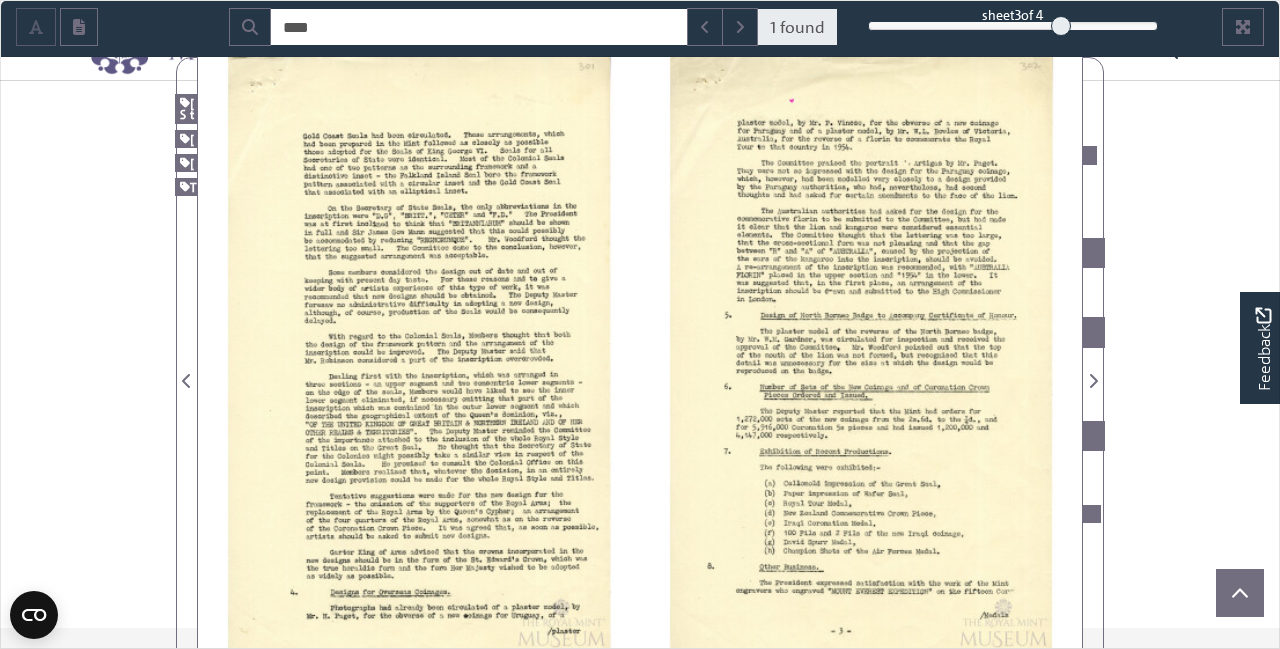 scroll, scrollTop: 322, scrollLeft: 0, axis: vertical 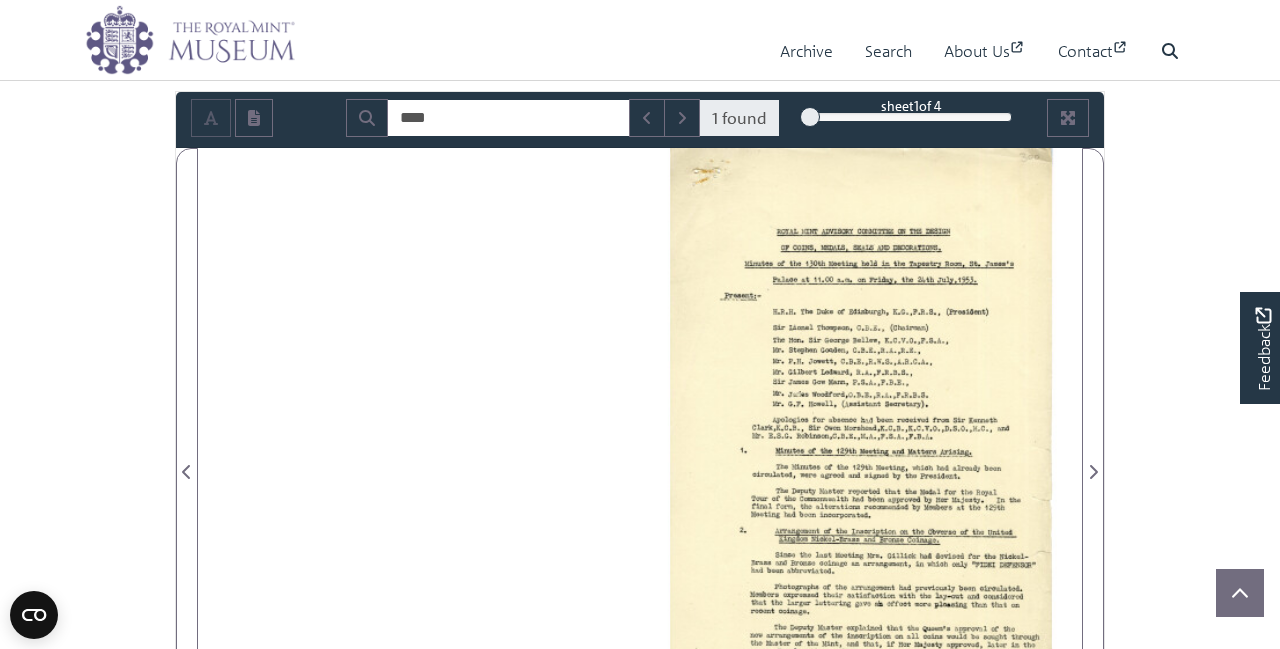 click at bounding box center [861, 460] 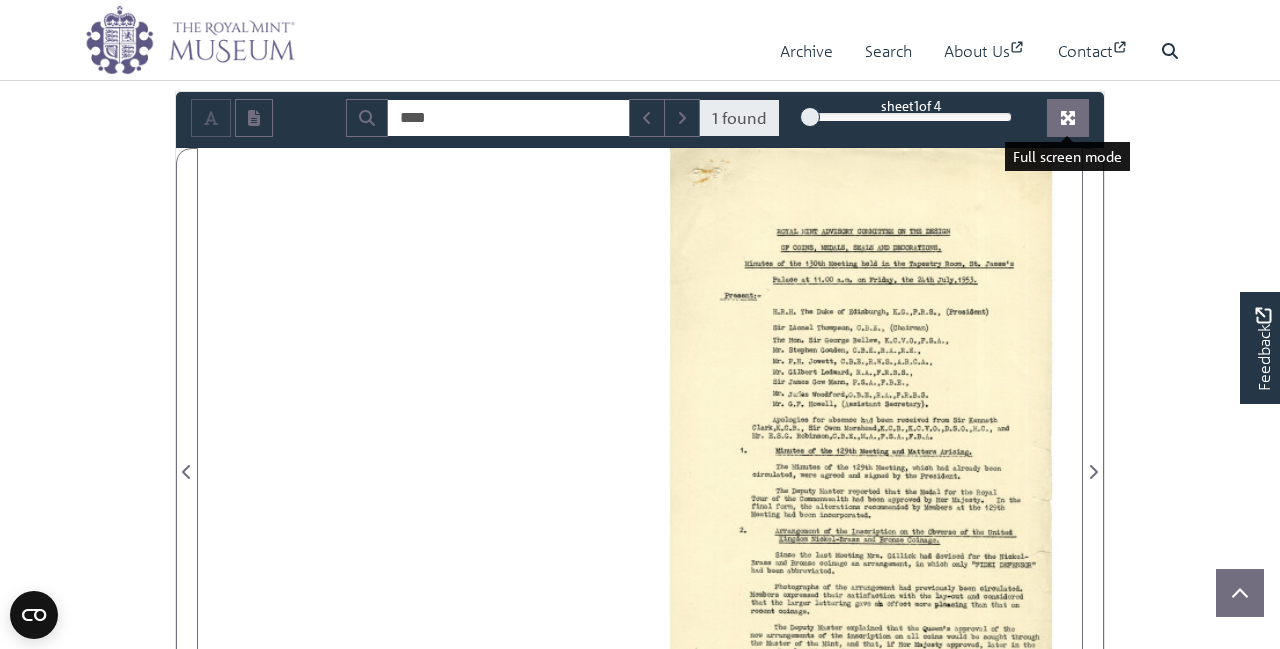click at bounding box center (1068, 118) 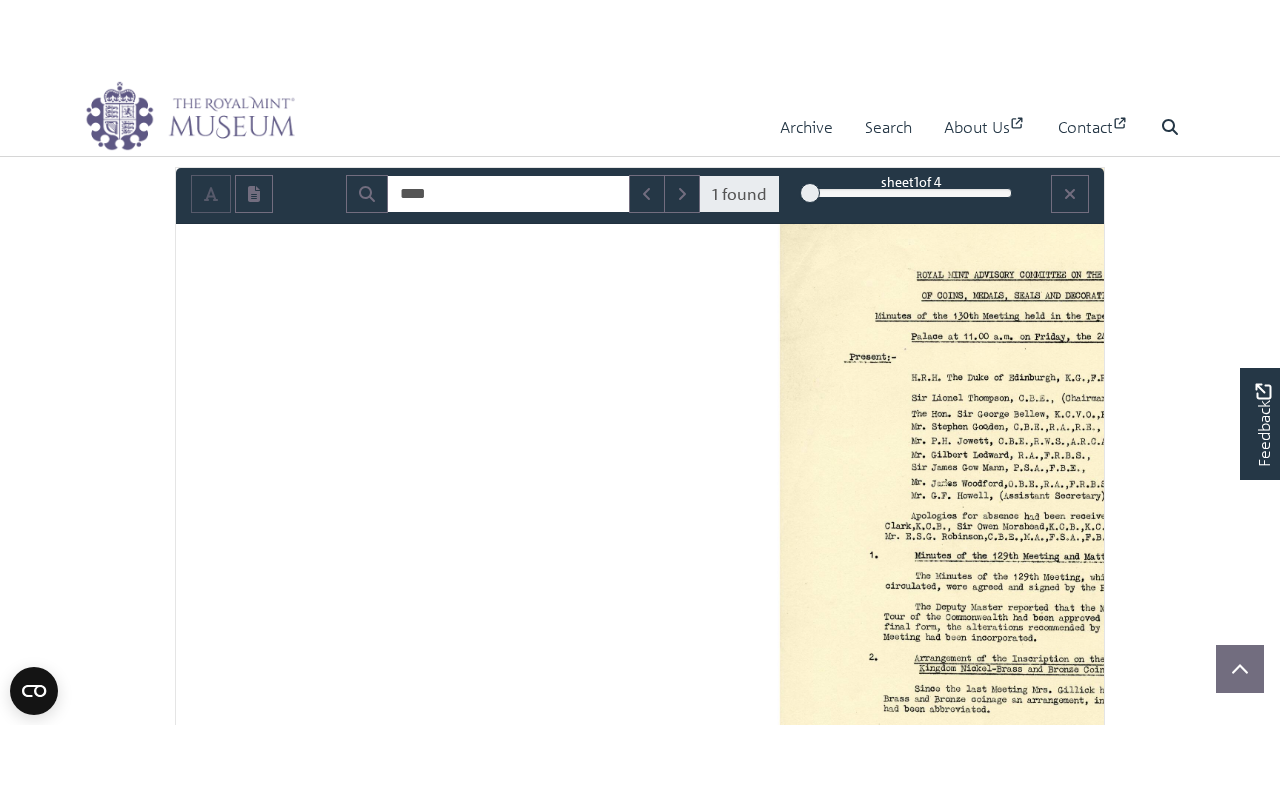 scroll, scrollTop: 0, scrollLeft: 0, axis: both 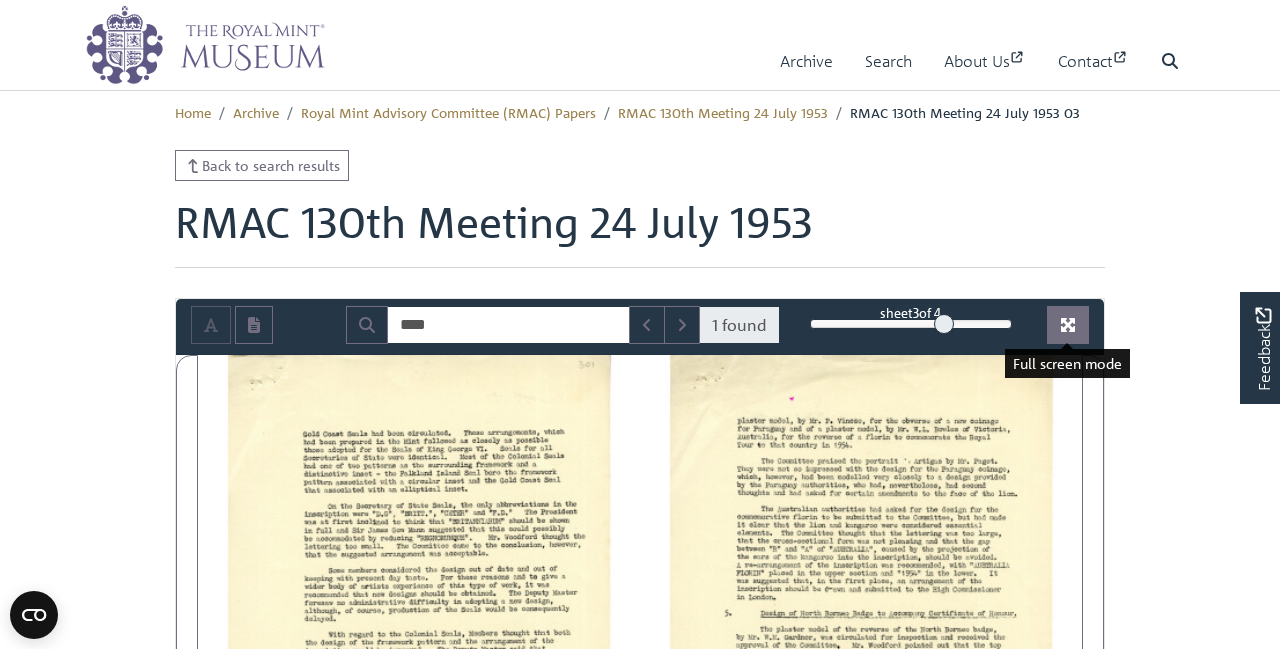 click at bounding box center [1068, 325] 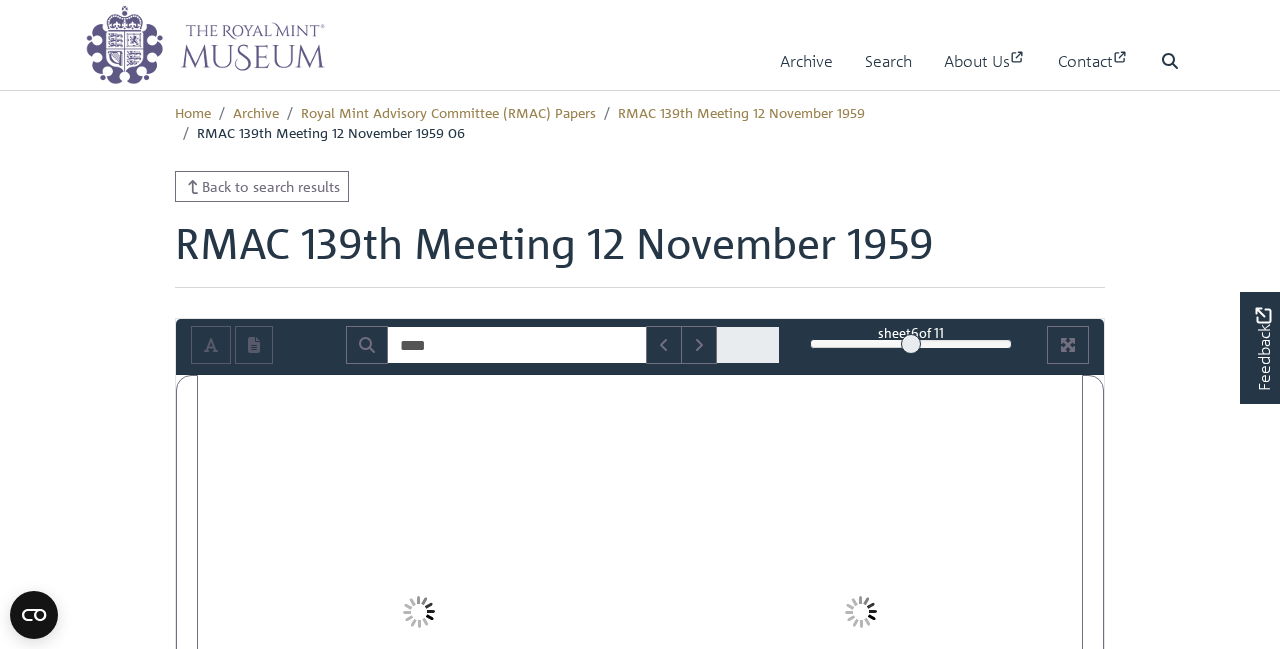 scroll, scrollTop: 0, scrollLeft: 0, axis: both 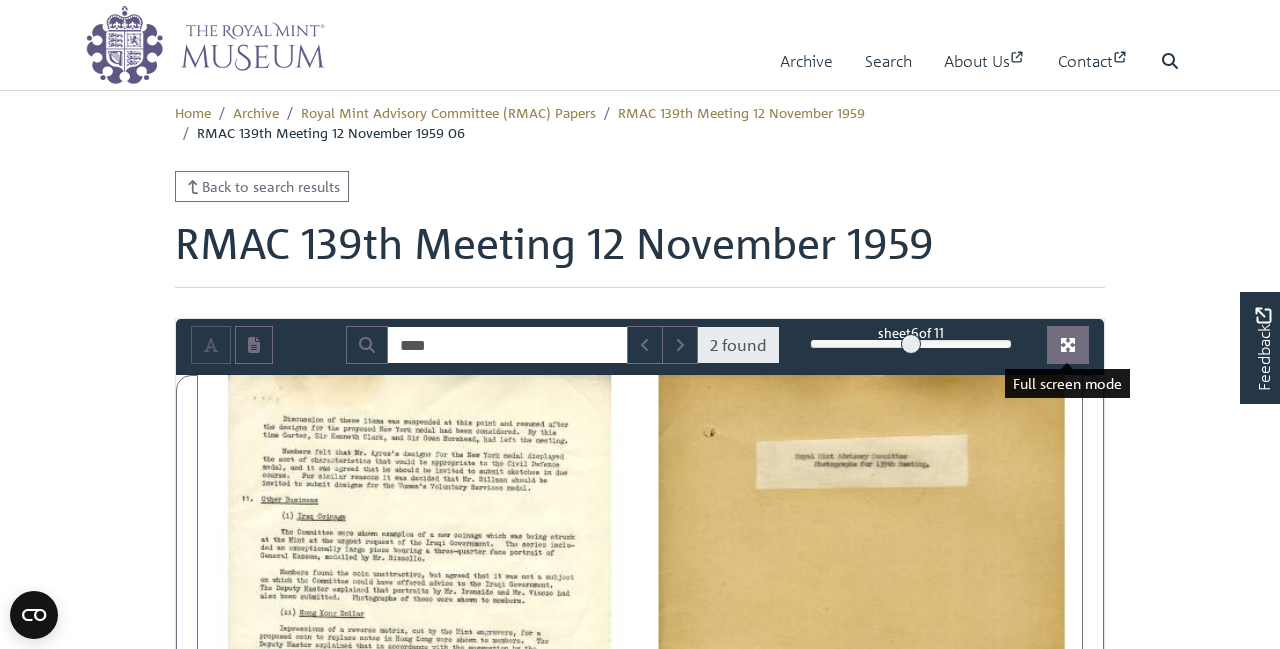 click at bounding box center [1068, 345] 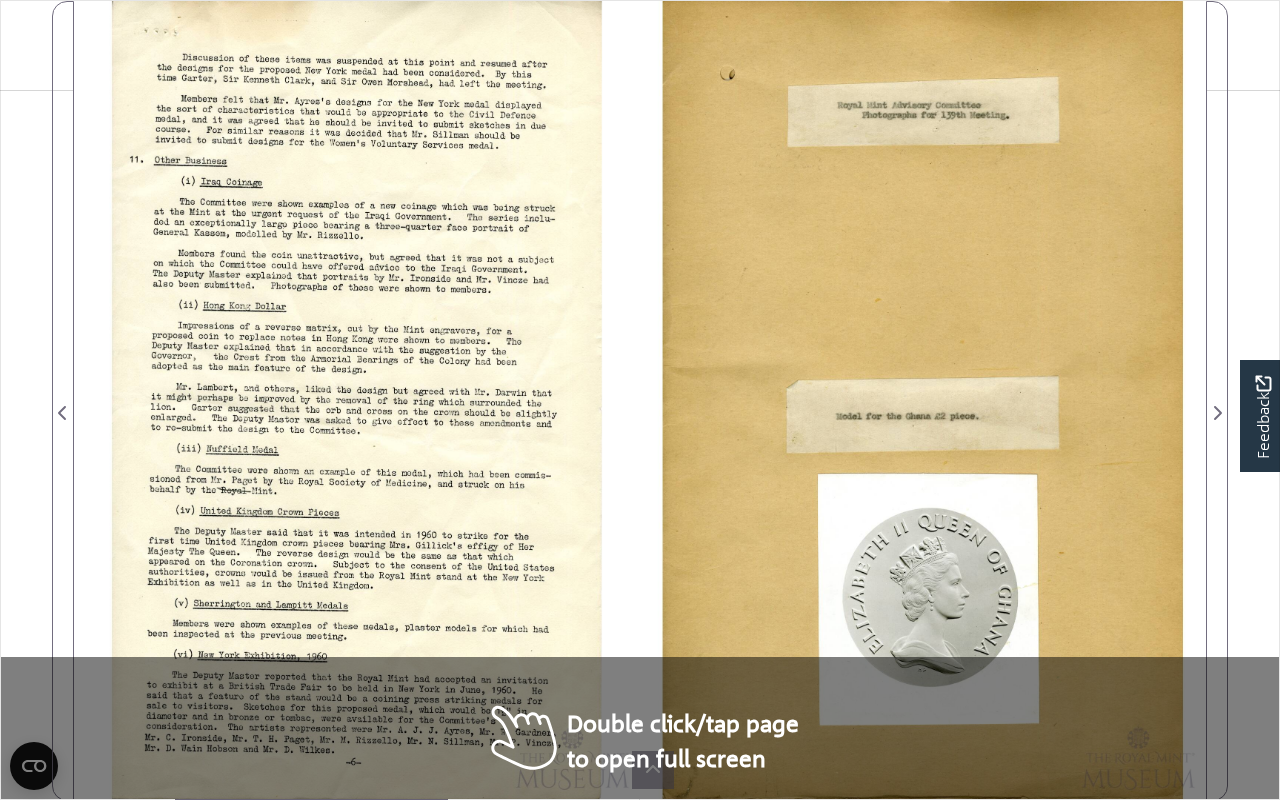 click at bounding box center (923, 401) 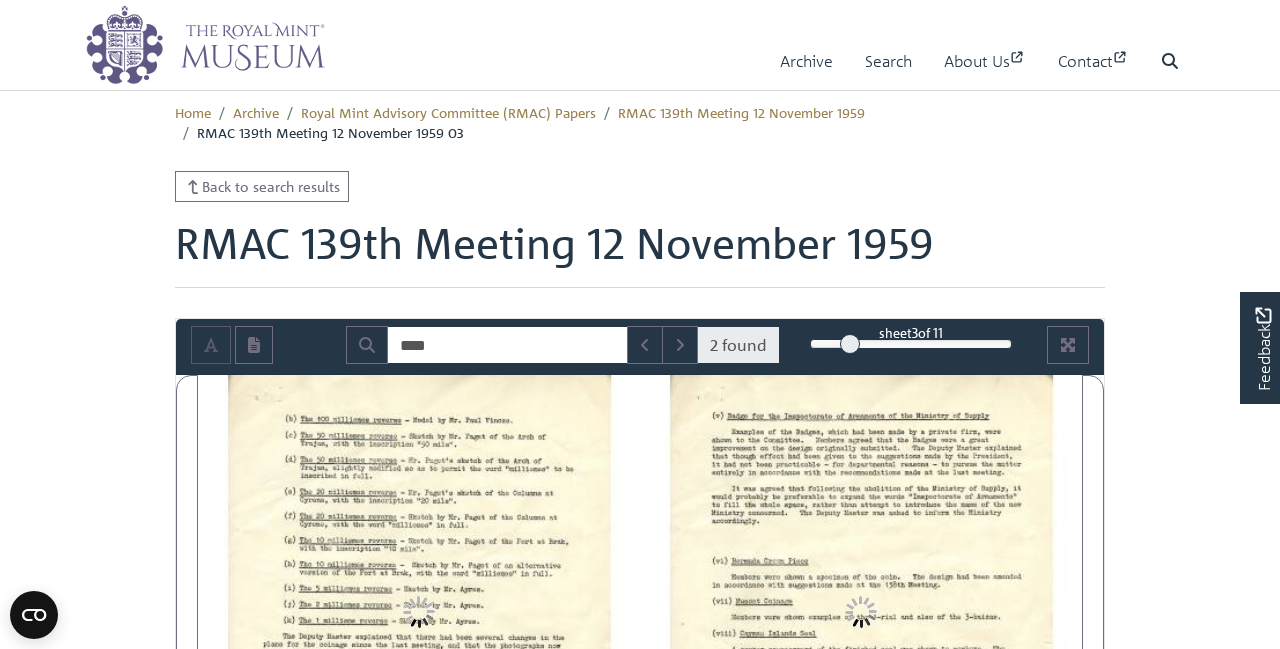 scroll, scrollTop: 0, scrollLeft: 0, axis: both 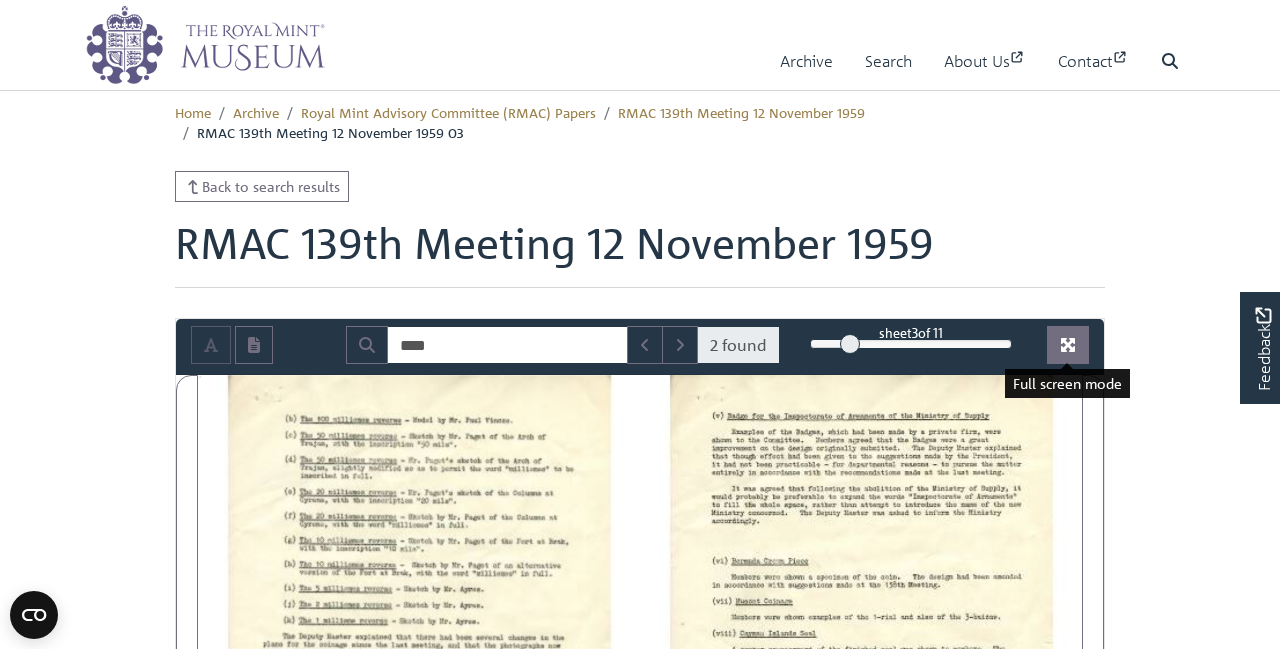 click 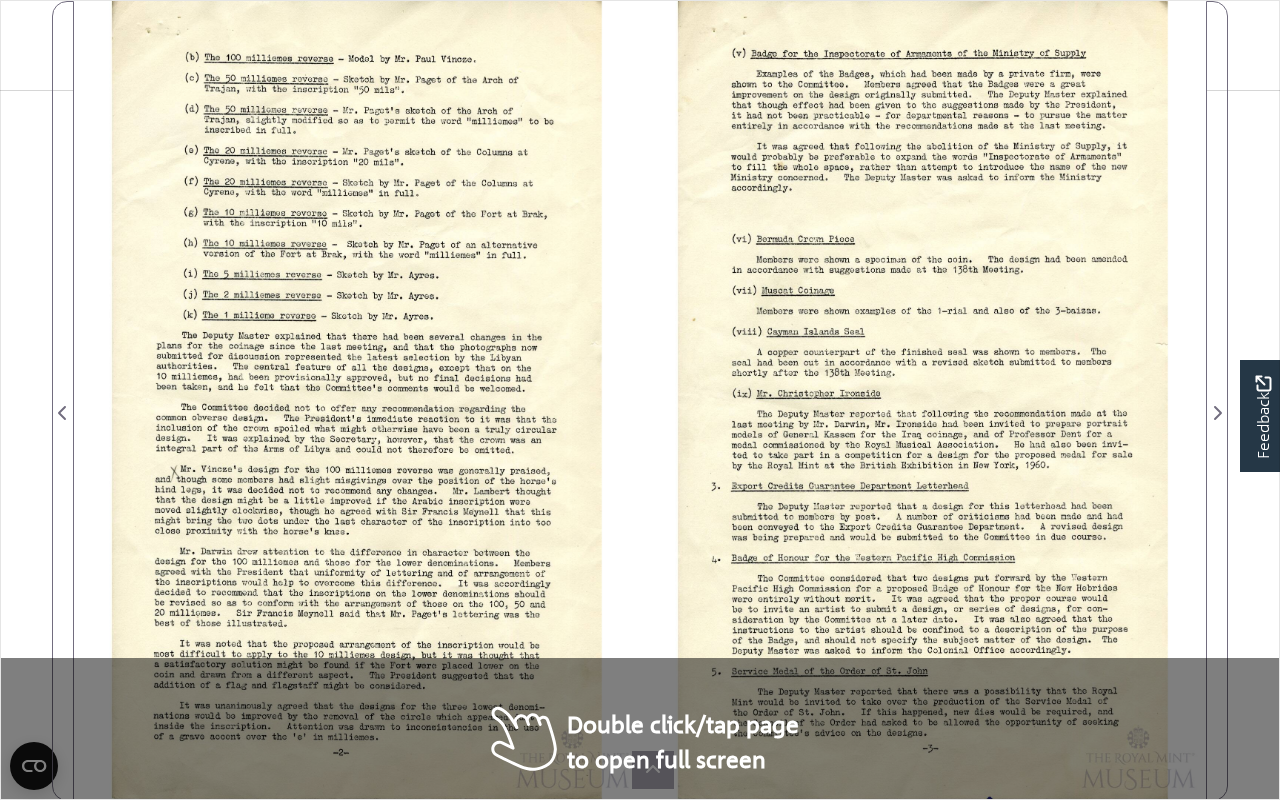 click at bounding box center (923, 401) 